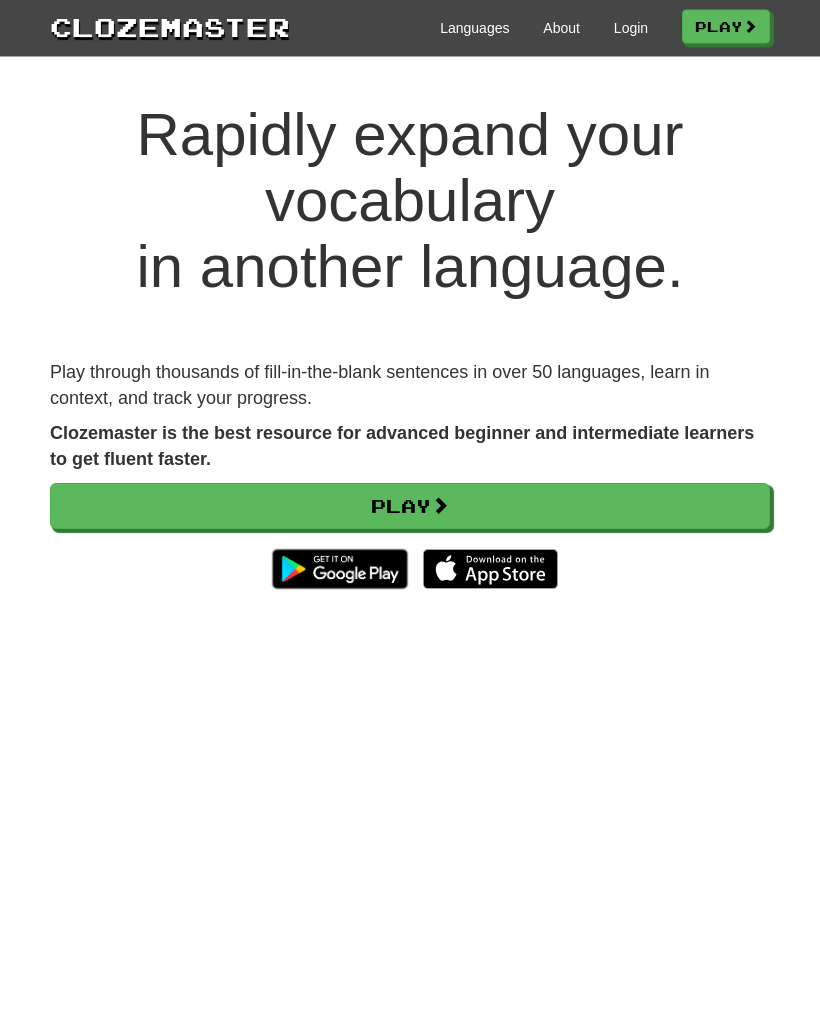 scroll, scrollTop: 0, scrollLeft: 0, axis: both 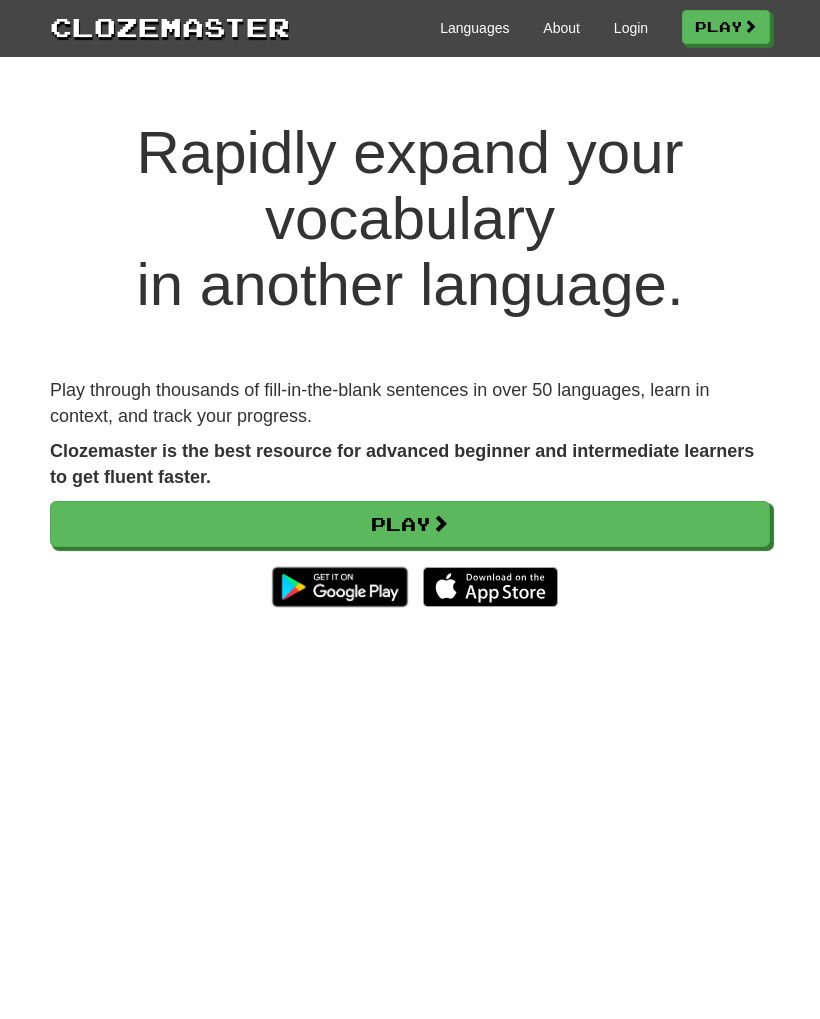 click on "Languages" at bounding box center (474, 28) 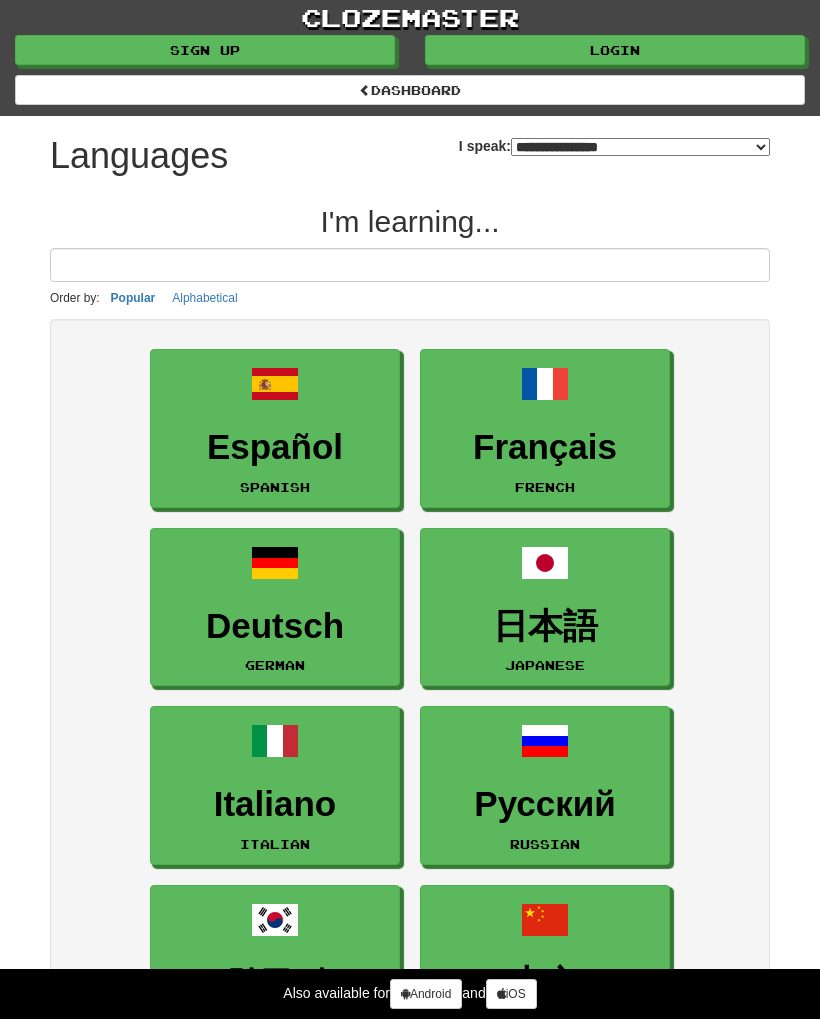 select on "*******" 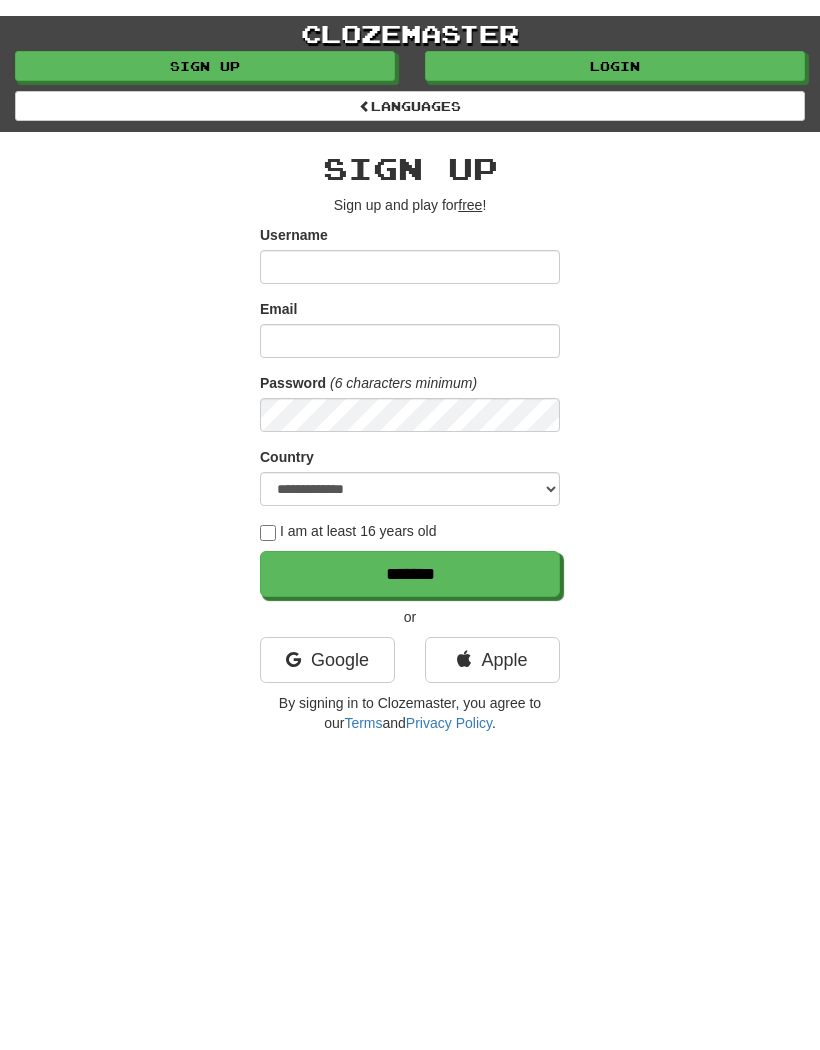 scroll, scrollTop: 0, scrollLeft: 0, axis: both 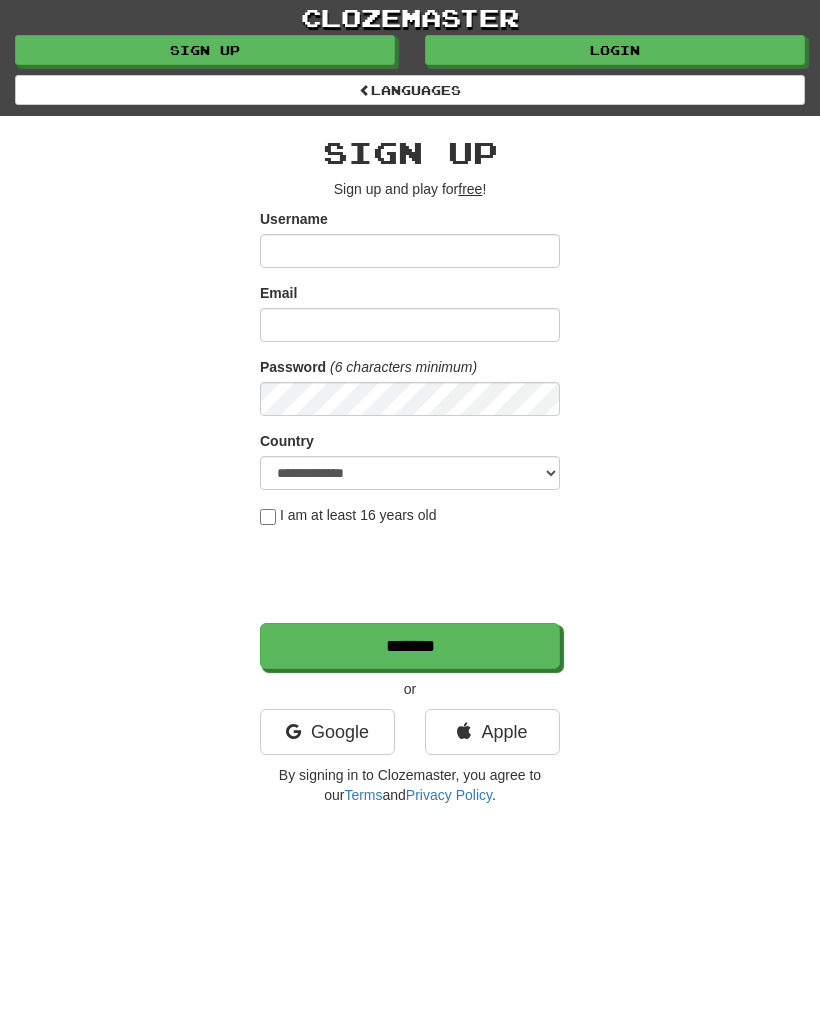 click on "Username" at bounding box center (410, 251) 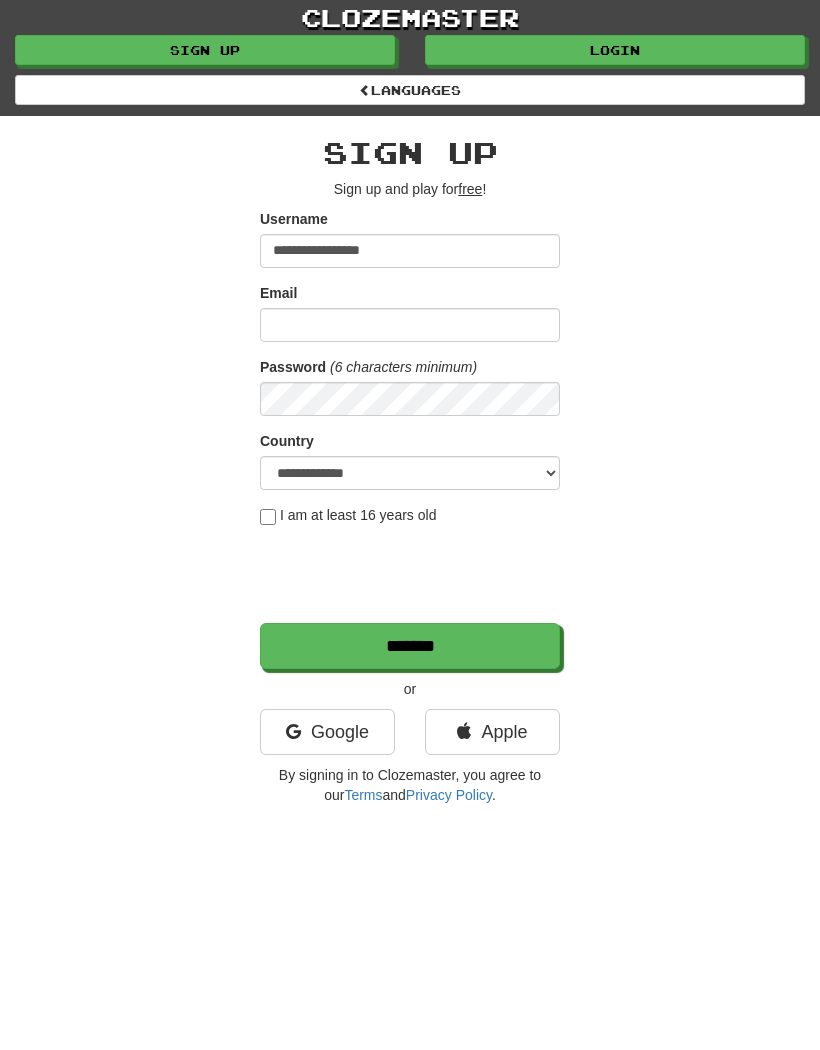 type on "**********" 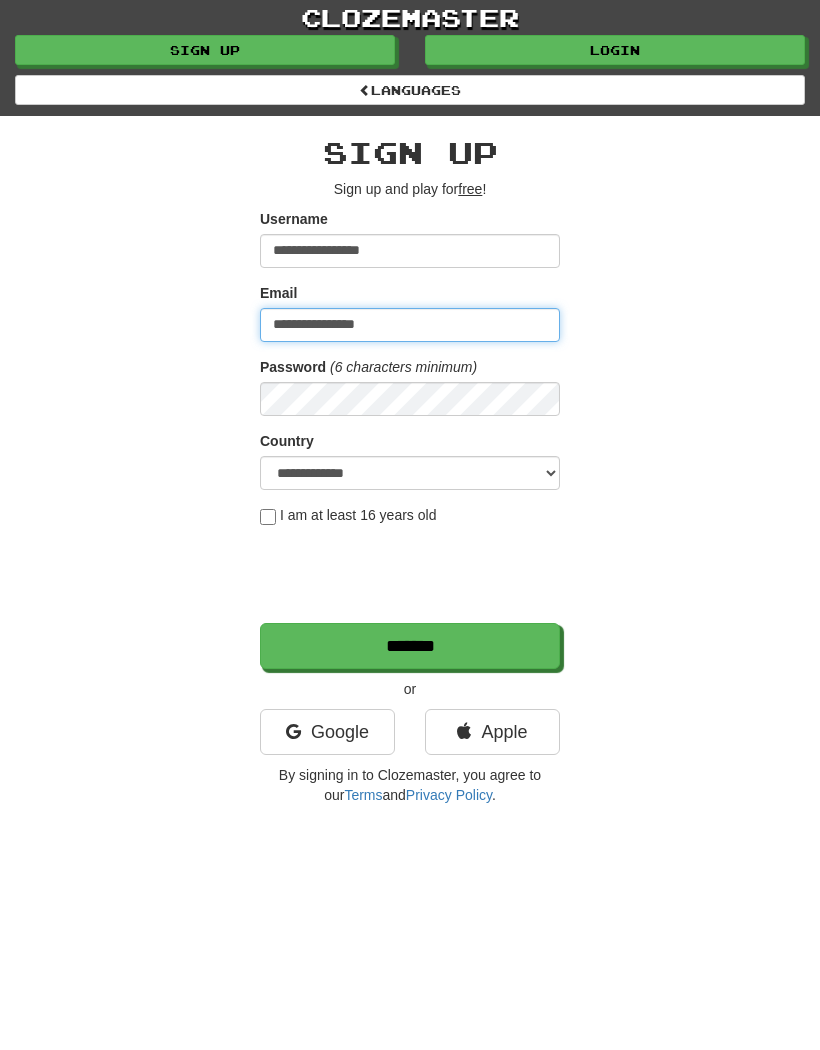 type on "**********" 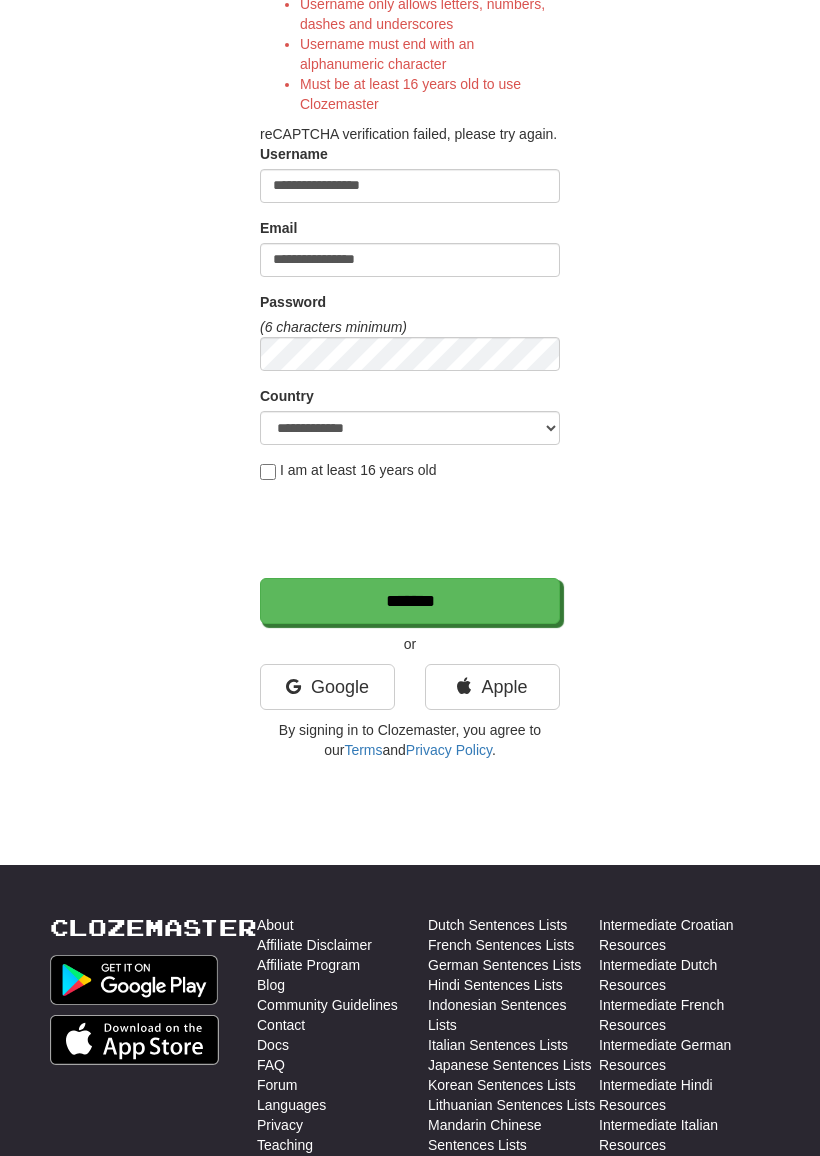 scroll, scrollTop: 341, scrollLeft: 0, axis: vertical 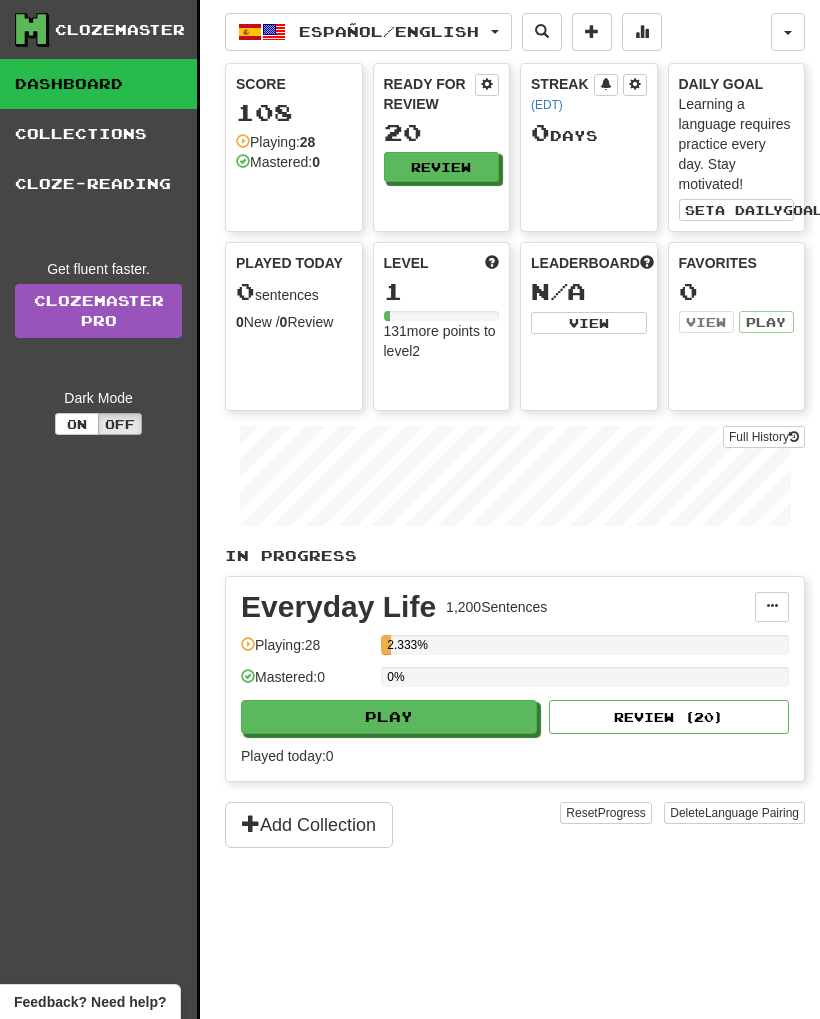 click on "Review" at bounding box center (442, 167) 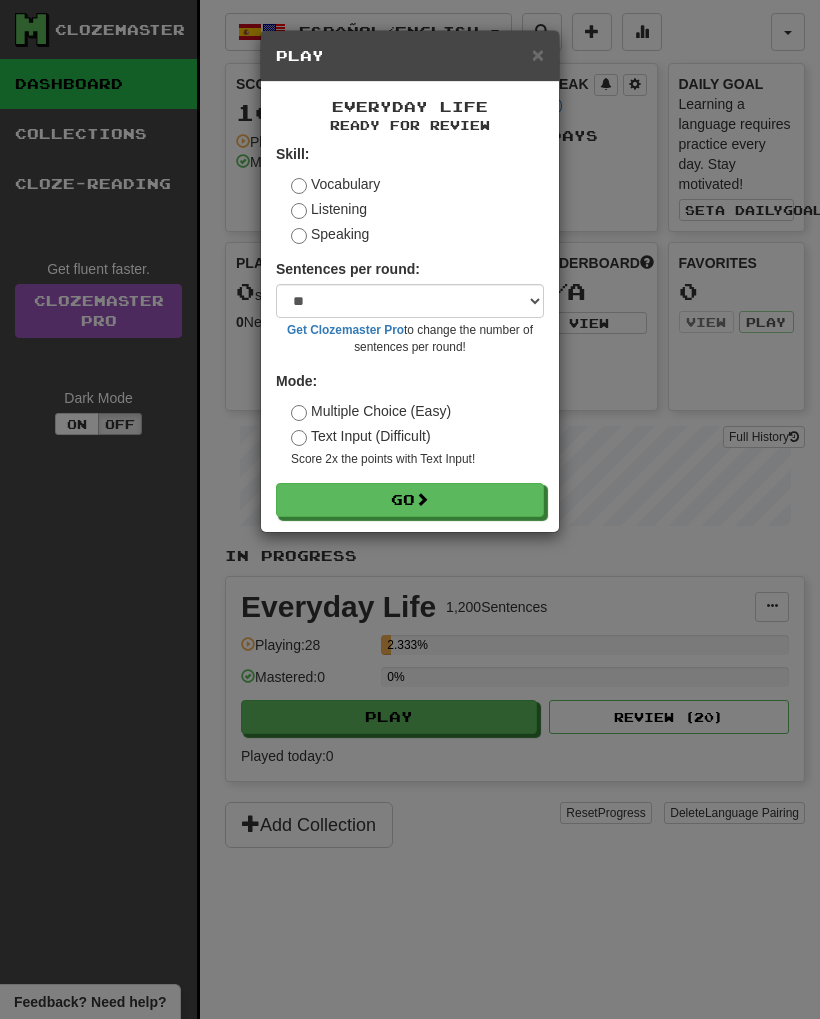 click at bounding box center (422, 499) 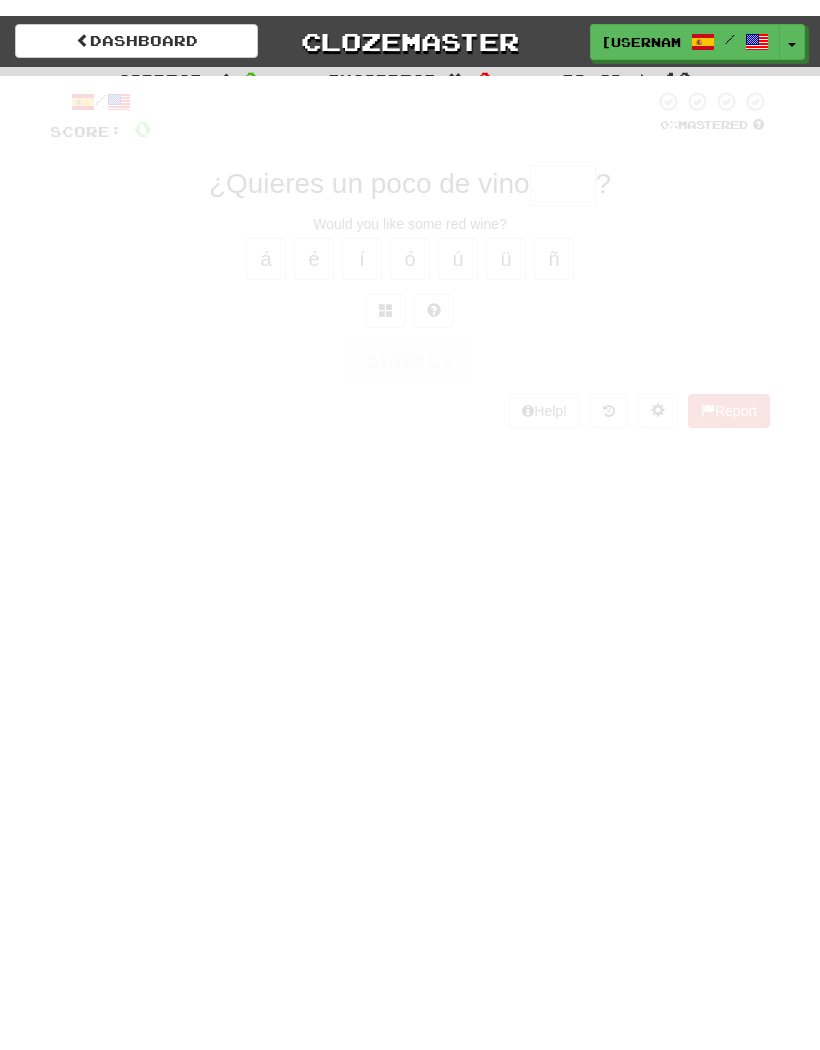 scroll, scrollTop: 0, scrollLeft: 0, axis: both 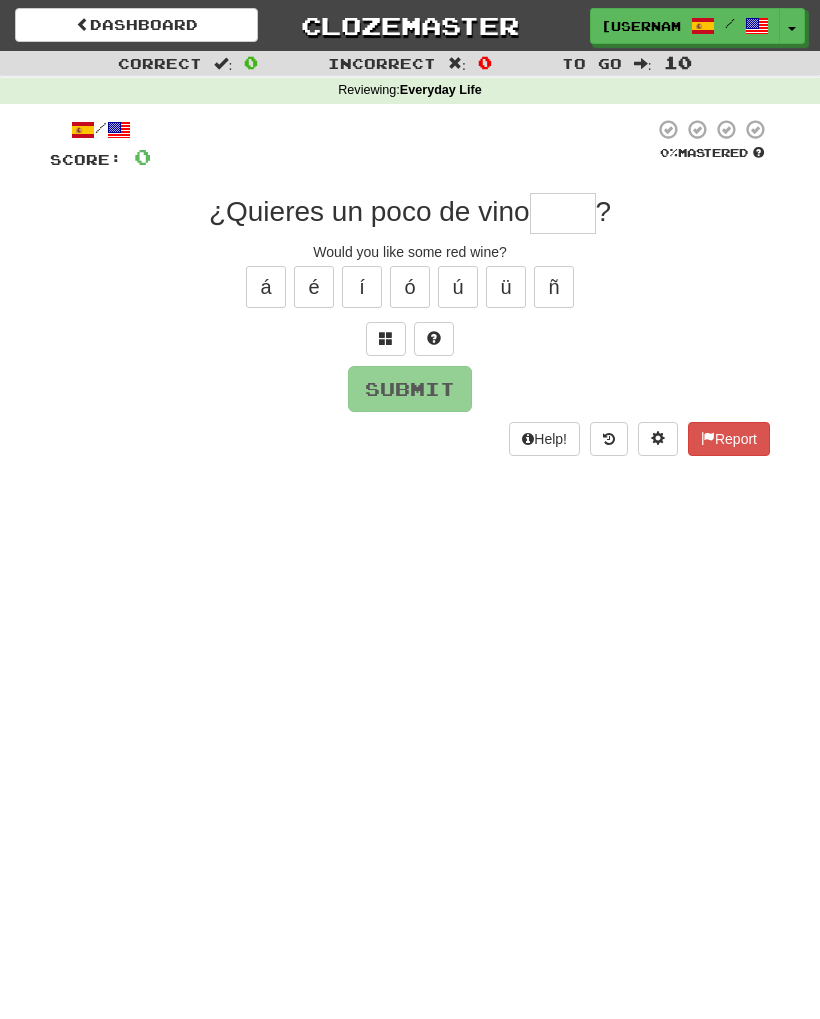 click at bounding box center [563, 213] 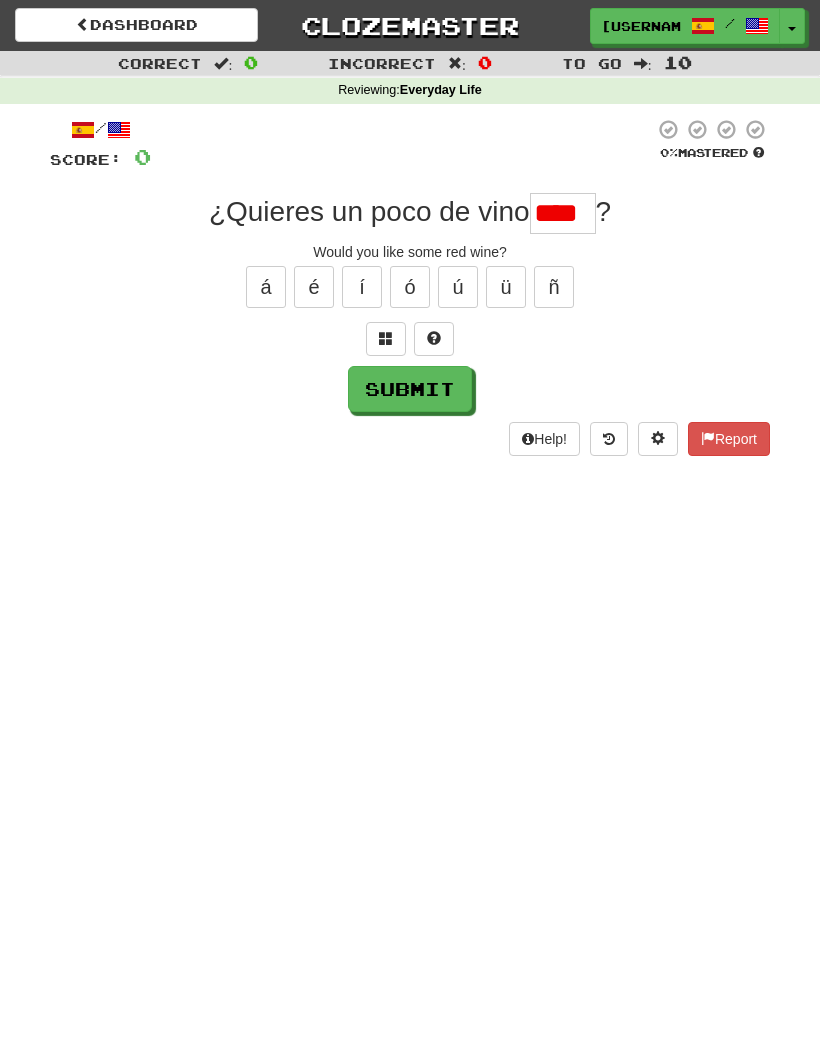 click on "Submit" at bounding box center [410, 389] 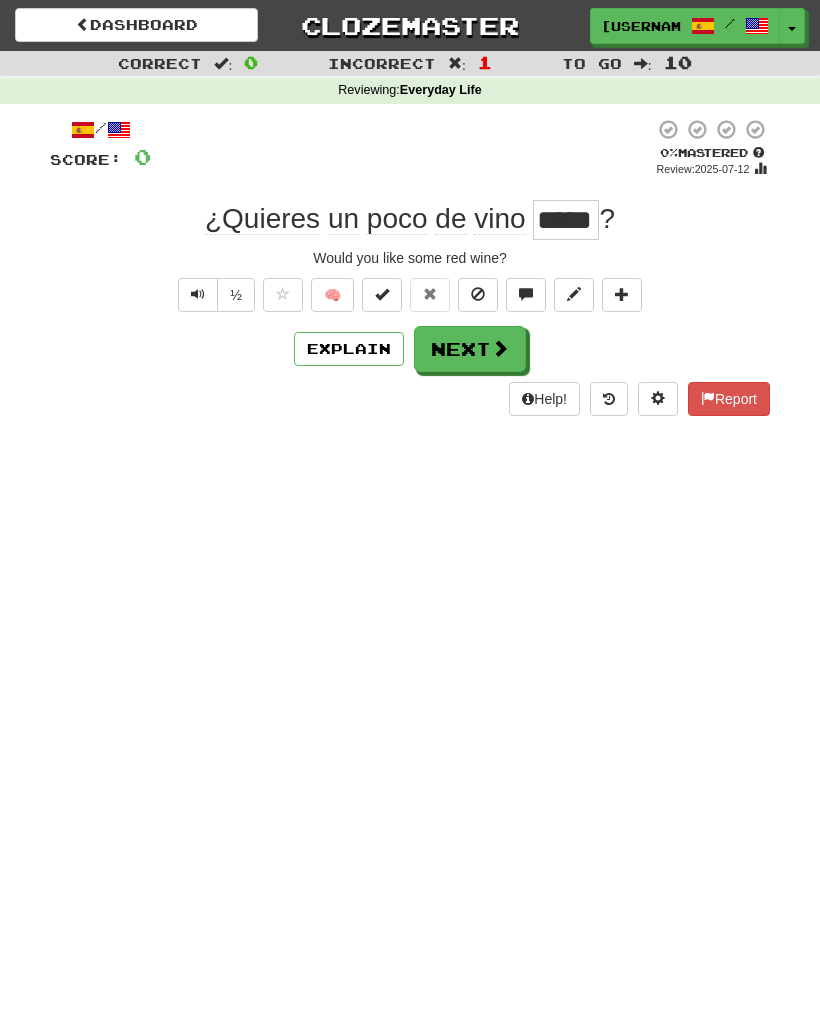 click at bounding box center (500, 348) 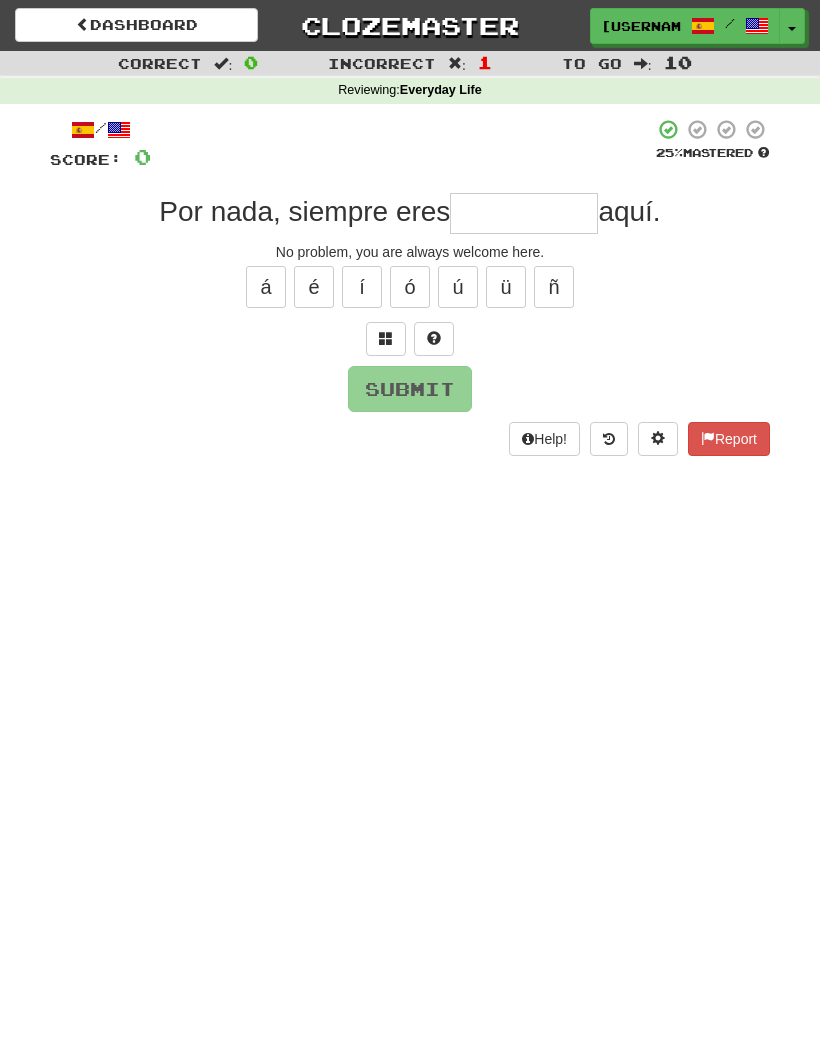 click on "Dashboard" at bounding box center [136, 25] 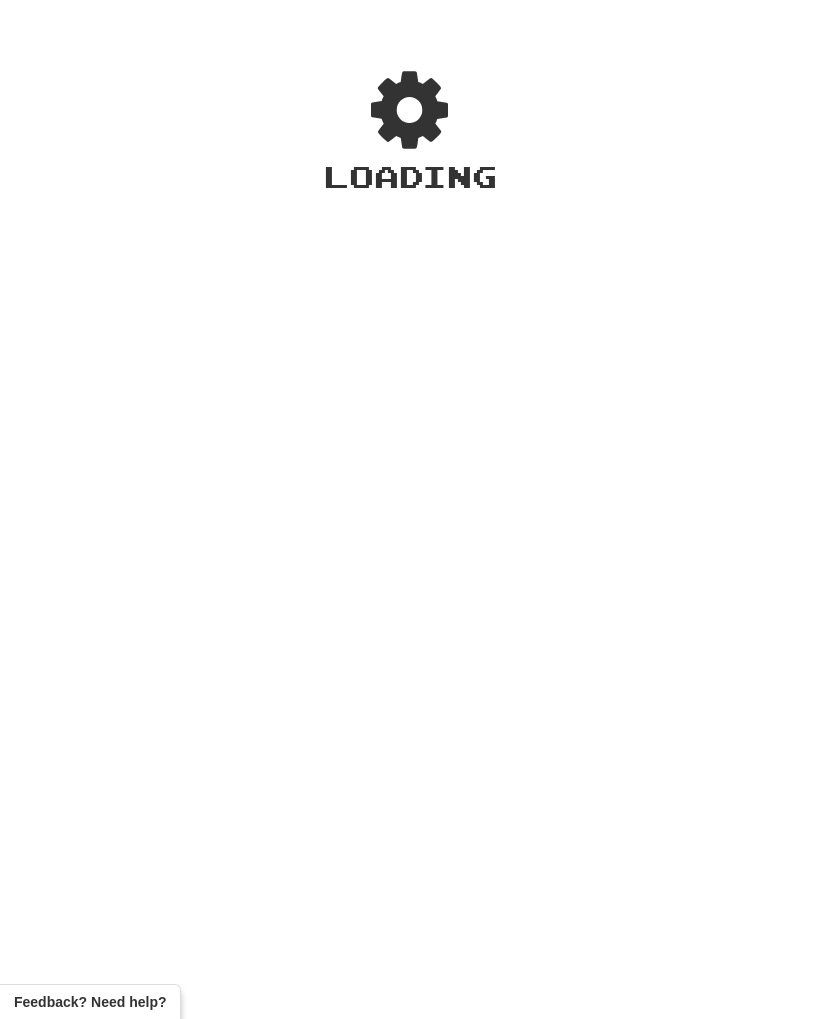 scroll, scrollTop: 0, scrollLeft: 0, axis: both 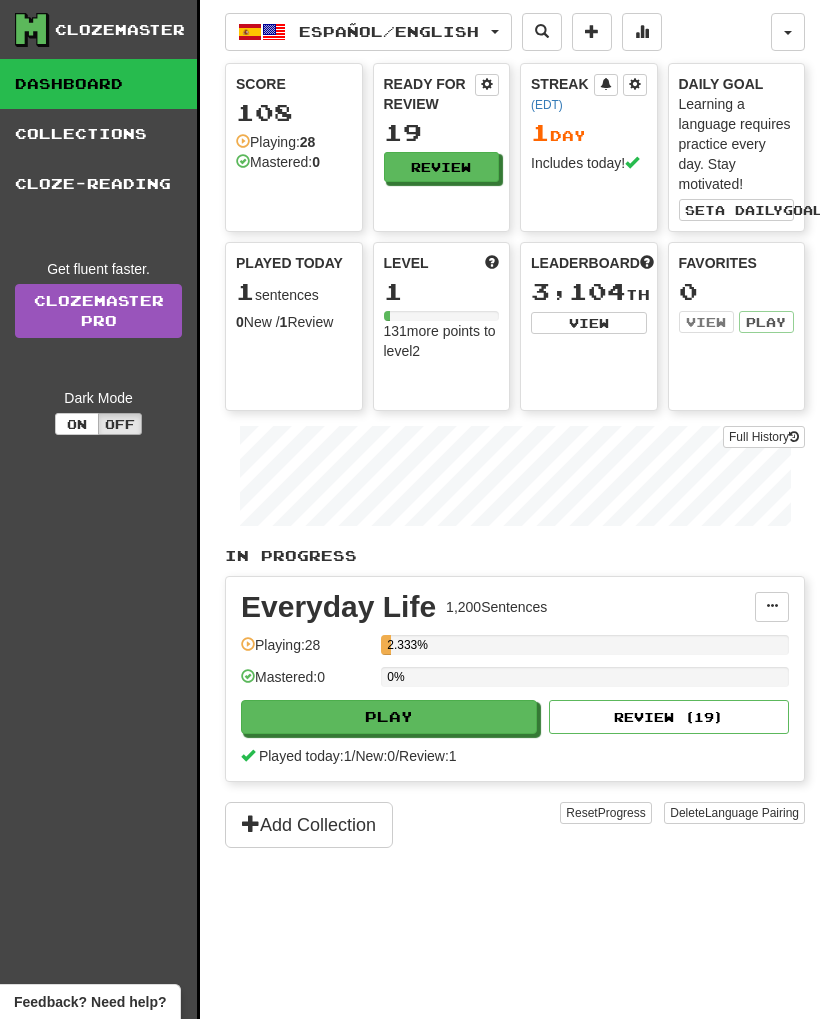 click on "Review" at bounding box center (442, 167) 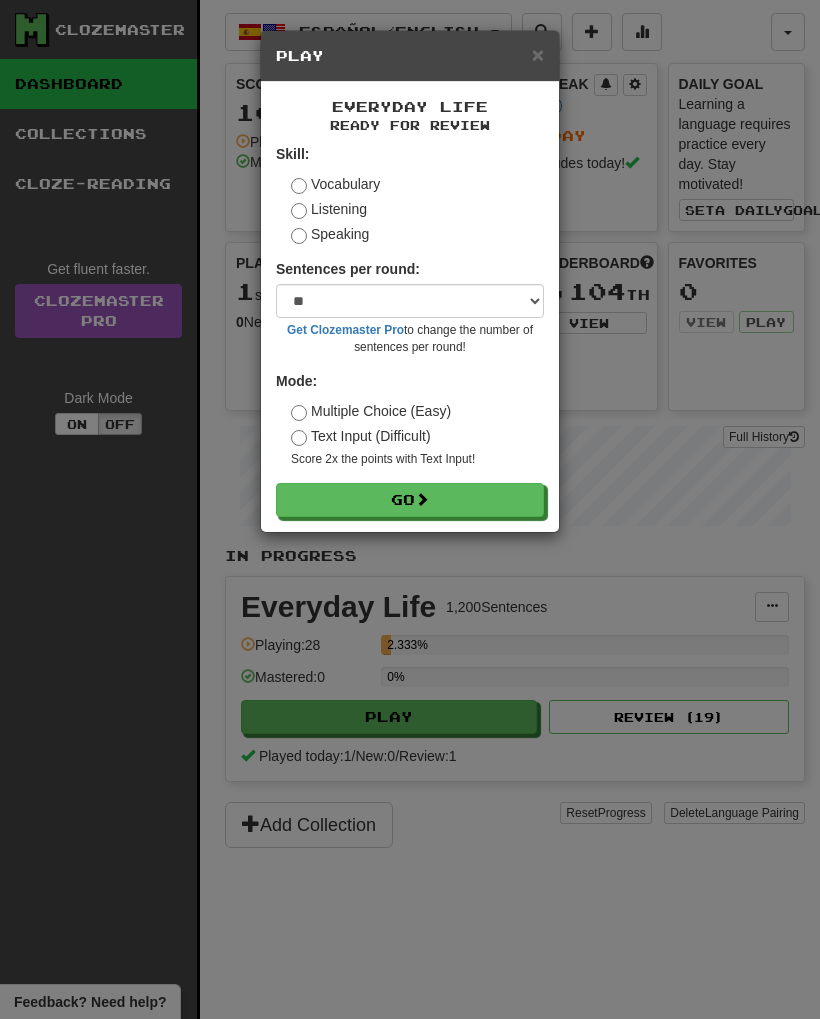 click on "Go" at bounding box center [410, 500] 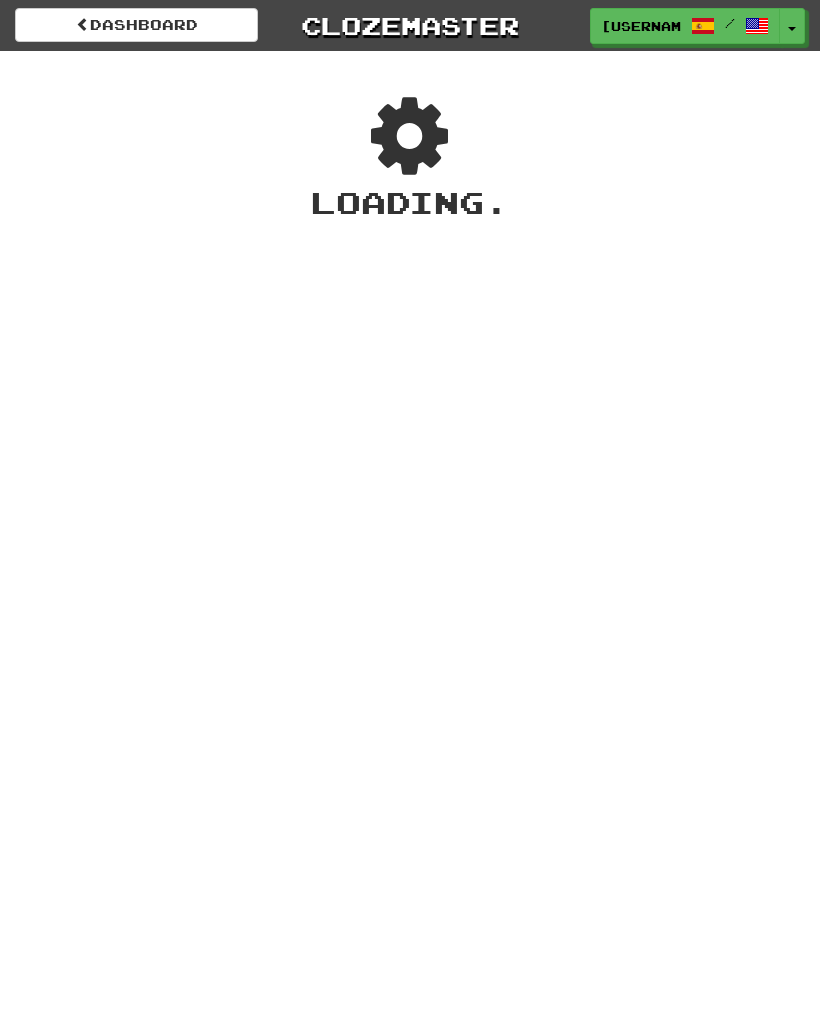 scroll, scrollTop: 0, scrollLeft: 0, axis: both 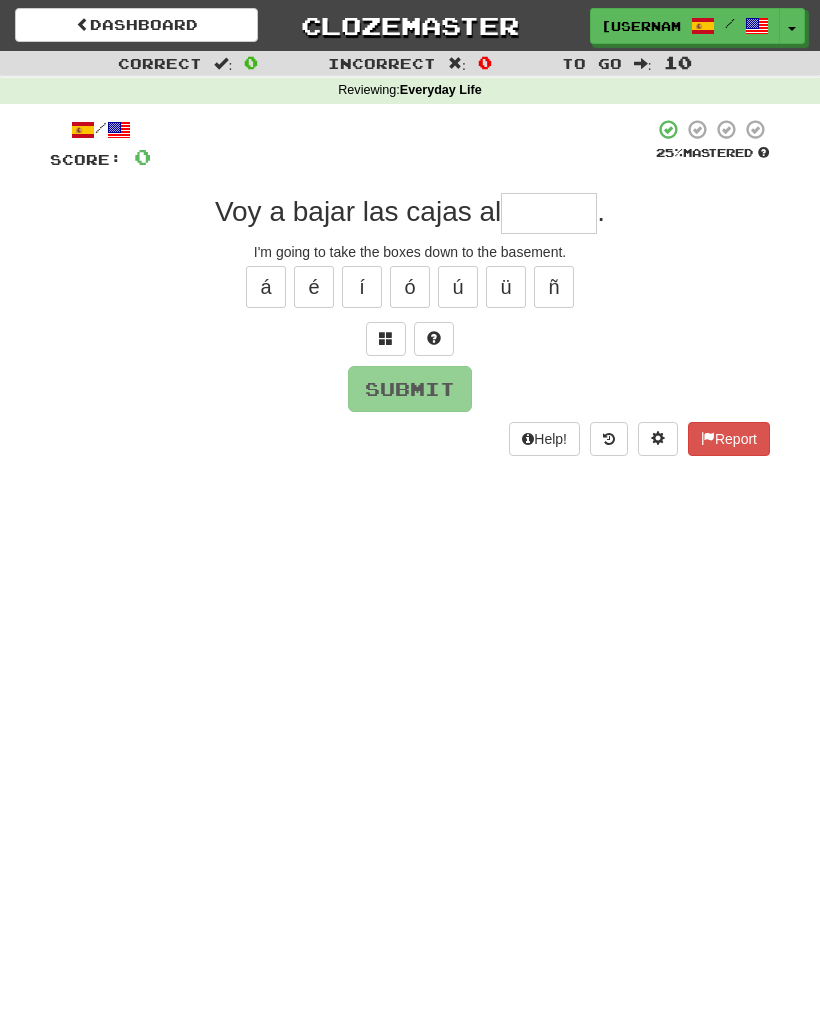 click at bounding box center (549, 213) 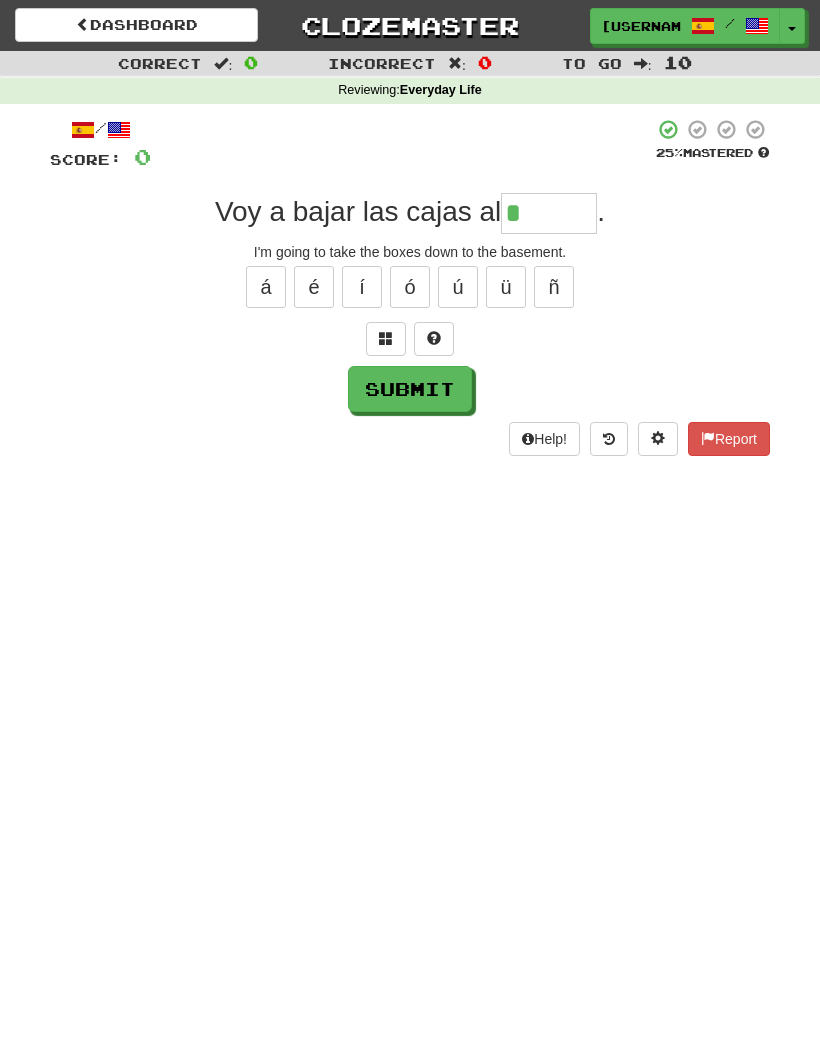 click on "ó" at bounding box center [410, 287] 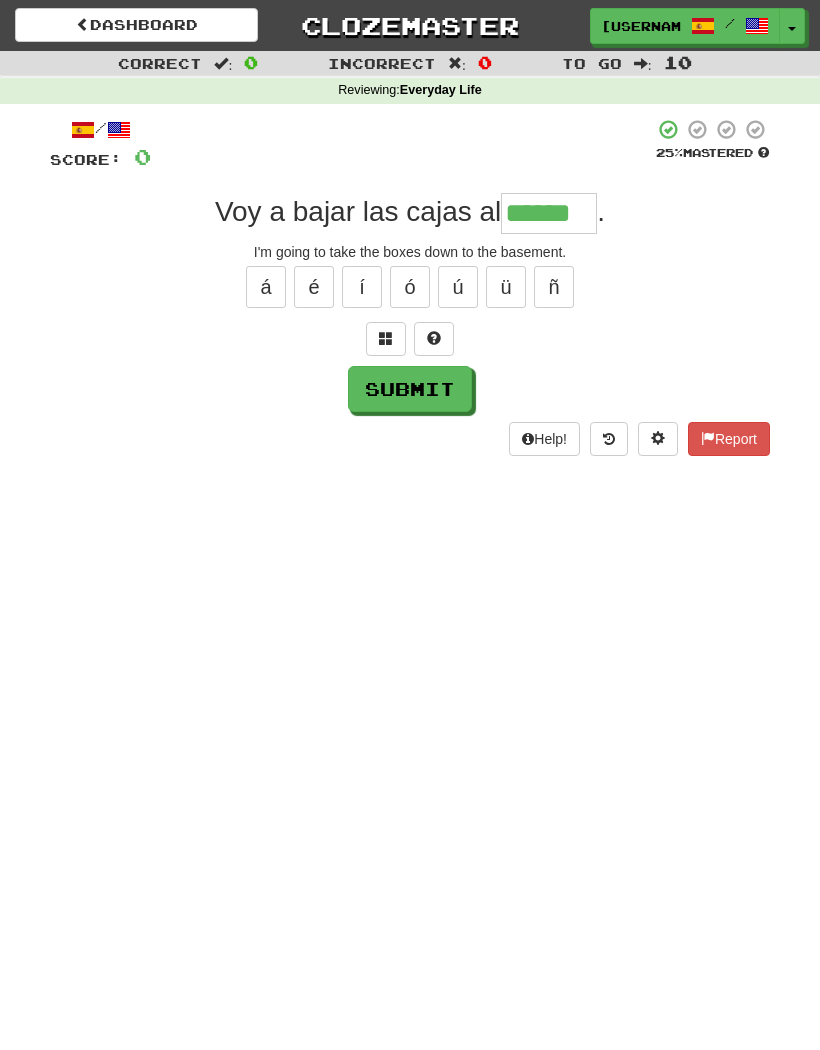 type on "******" 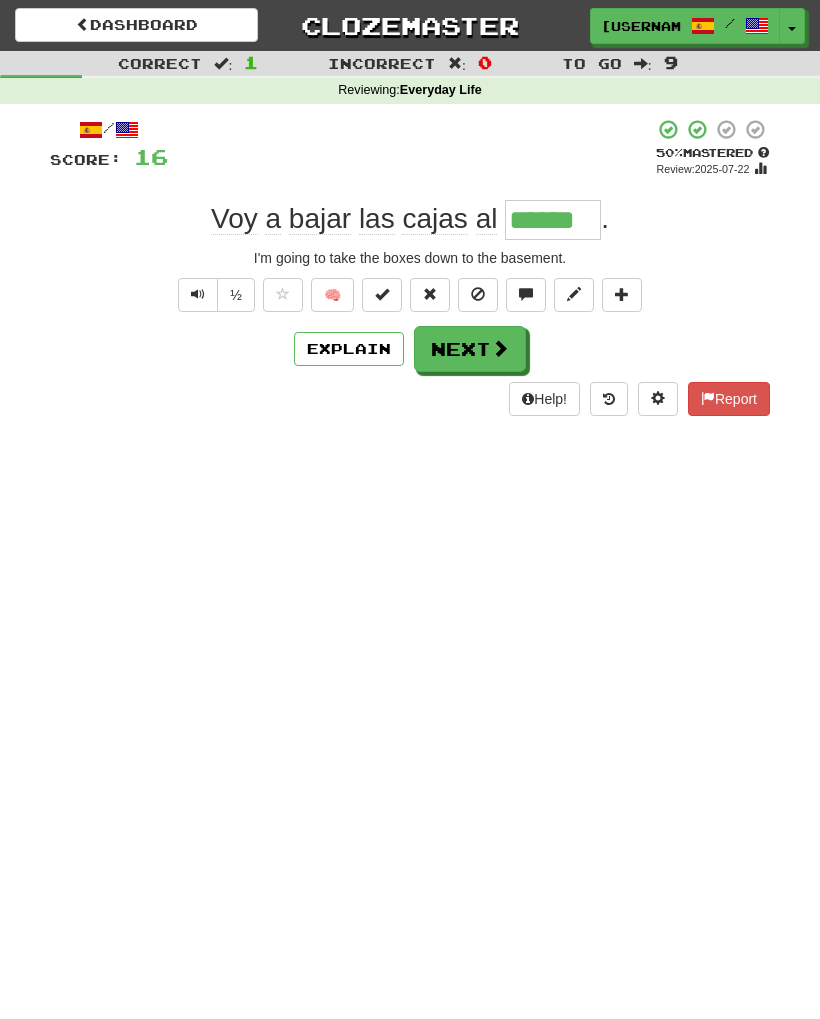 click on "Next" at bounding box center (470, 349) 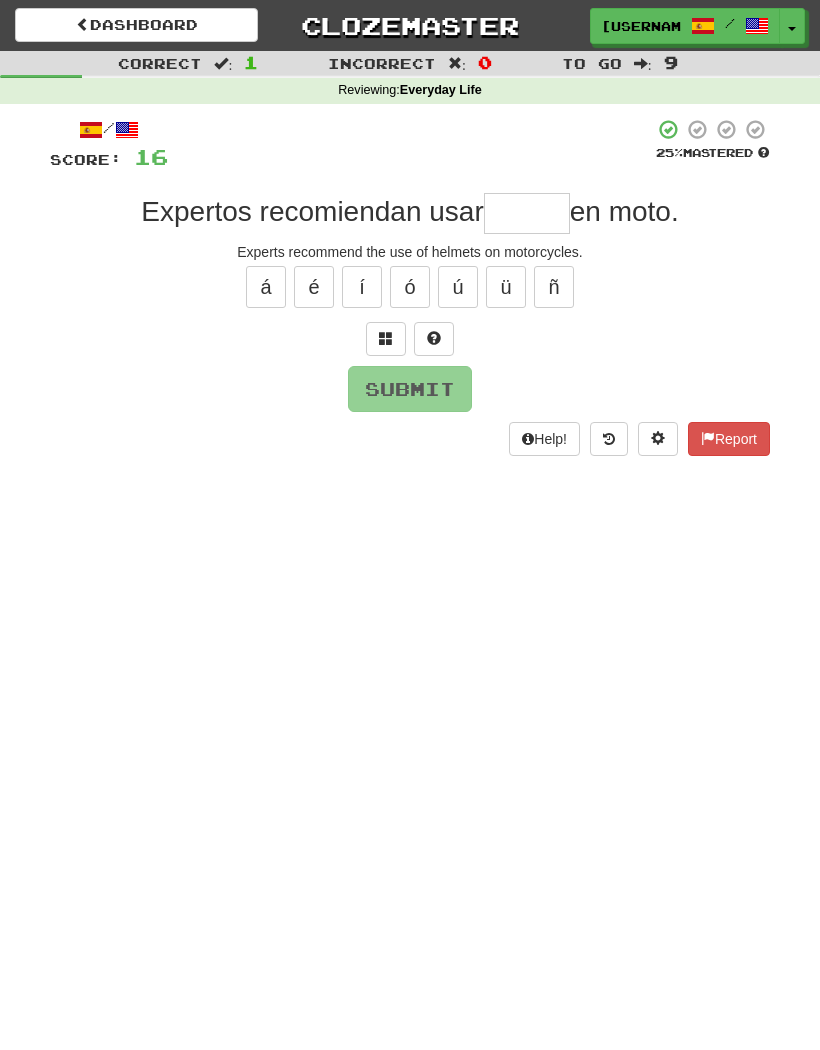 click at bounding box center (434, 339) 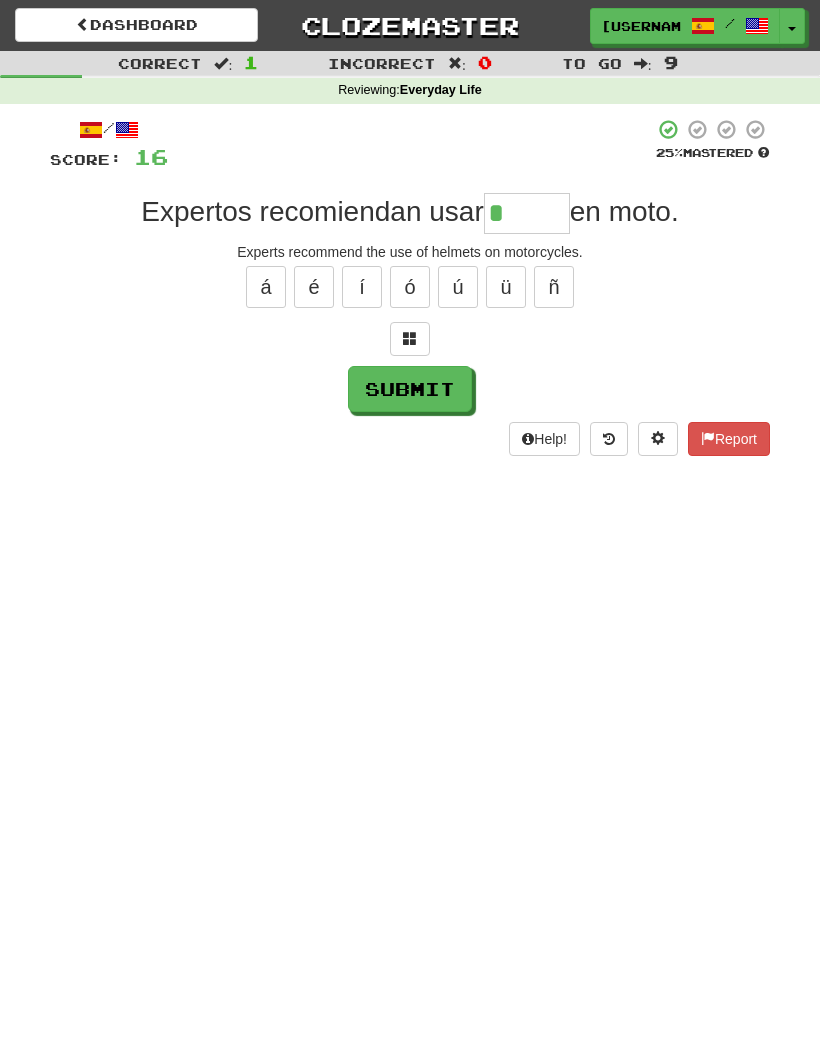 click at bounding box center [410, 338] 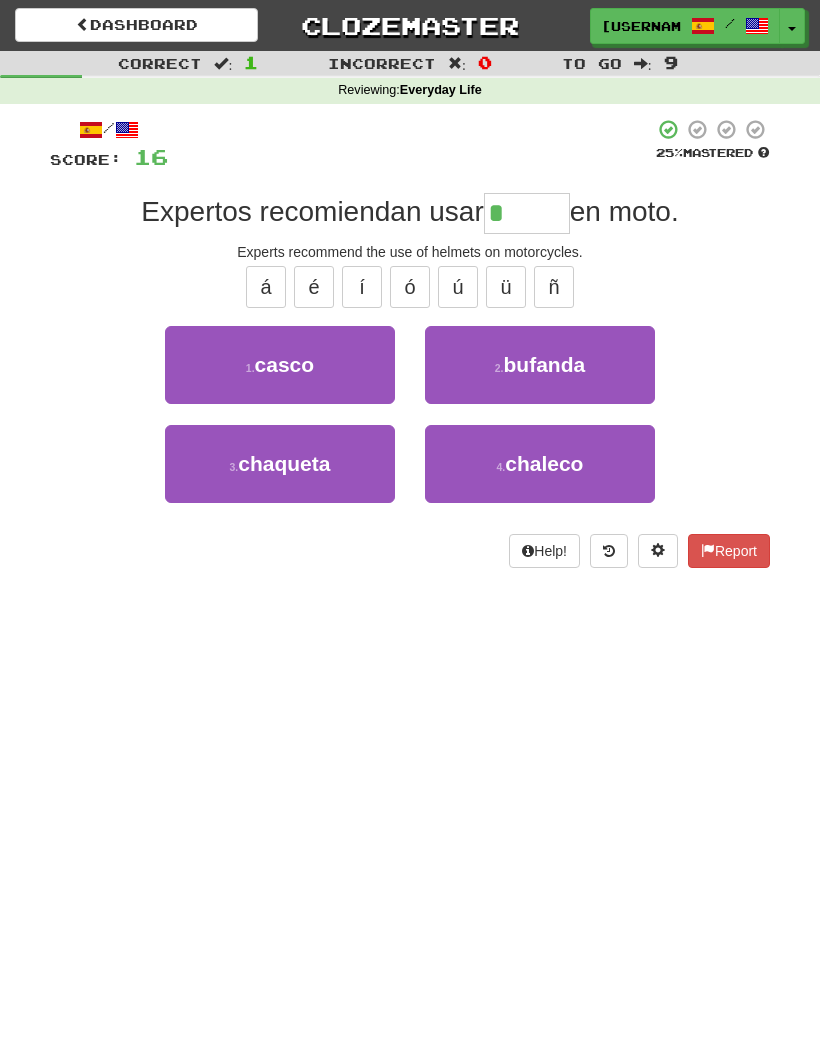 click on "bufanda" at bounding box center [545, 364] 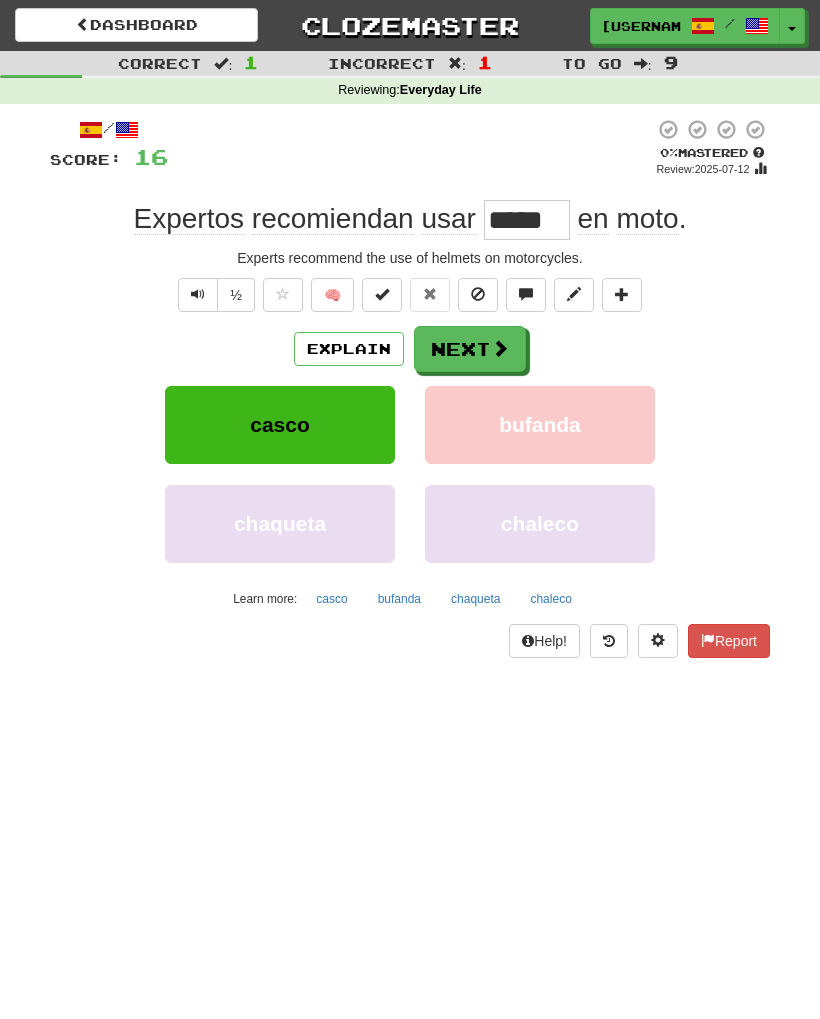 click on "Next" at bounding box center (470, 349) 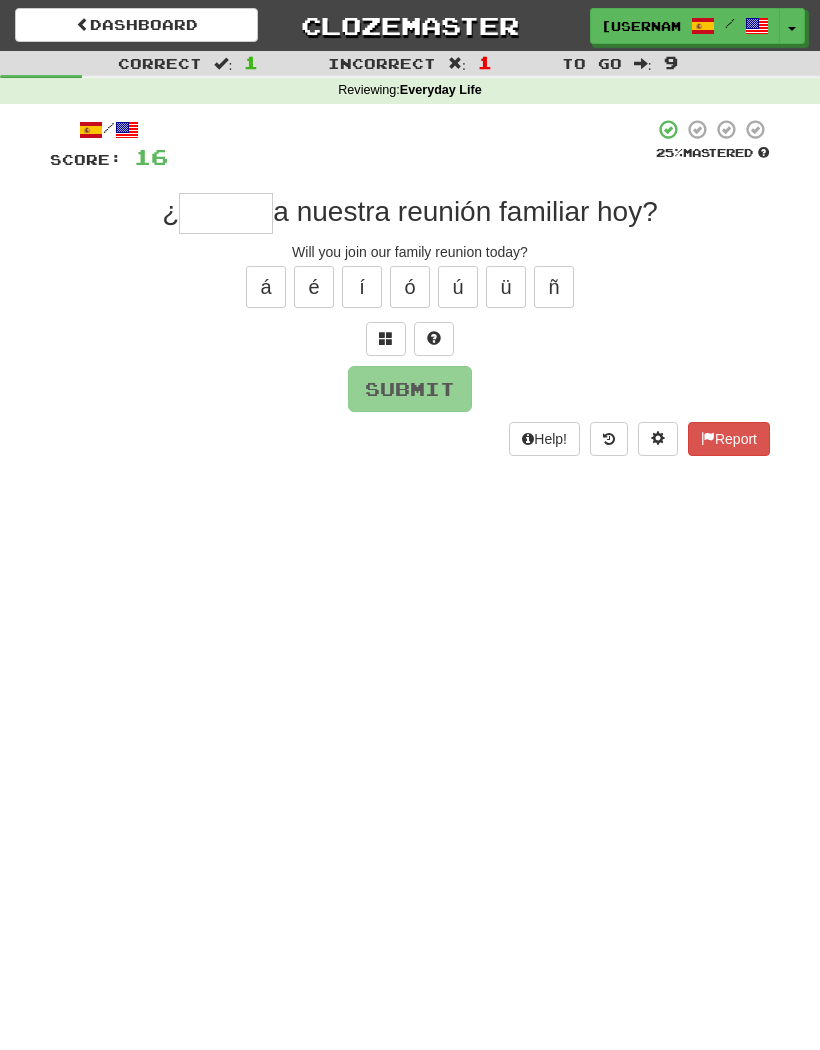 click at bounding box center [410, 339] 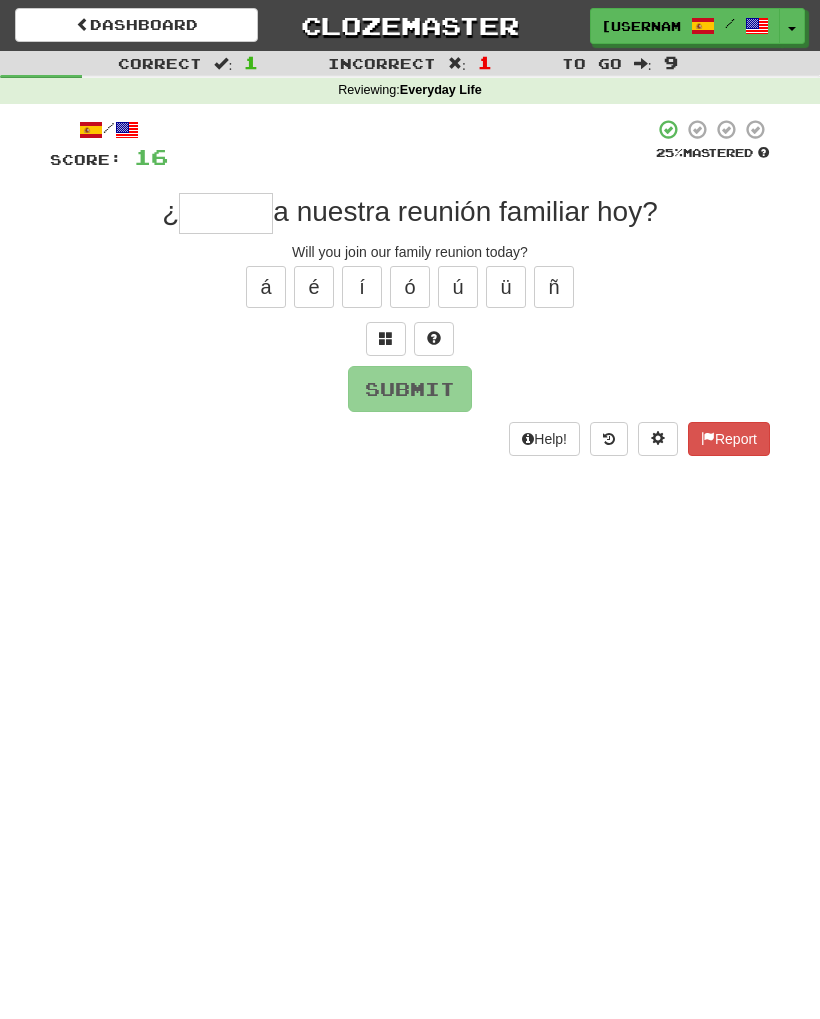 click at bounding box center [226, 213] 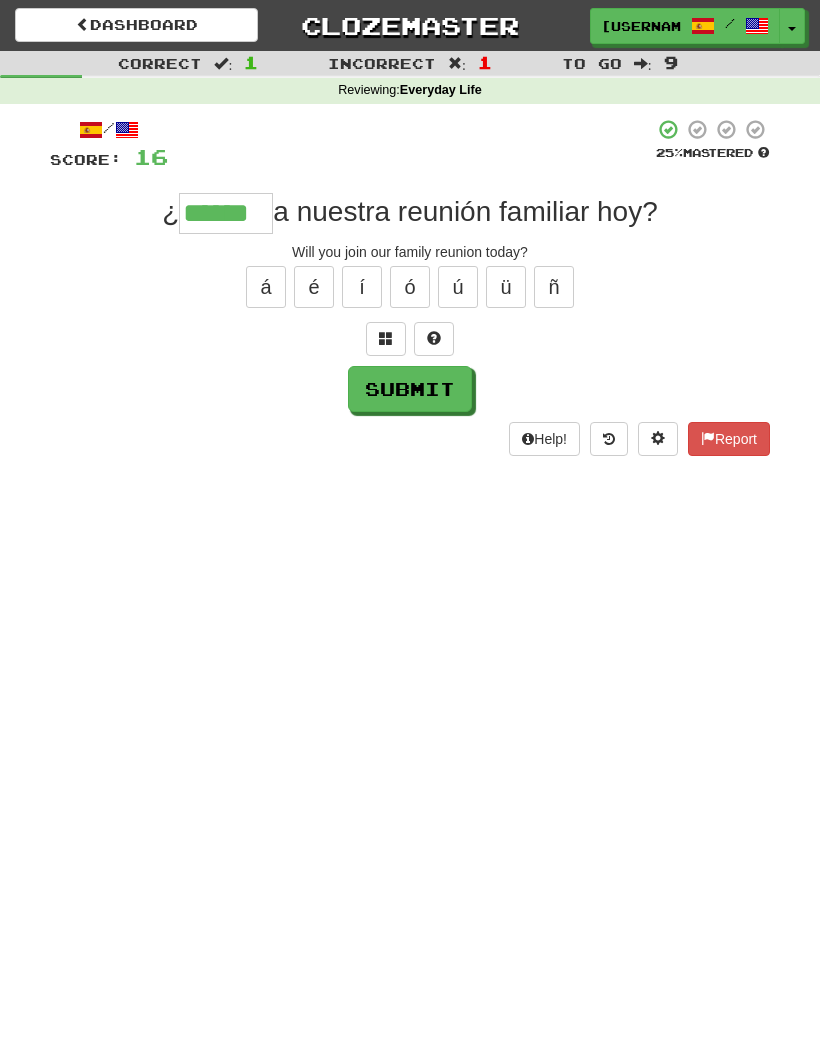 click on "Submit" at bounding box center (410, 389) 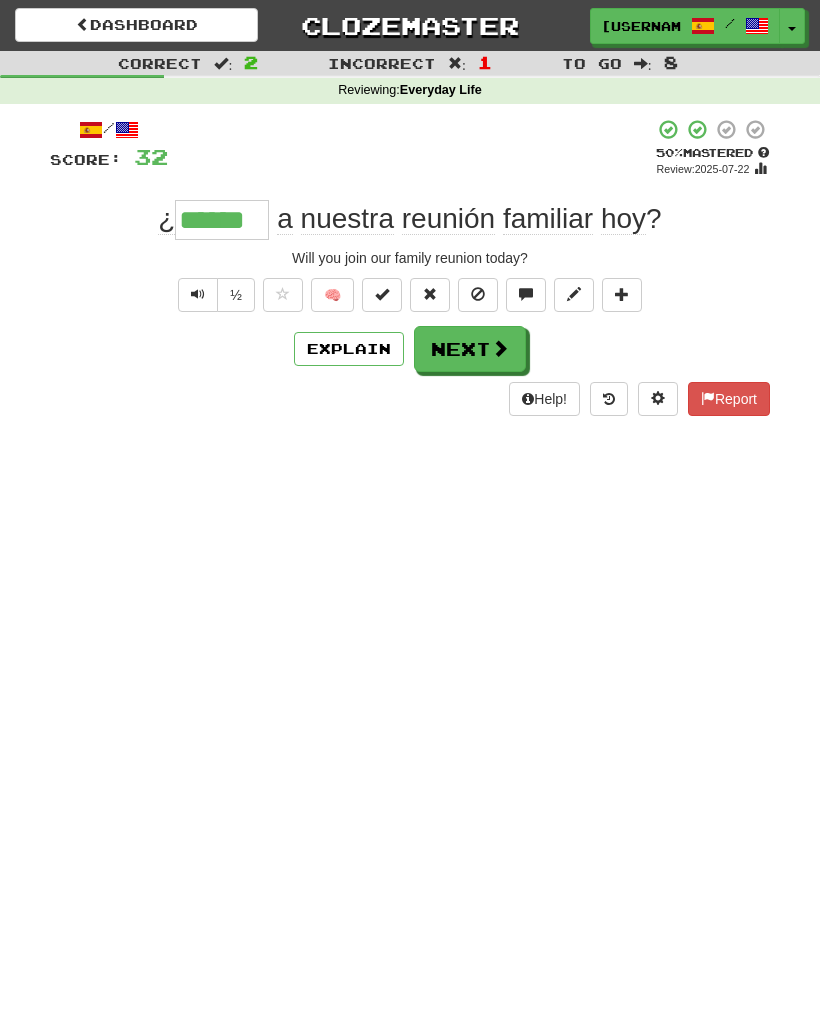 click at bounding box center [500, 348] 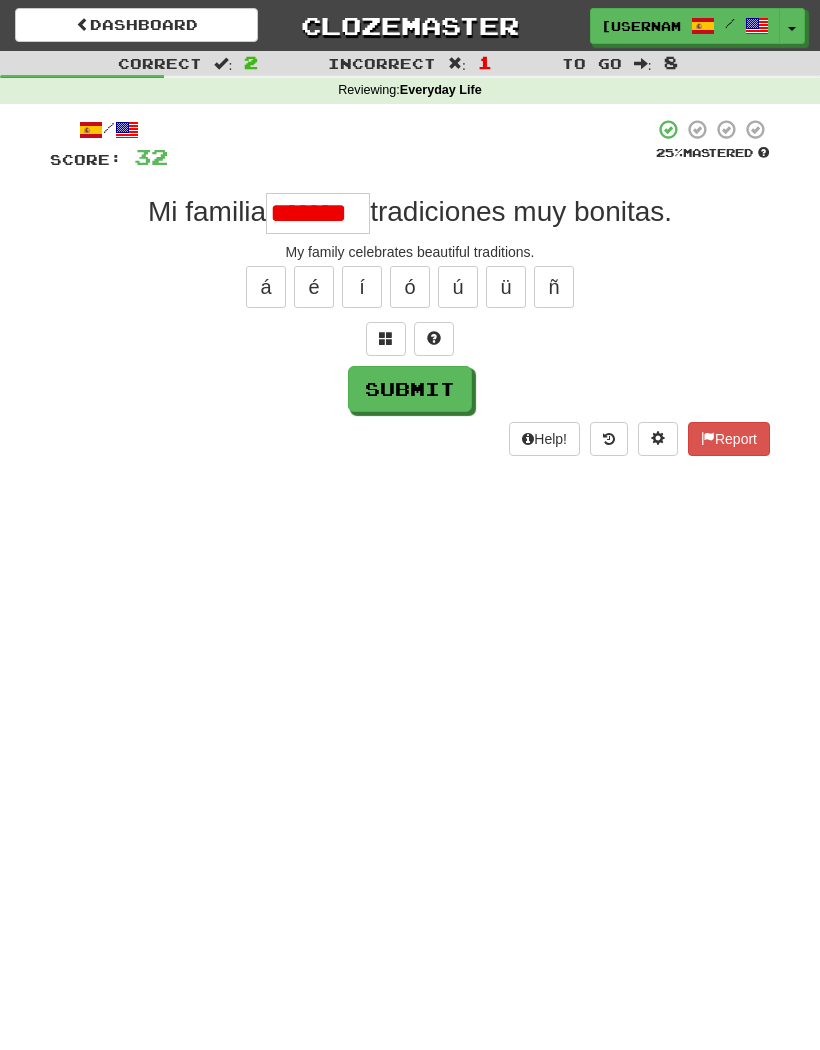 click on "Submit" at bounding box center (410, 389) 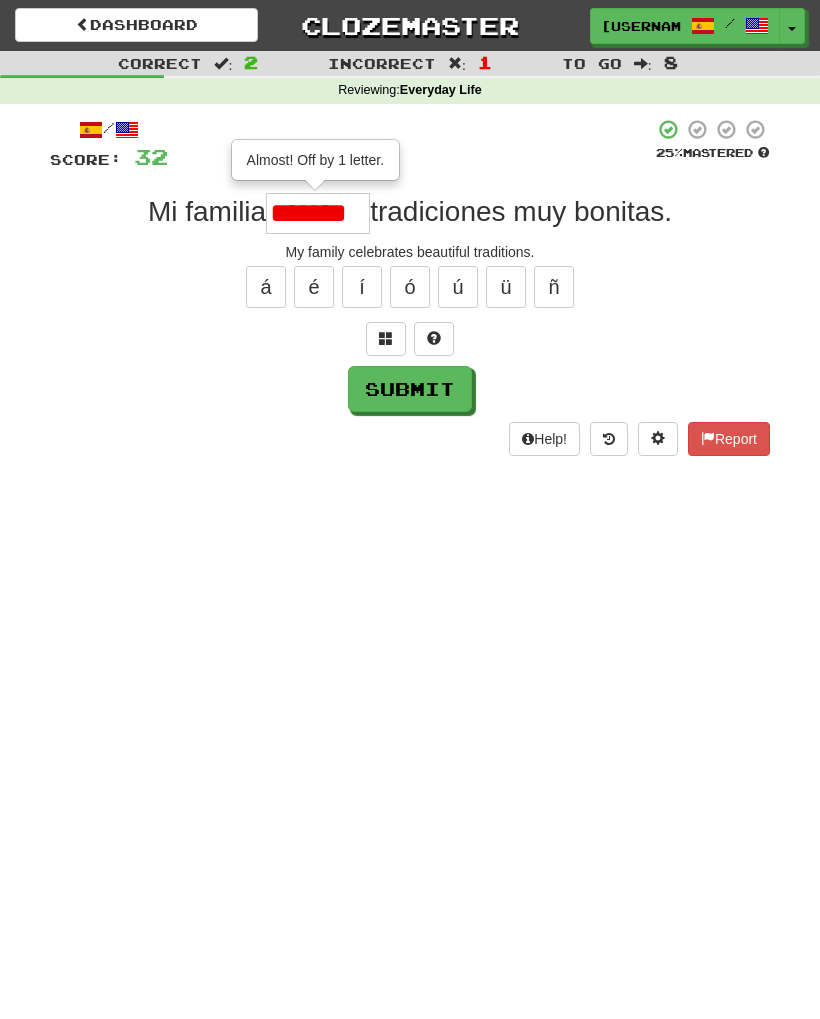 click on "é" at bounding box center [314, 287] 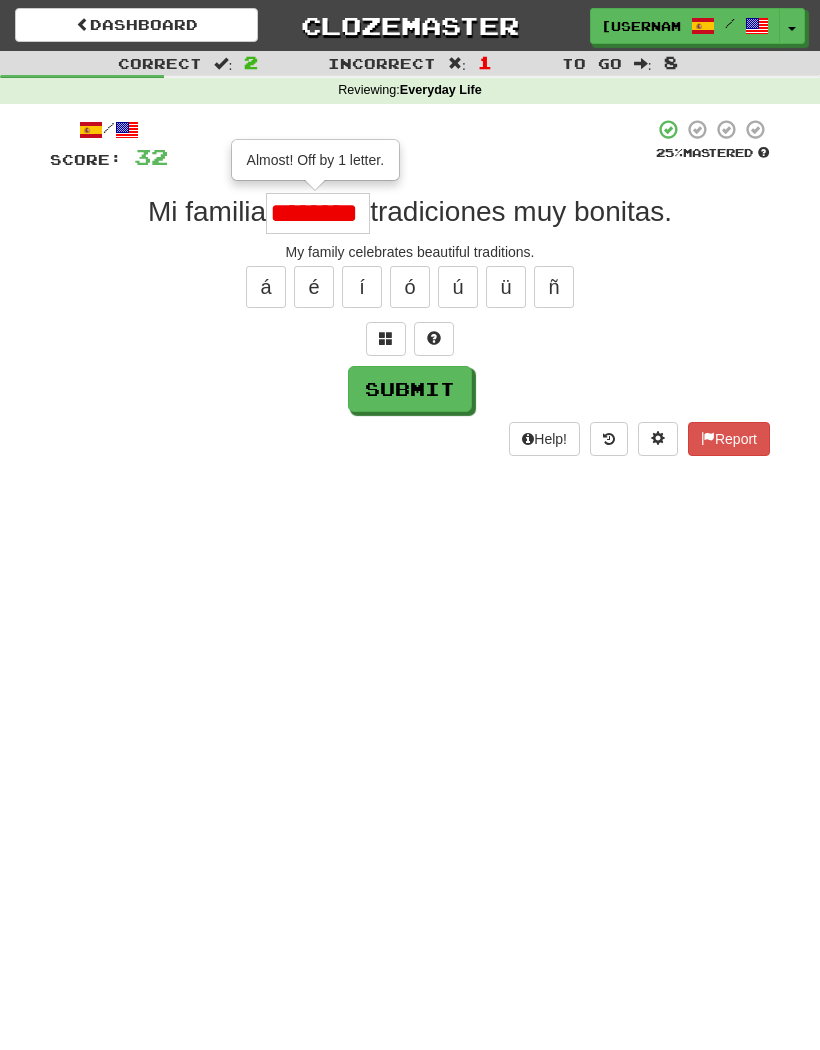 click at bounding box center [386, 339] 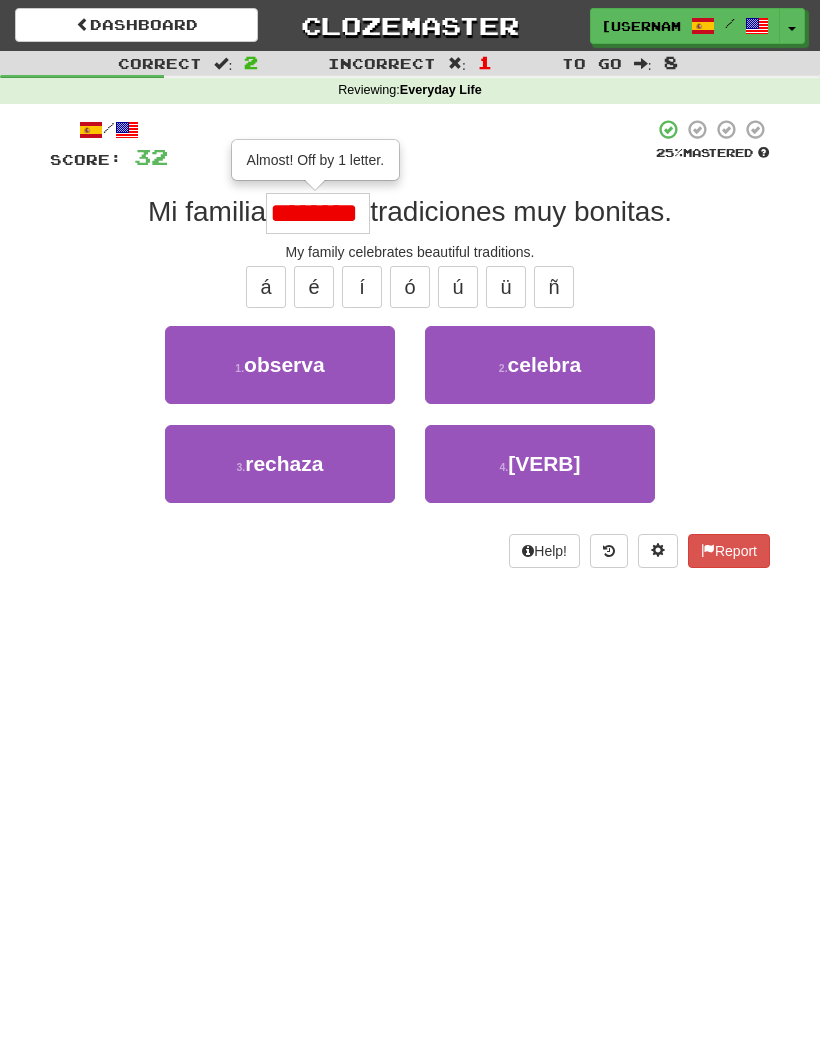 click on "2 .  celebra" at bounding box center (540, 365) 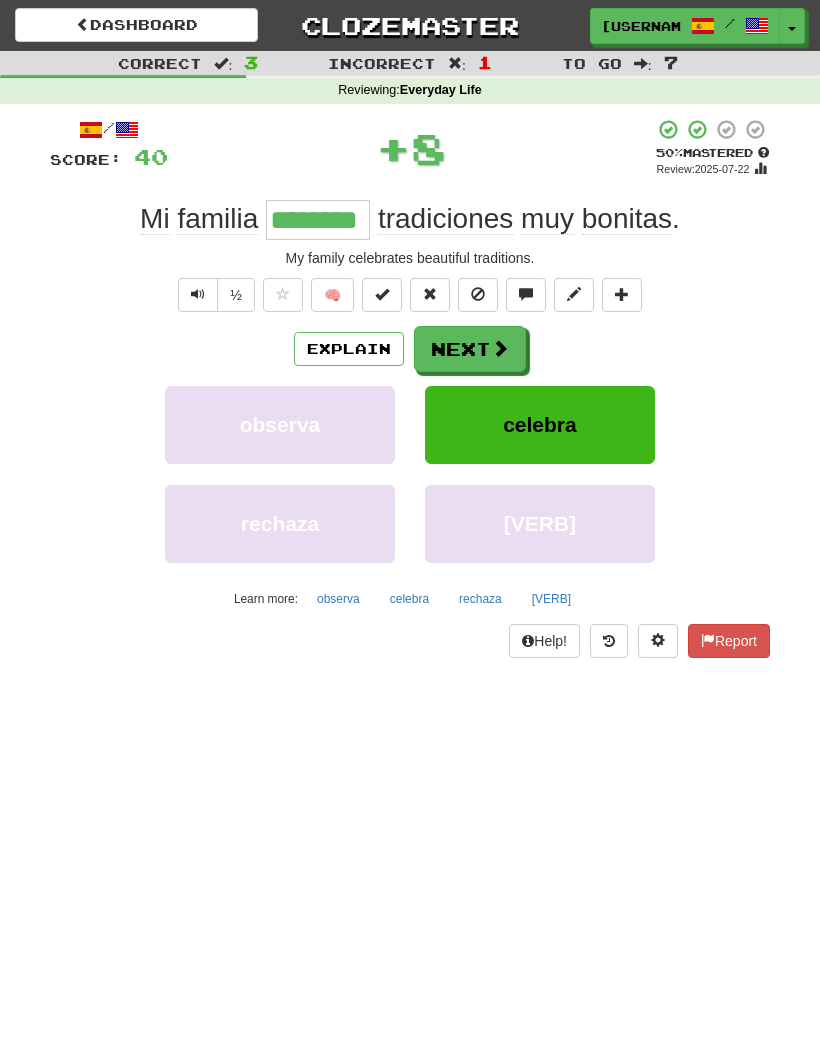 type on "*******" 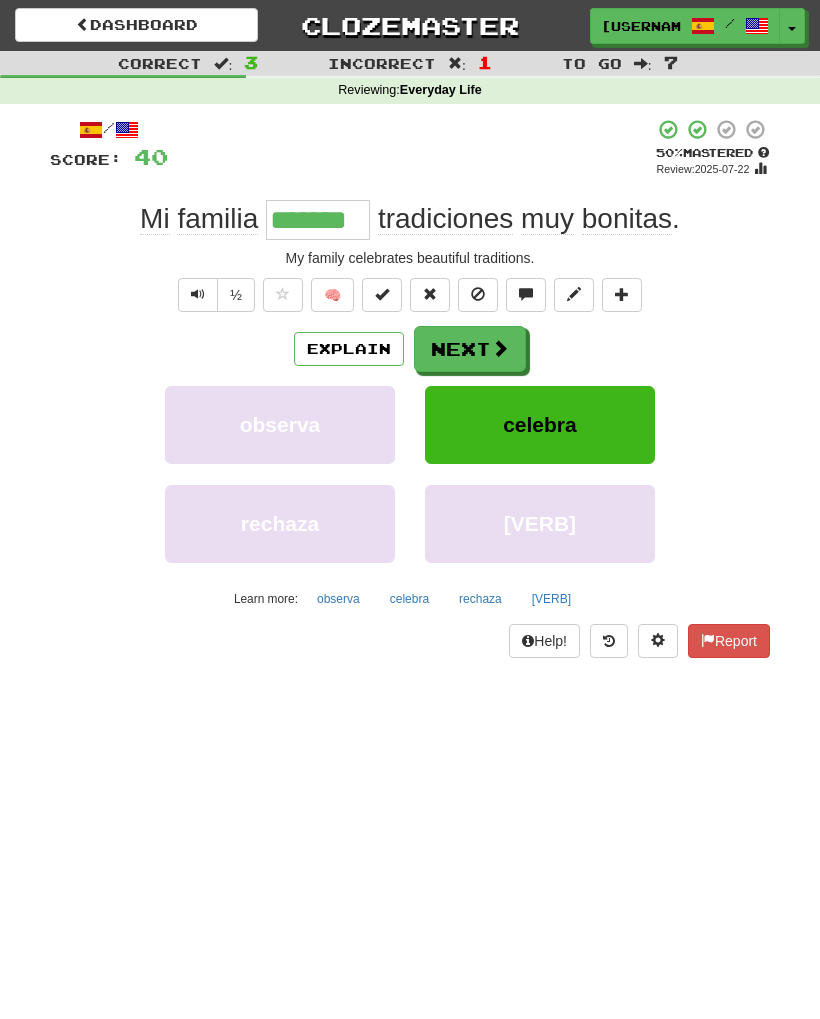 click on "Next" at bounding box center [470, 349] 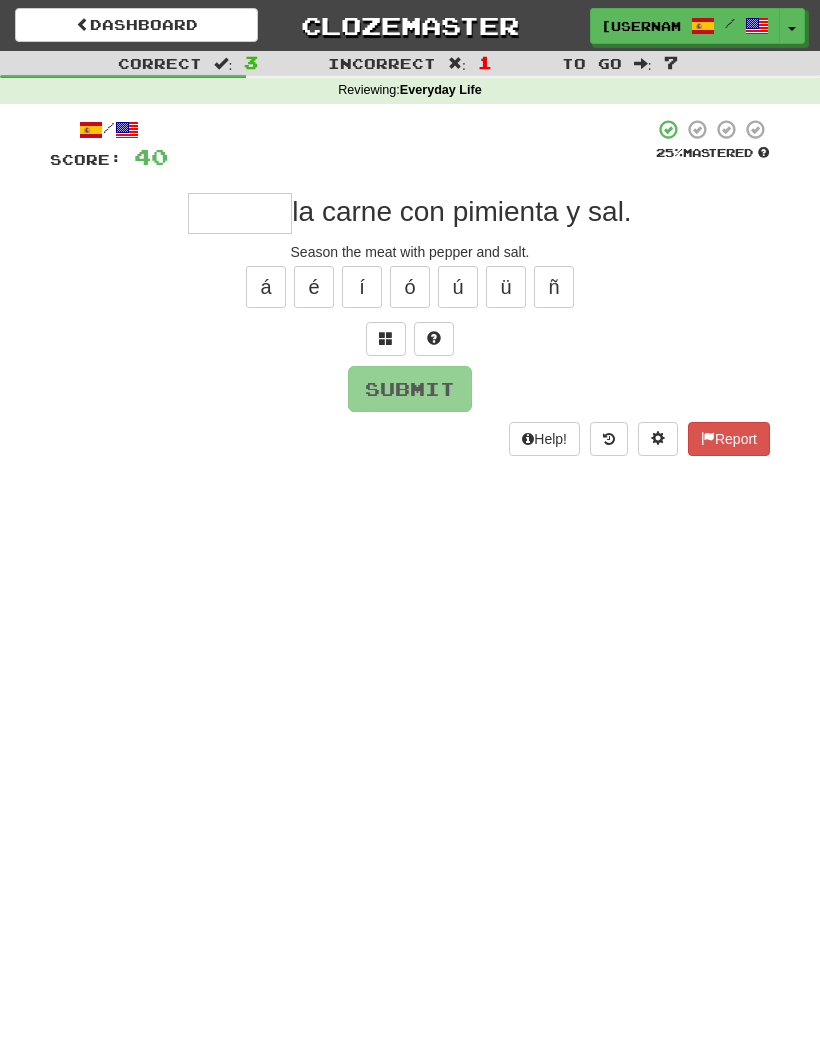 click at bounding box center (434, 338) 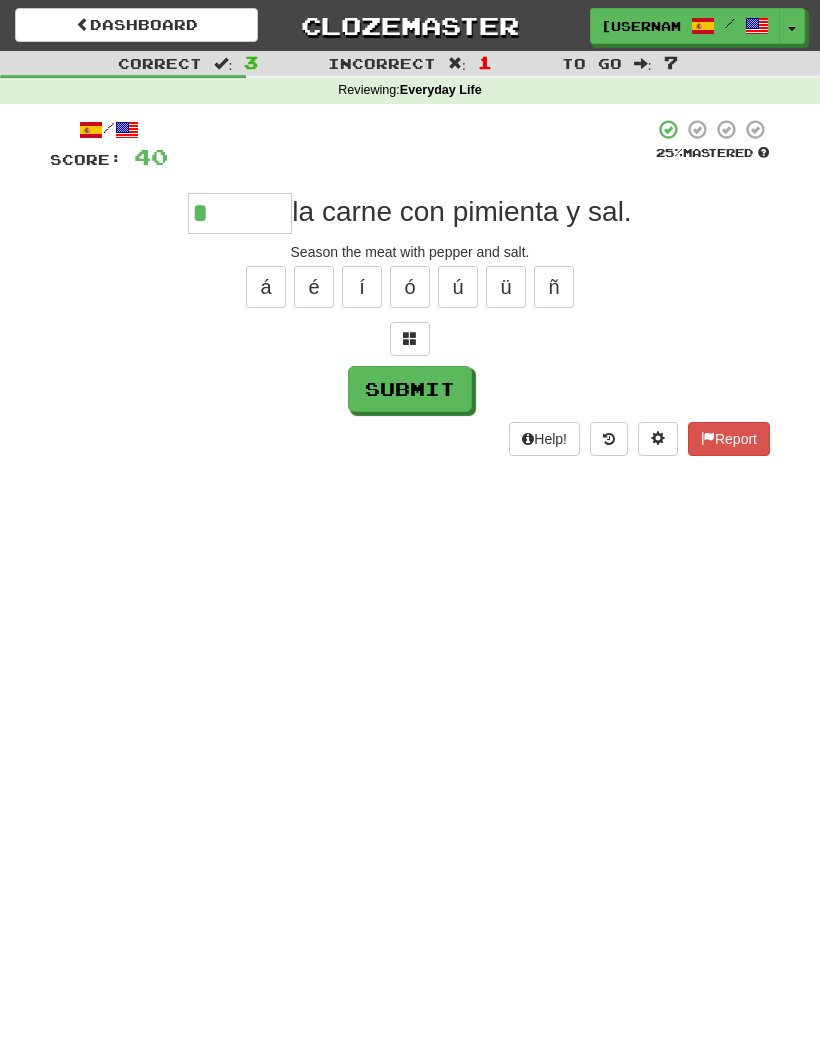 click at bounding box center (410, 339) 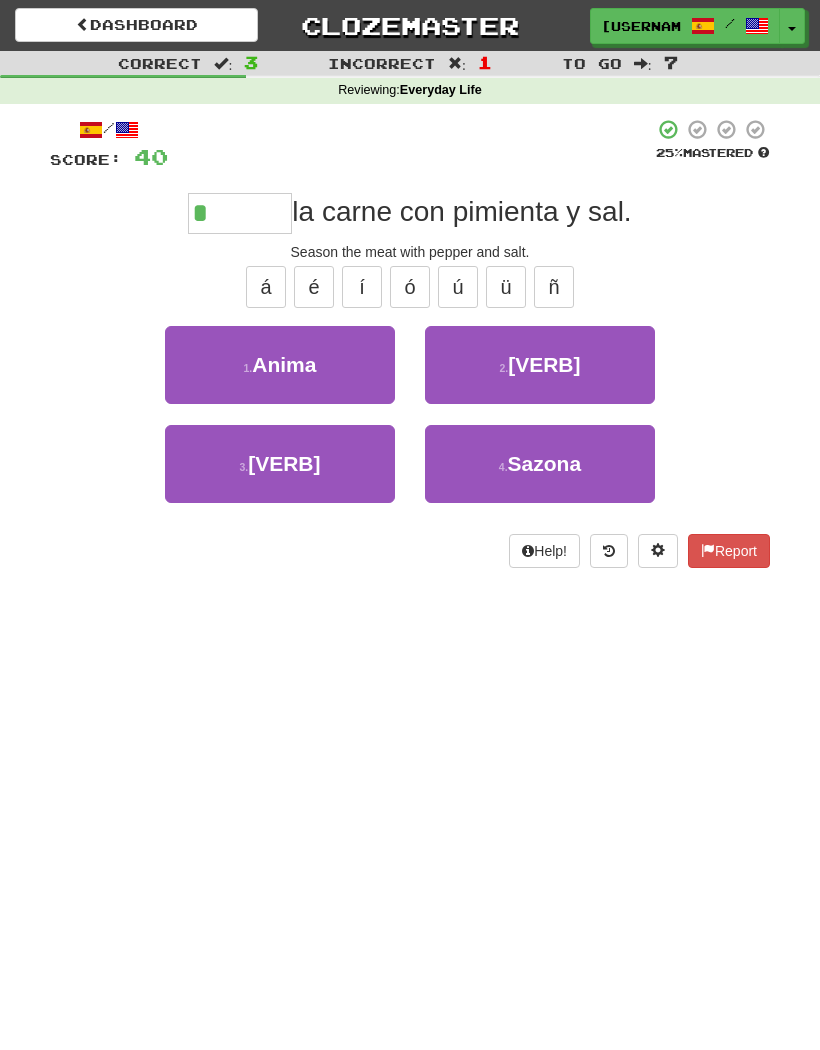 click on "Sazona" at bounding box center [545, 463] 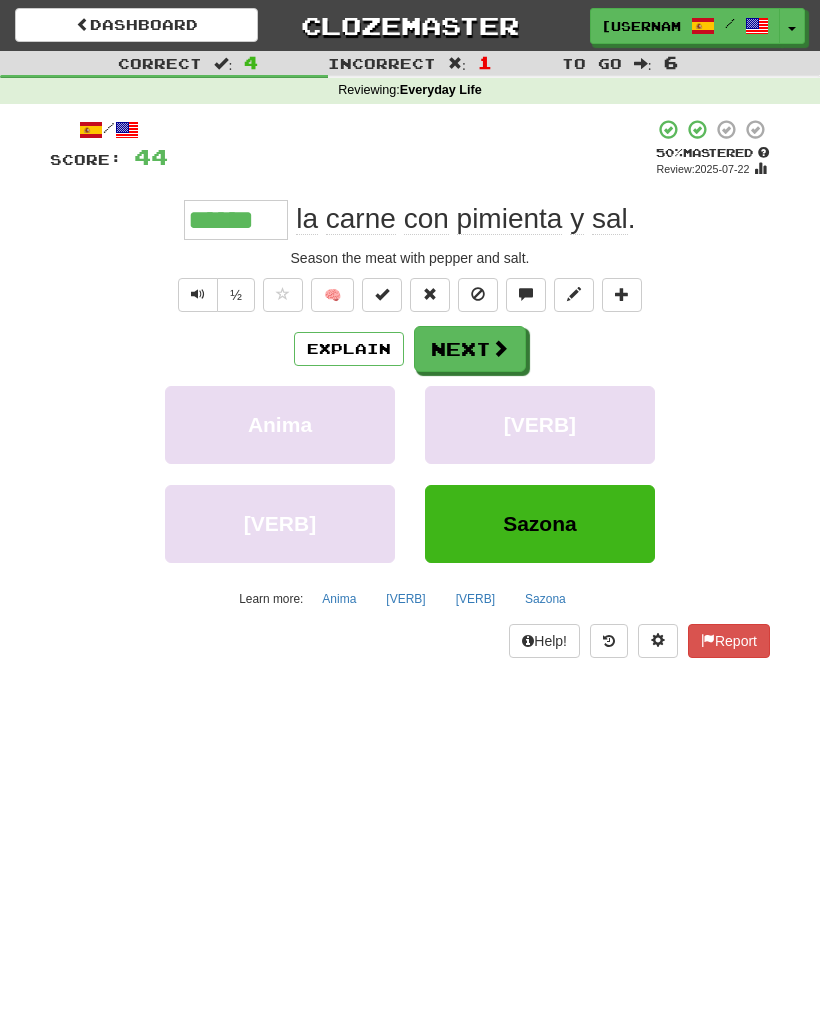 click at bounding box center (500, 348) 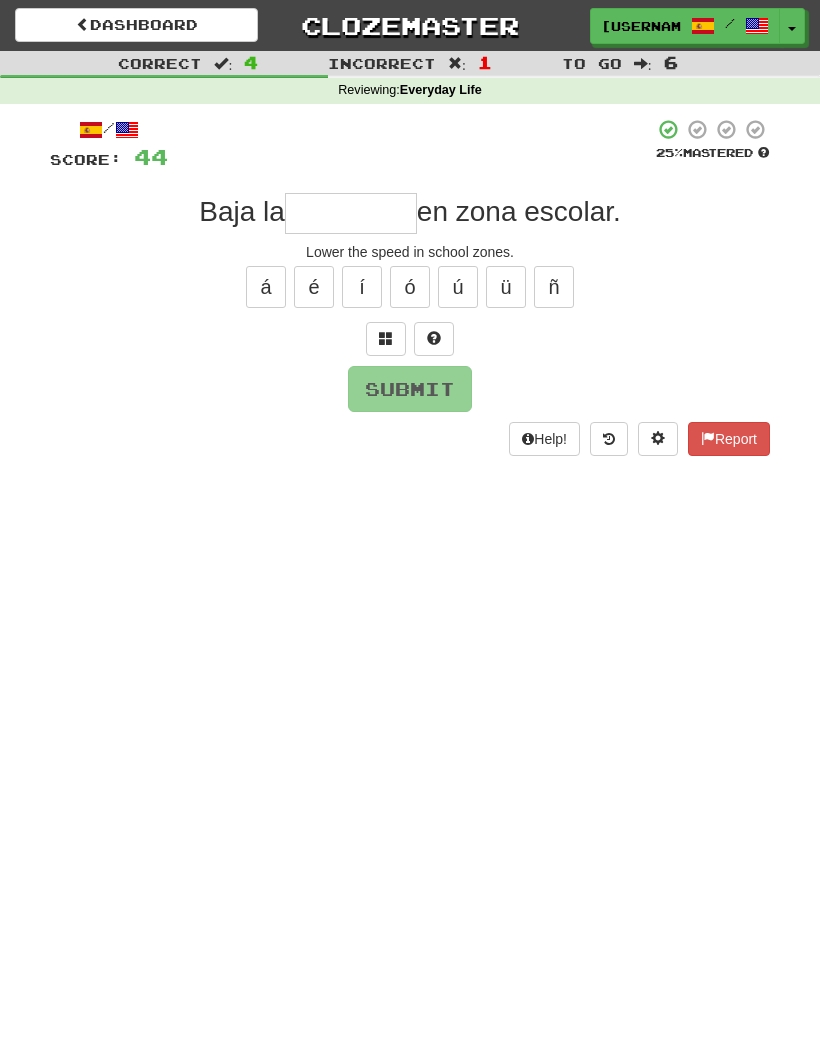 click at bounding box center (434, 339) 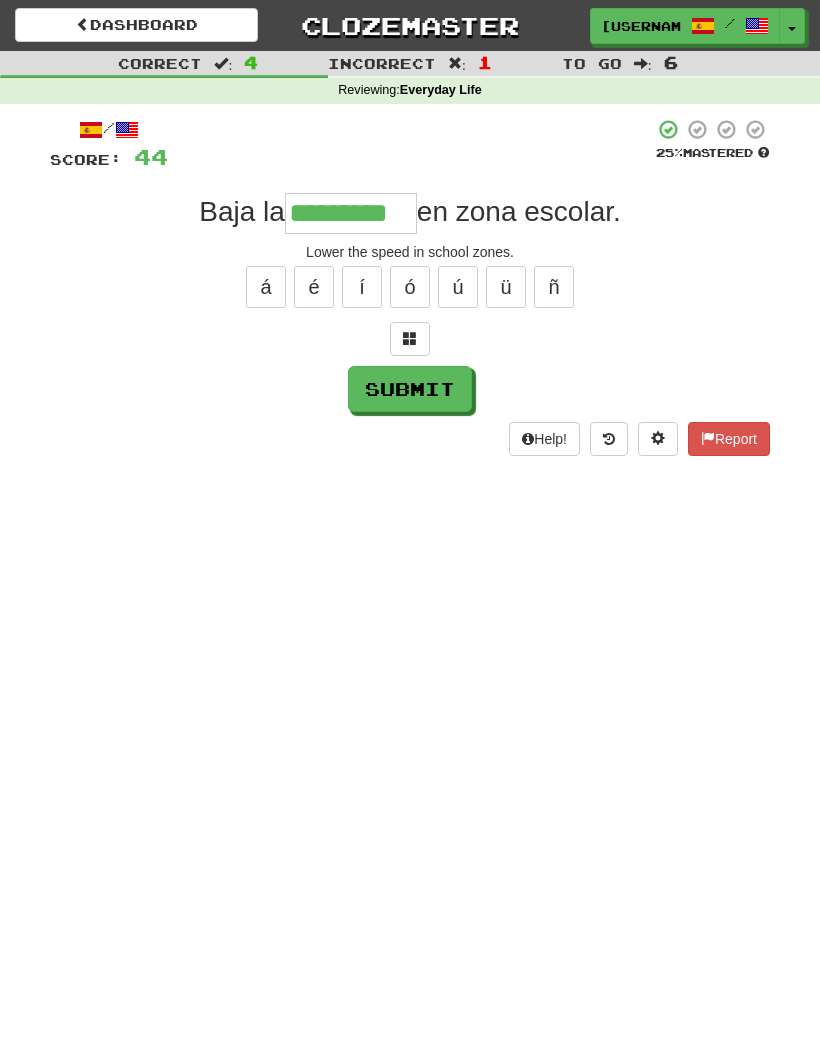 type on "*********" 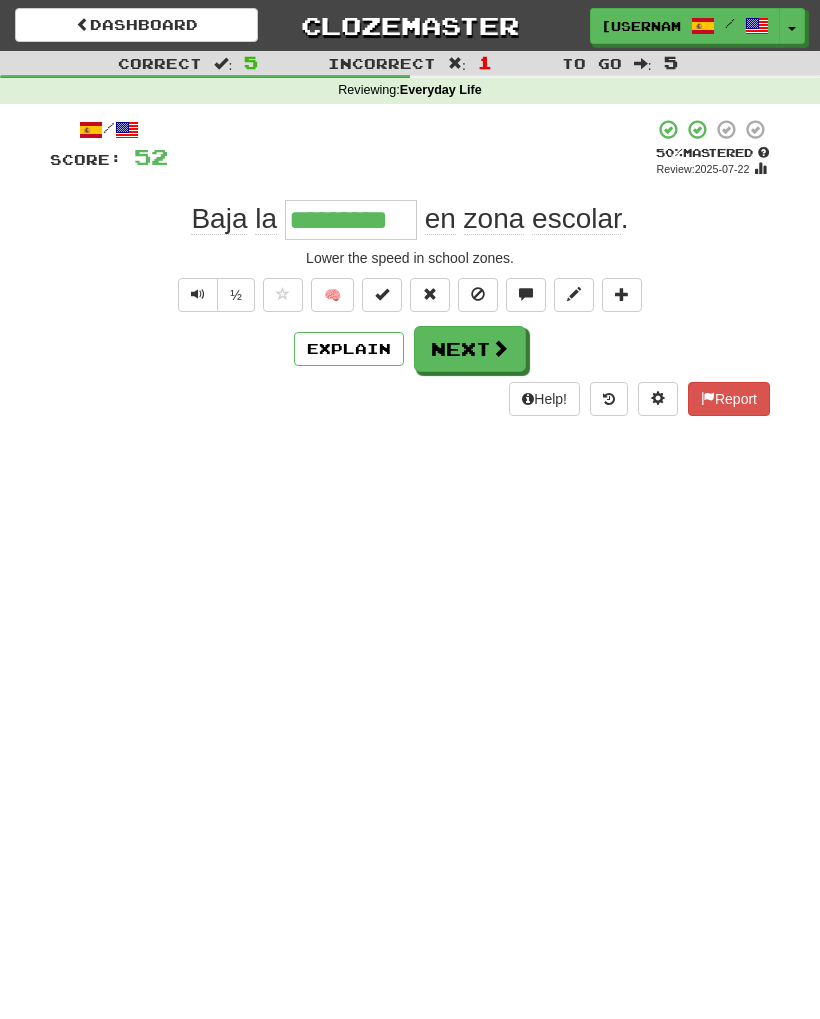 click on "Next" at bounding box center (470, 349) 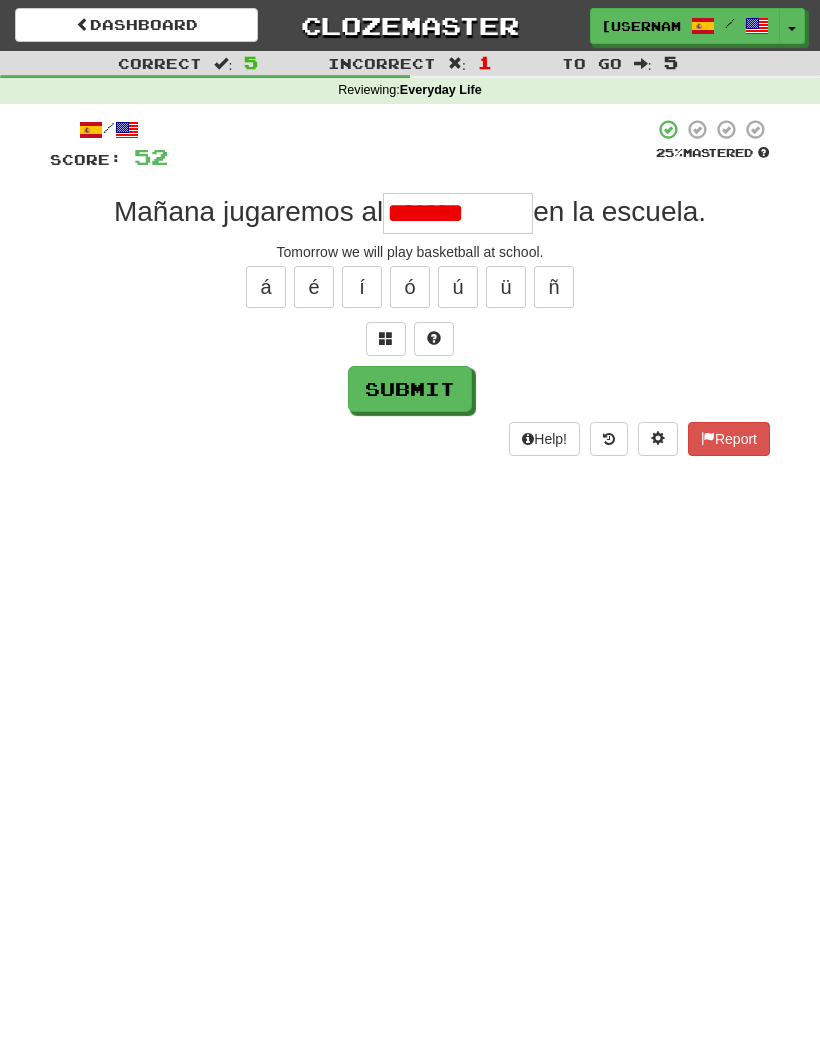 click on "ó" at bounding box center (410, 287) 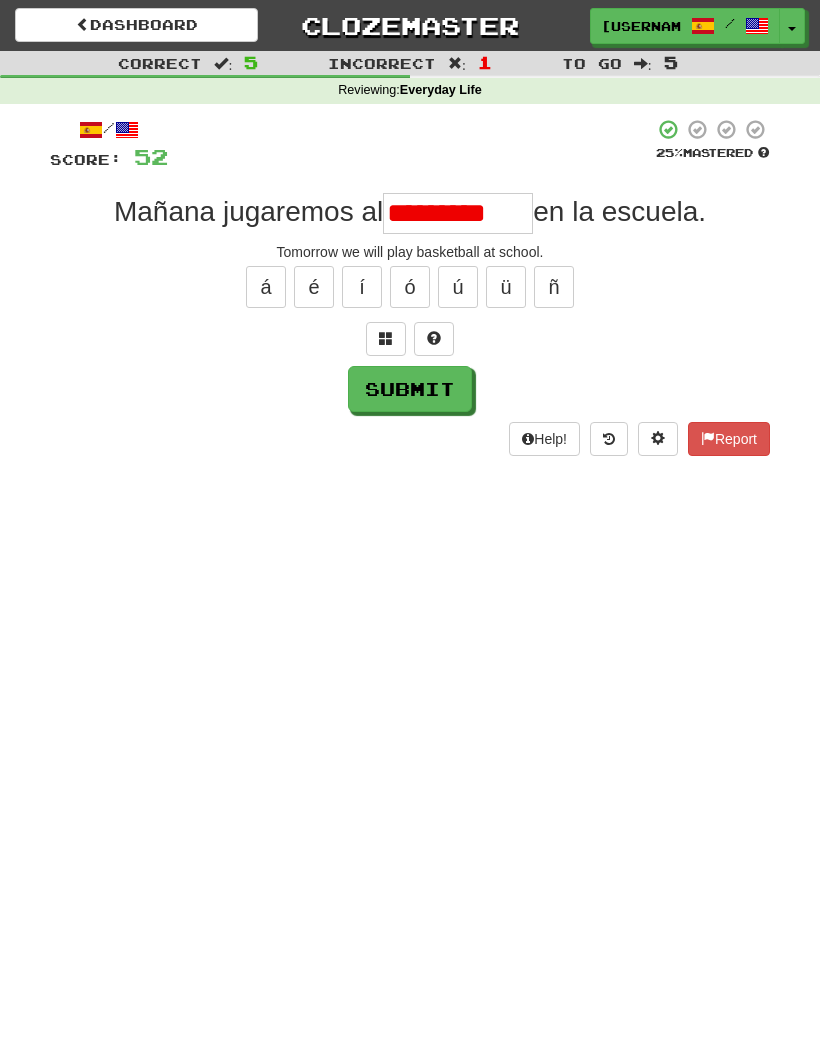 click on "Submit" at bounding box center [410, 389] 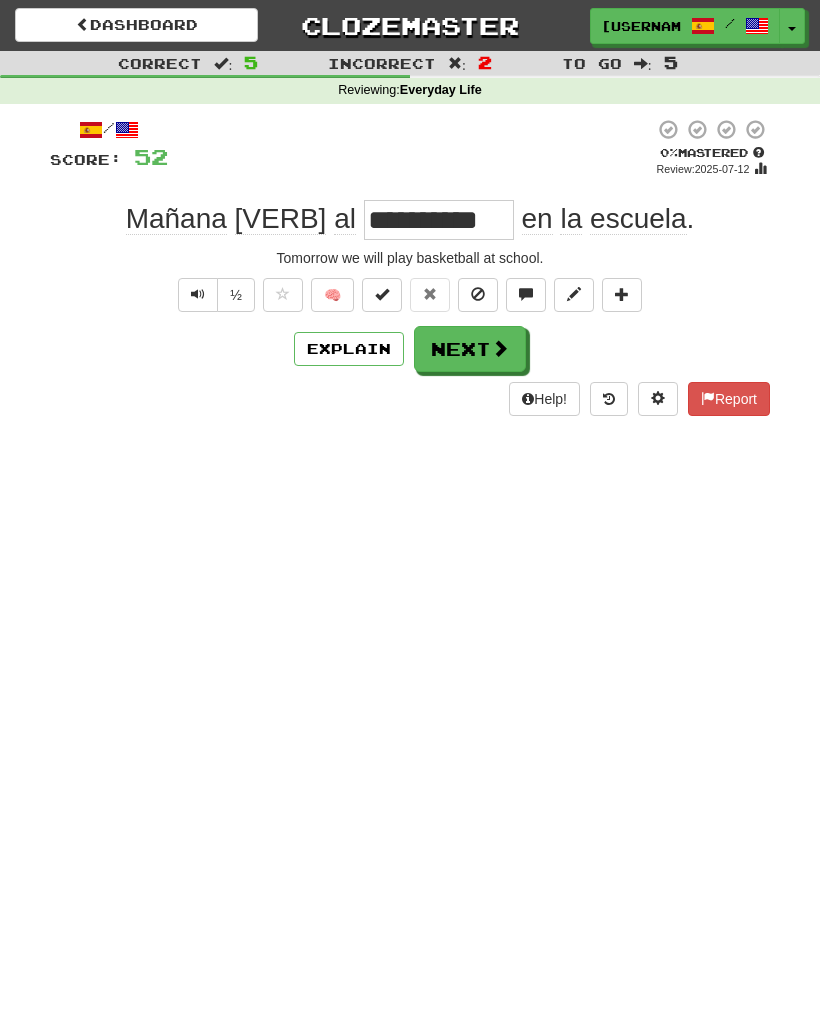 click on "Next" at bounding box center (470, 349) 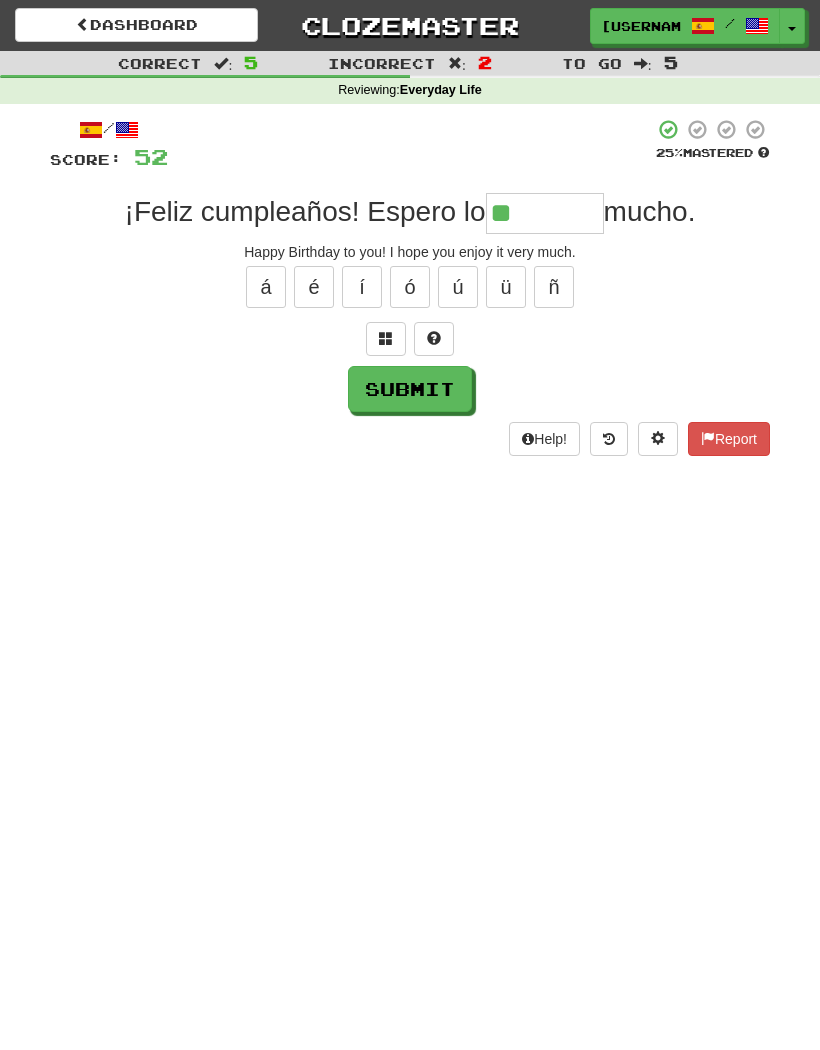 click on "Help!" at bounding box center (544, 439) 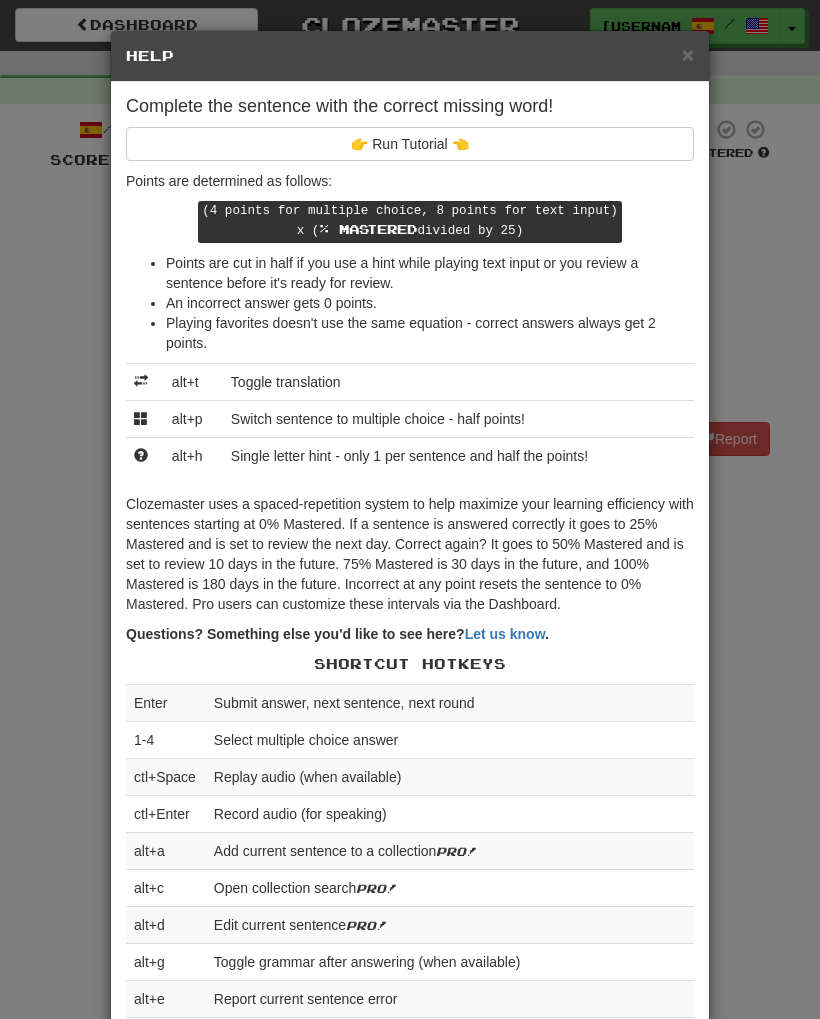 click on "× Help Complete the sentence with the correct missing word! 👉 Run Tutorial 👈 Points are determined as follows: (4 points for multiple choice, 8 points for text input)  x ( % Mastered  divided by 25) Points are cut in half if you use a hint while playing text input or you review a sentence before it's ready for review. An incorrect answer gets 0 points. Playing favorites doesn't use the same equation - correct answers always get 2 points. alt+t Toggle translation alt+p Switch sentence to multiple choice - half points! alt+h Single letter hint - only 1 per sentence and half the points! Questions? Something else you'd like to see here?  Let us know . Shortcut Hotkeys Enter Submit answer, next sentence, next round 1-4 Select multiple choice answer ctl+Space Replay audio (when available) ctl+Enter Record audio (for speaking) alt+a Add current sentence to a collection   Pro! alt+c Open collection search  Pro! alt+d Edit current sentence  Pro! alt+g Toggle grammar after answering (when available) alt+e alt+f" at bounding box center (410, 509) 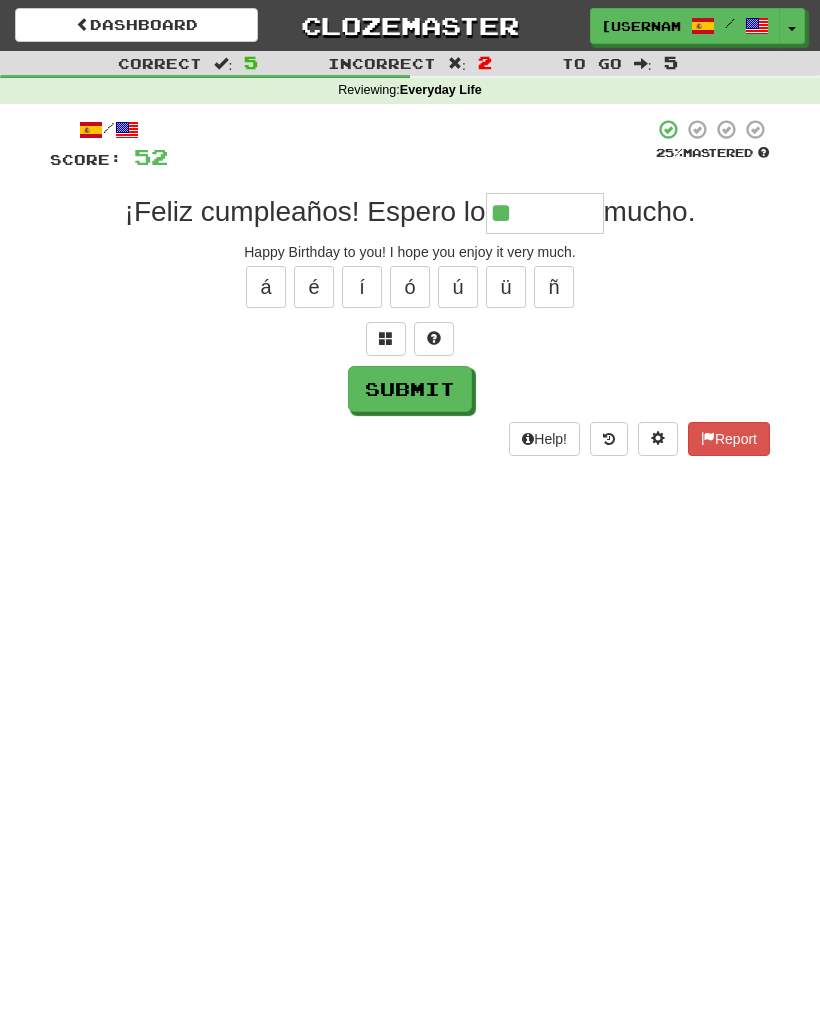click at bounding box center (658, 439) 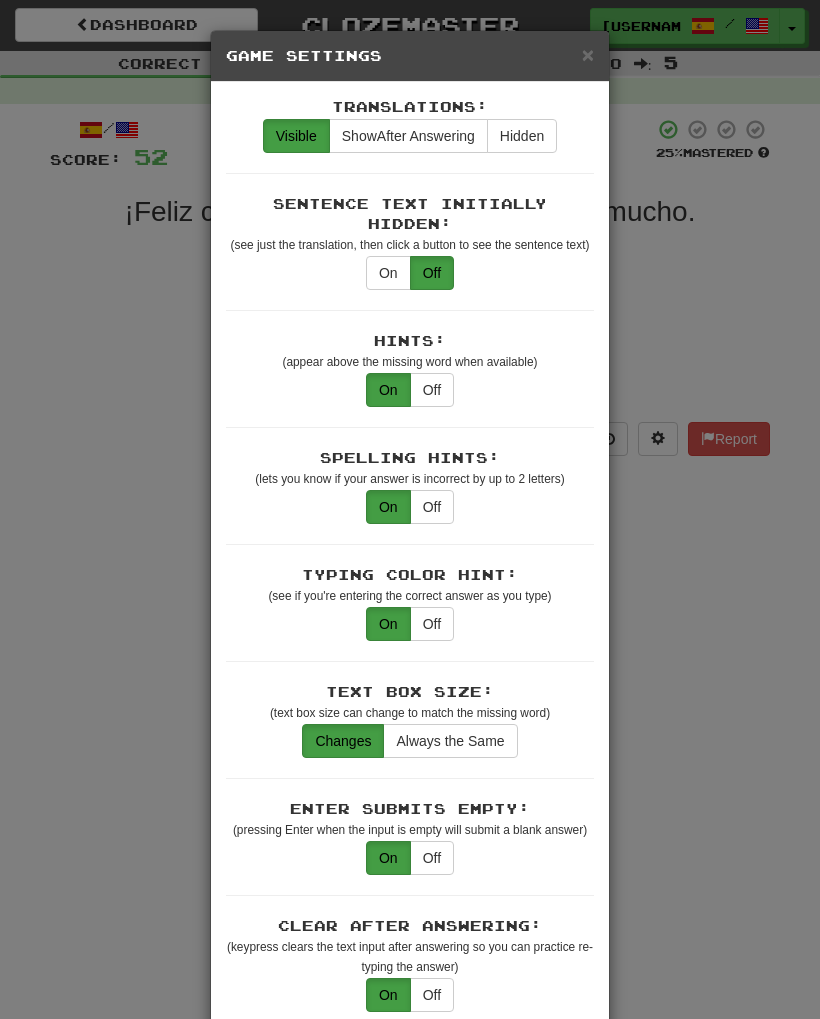 click on "× Game Settings Translations: Visible Show  After Answering Hidden Sentence Text Initially Hidden: (see just the translation, then click a button to see the sentence text) On Off Hints: (appear above the missing word when available) On Off Spelling Hints: (lets you know if your answer is incorrect by up to 2 letters) On Off Typing Color Hint: (see if you're entering the correct answer as you type) On Off Text Box Size: (text box size can change to match the missing word) Changes Always the Same Enter Submits Empty: (pressing Enter when the input is empty will submit a blank answer) On Off Clear After Answering: (keypress clears the text input after answering so you can practice re-typing the answer) On Off Image Toggle: (toggle button, if sentence image available) After Answering Before and After Off Image Background: (use sentence image as background, if available) On Off Pronunciation: (shown after answering when available) On Off Sound Effects: On Off Text-to-Speech Auto-Play: On Off Loop: On Off On Off 1" at bounding box center (410, 509) 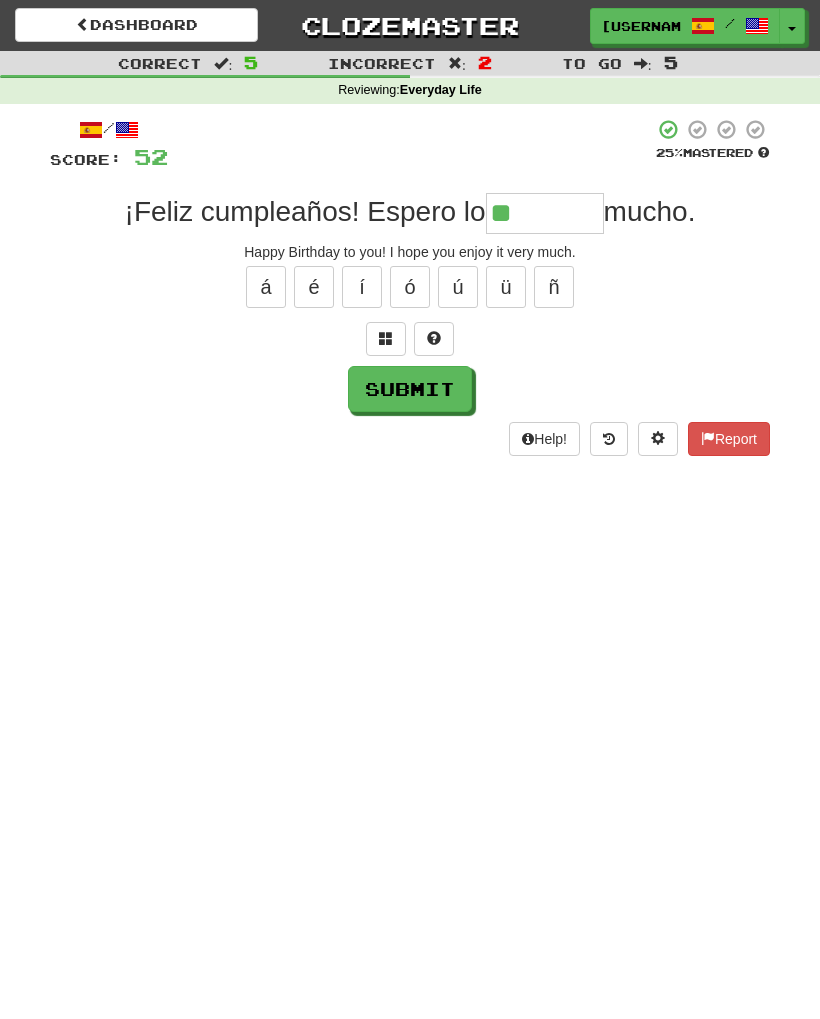 click at bounding box center (609, 439) 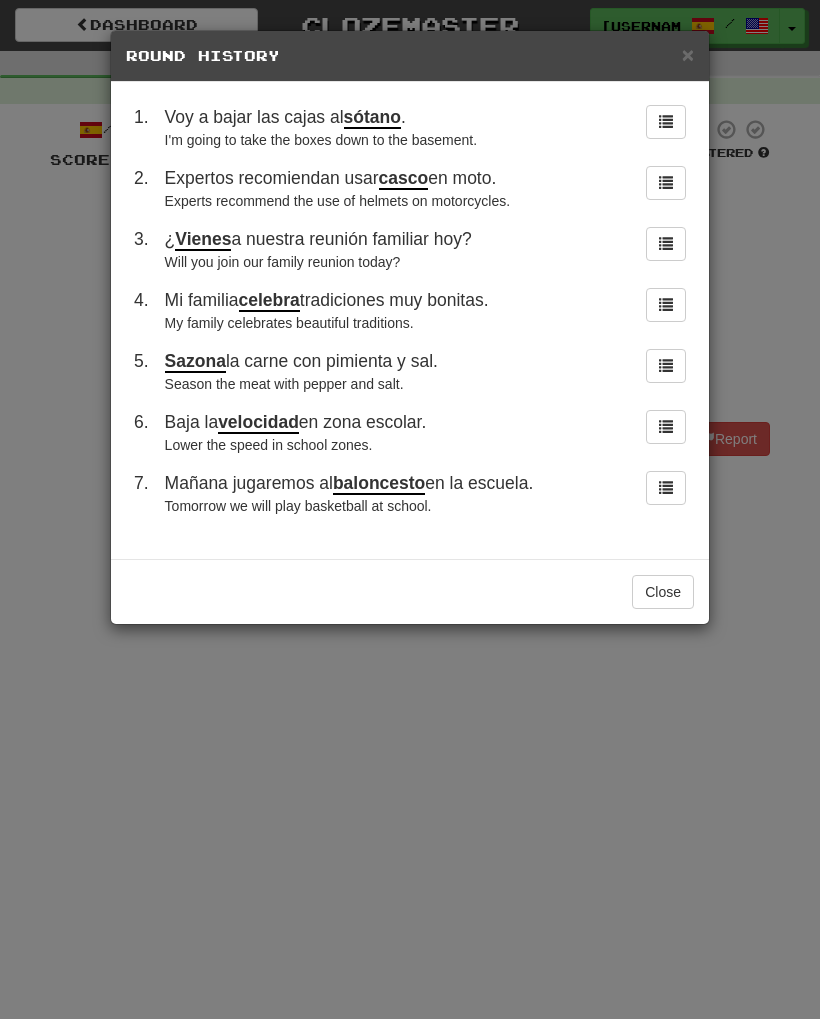 click on "Close" at bounding box center [663, 592] 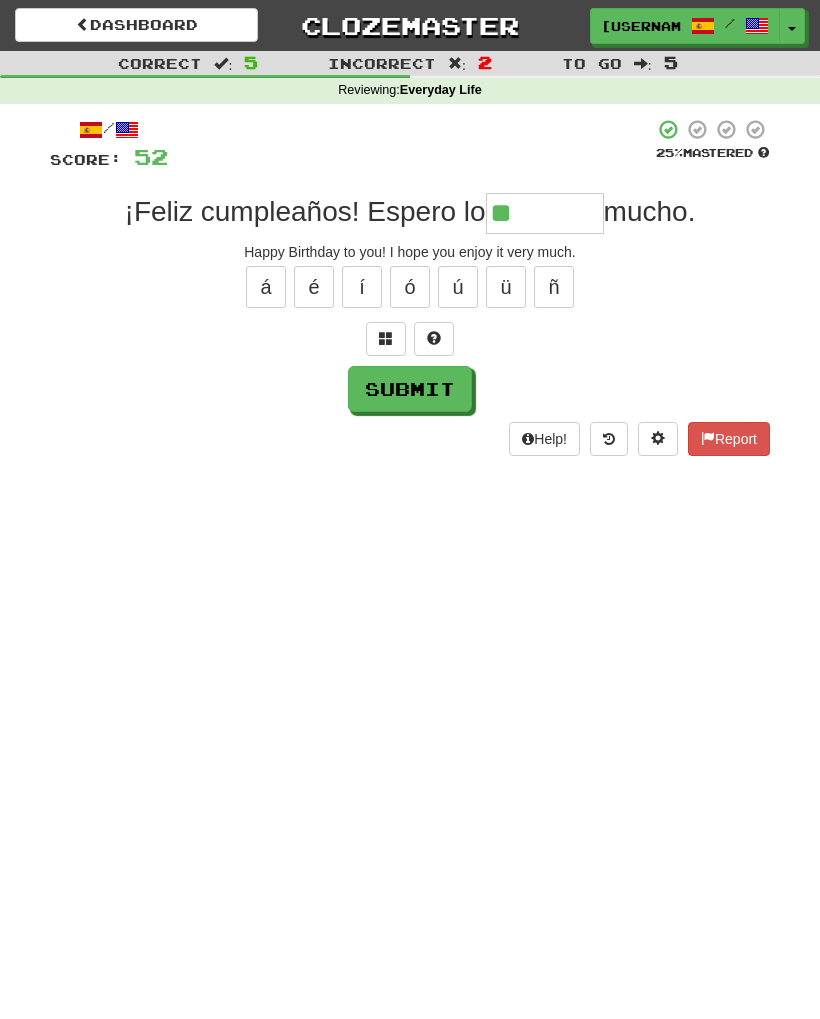 click on "Dashboard
Clozemaster
LittleFeather1861
/
Toggle Dropdown
Dashboard
Leaderboard
Activity Feed
Notifications
Profile
Discussions
Español
/
English
Streak:
1
Review:
19
Points Today: 0
Languages
Account
Logout
LittleFeather1861
/
Toggle Dropdown
Dashboard
Leaderboard
Activity Feed
Notifications
Profile
Discussions
Español
/
English
Streak:
1
Review:
19
Points Today: 0
Languages
Account
Logout
clozemaster
Correct   :   5 Incorrect   :   2 To go   :   5 Reviewing :  Everyday Life  /  Score:   52 25 %  Mastered ¡Feliz cumpleaños! Espero lo  **  mucho. Happy Birthday to you! I hope you enjoy it very much. á é í ó ú ü" at bounding box center (410, 509) 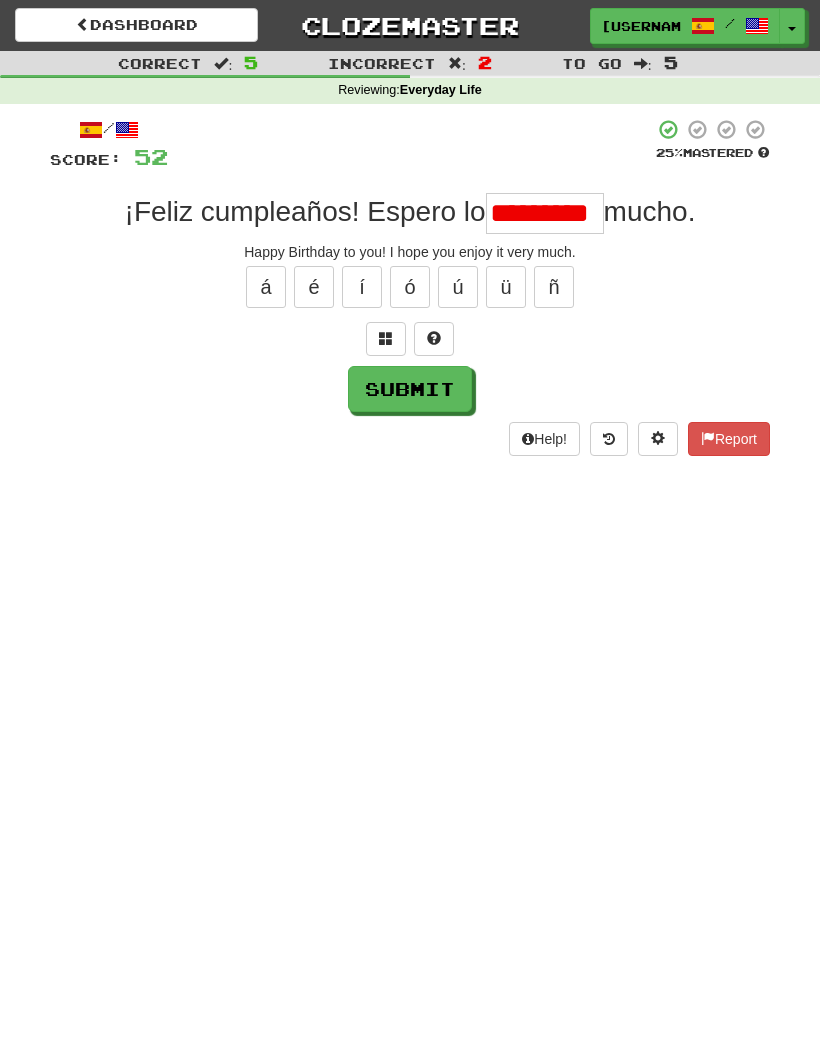 click on "Submit" at bounding box center (410, 389) 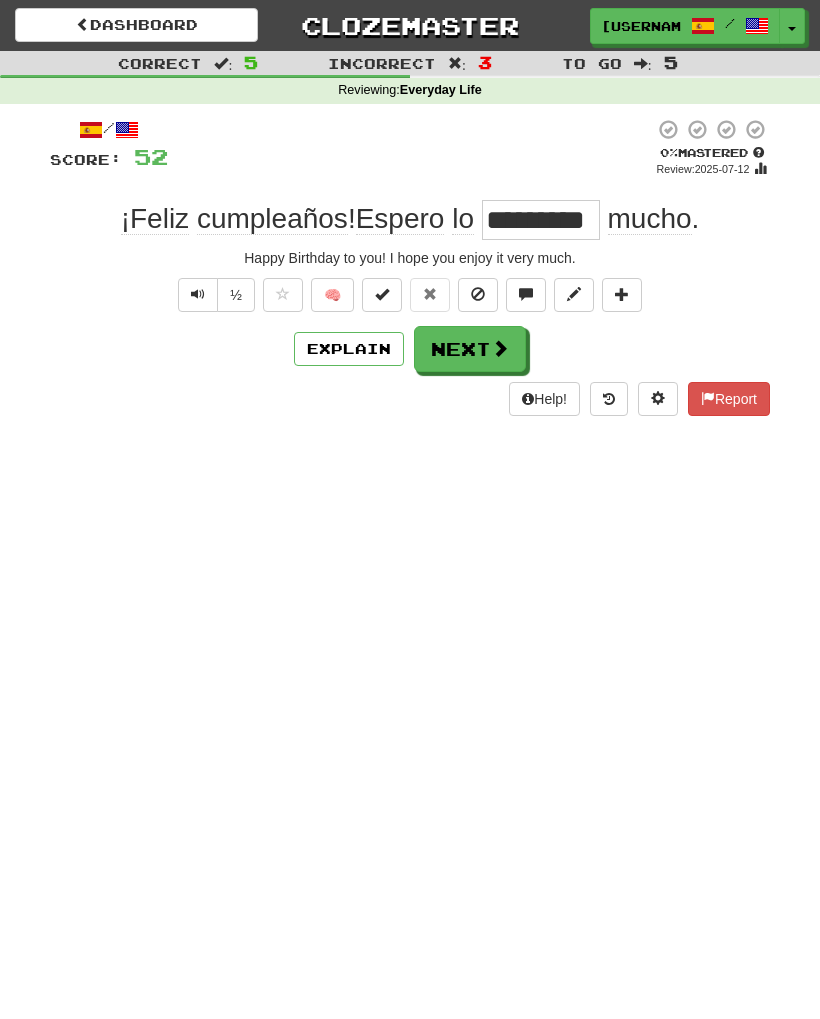 click at bounding box center [500, 348] 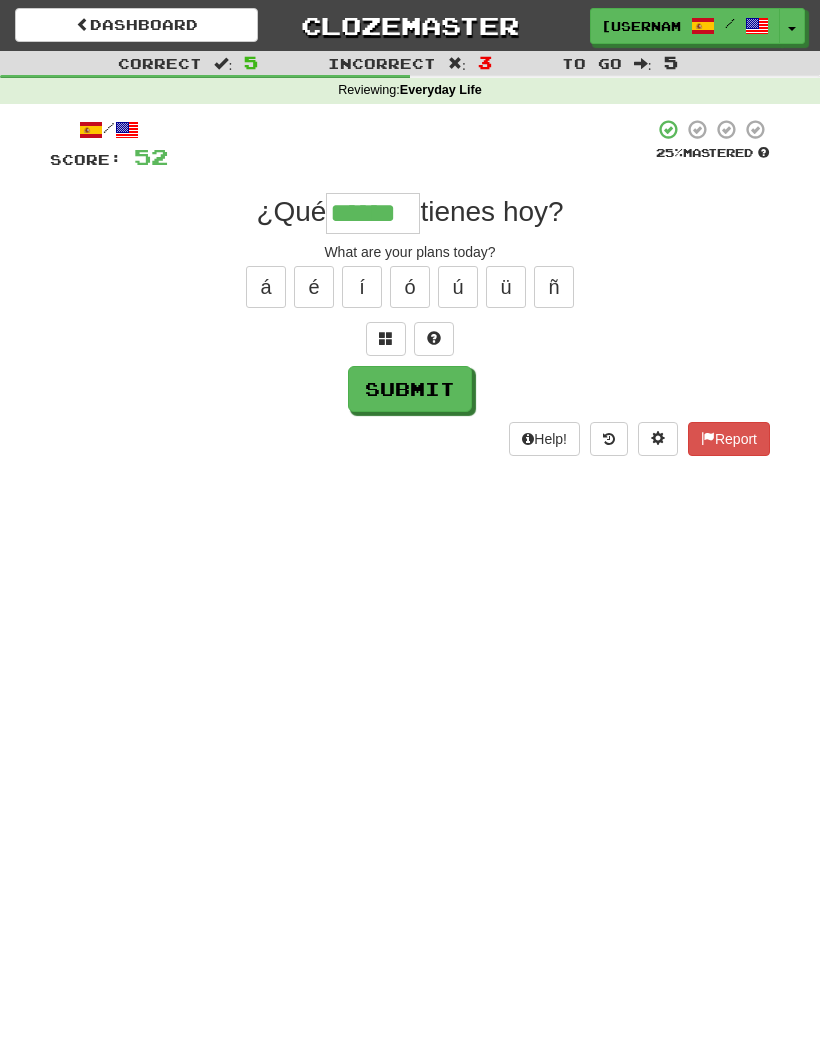 type on "******" 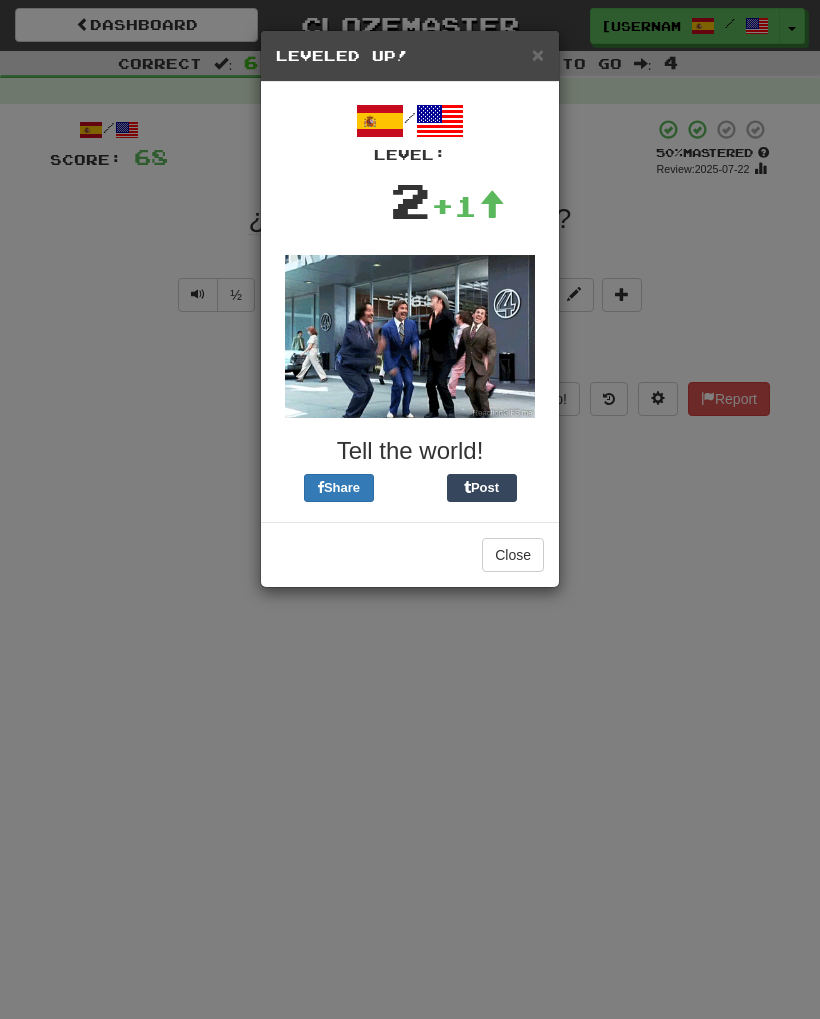 click on "Close" at bounding box center [513, 555] 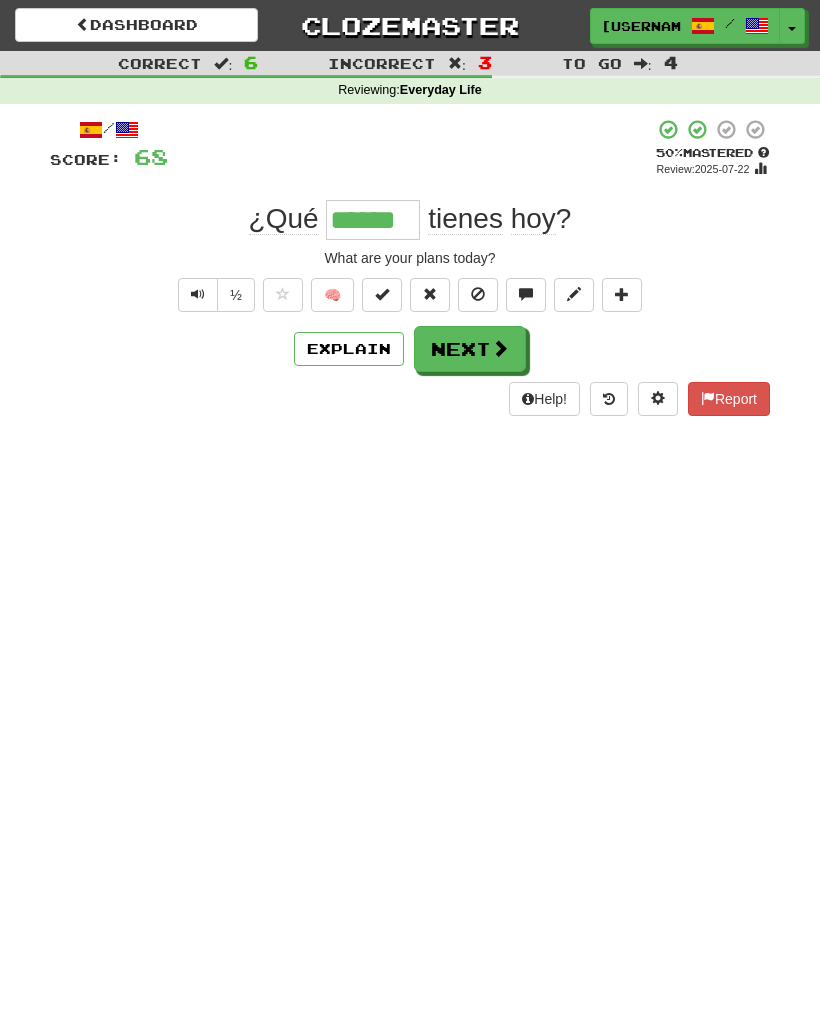 click on "Next" at bounding box center [470, 349] 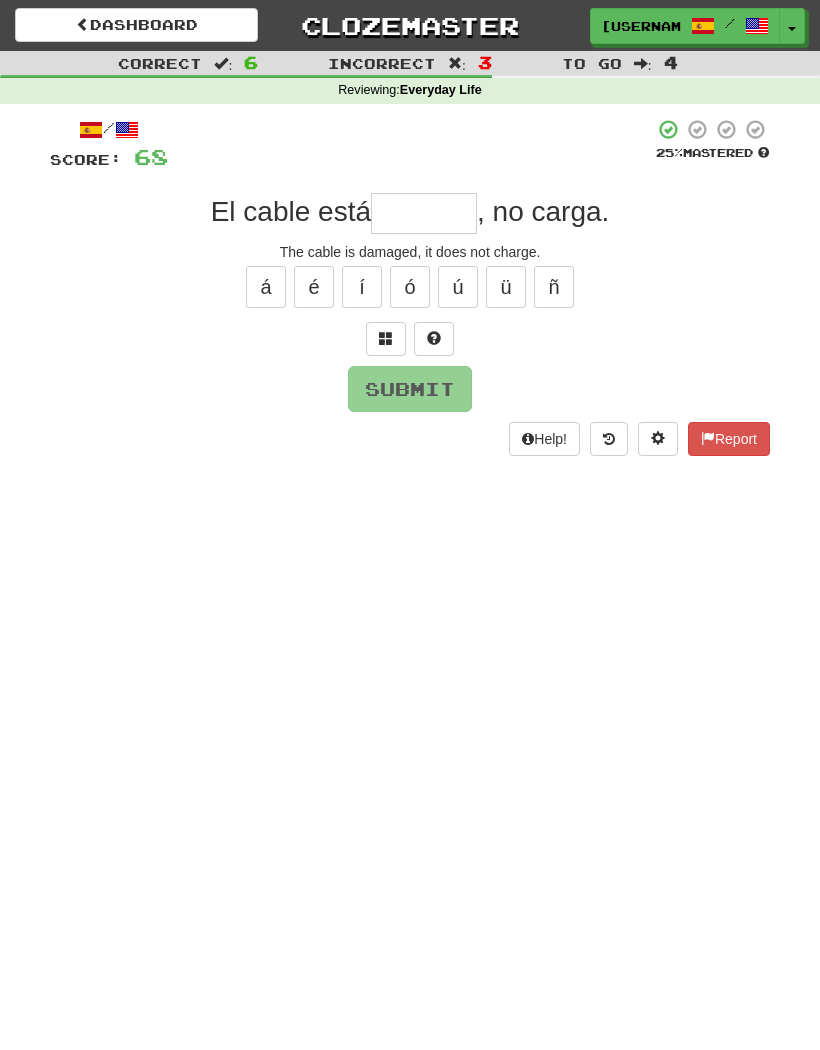 click at bounding box center [434, 339] 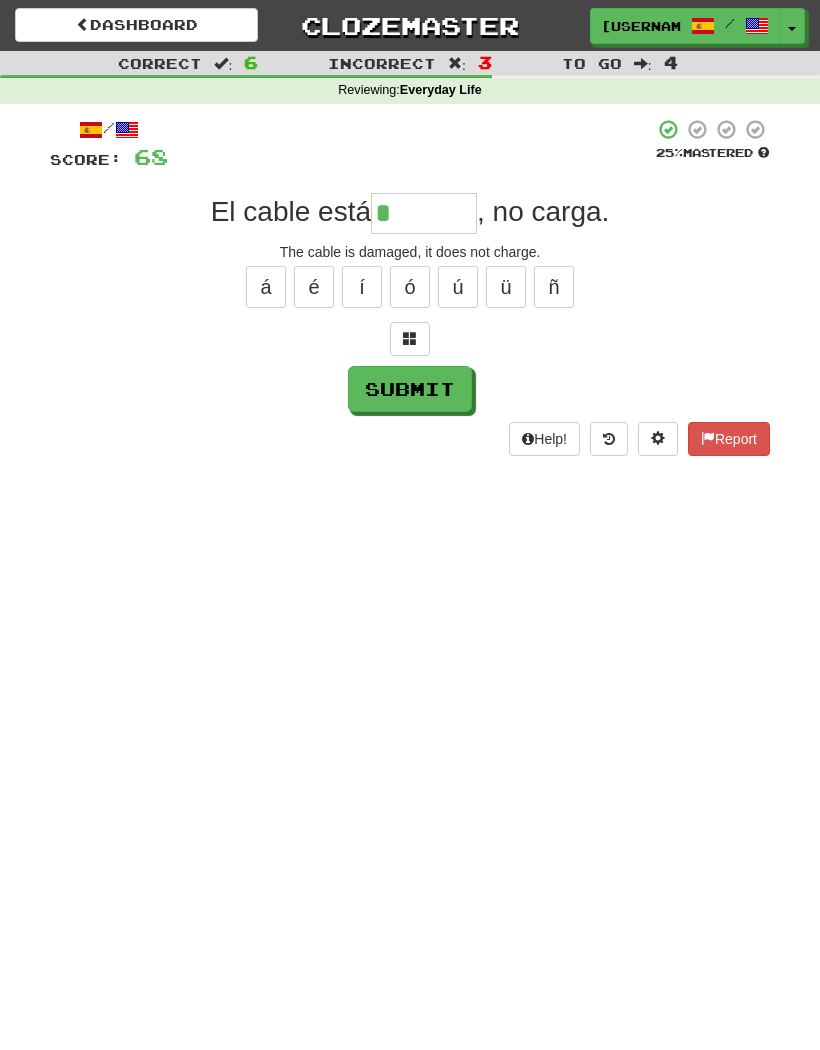 click at bounding box center [410, 339] 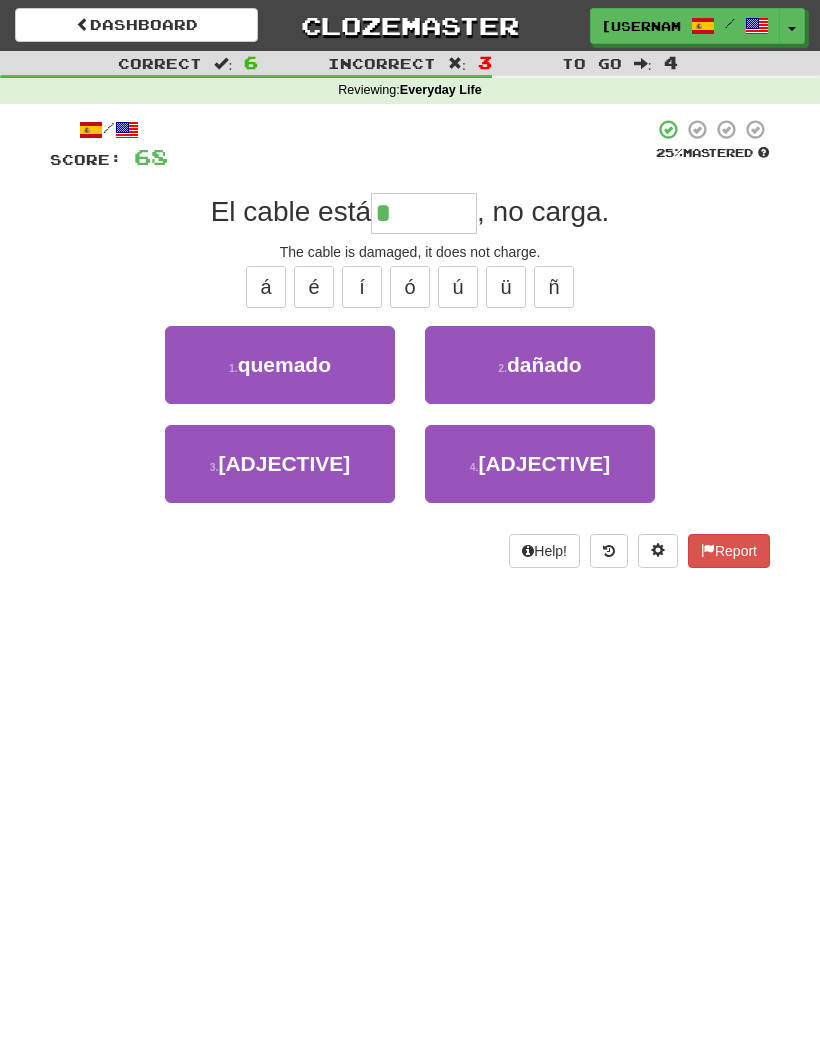 click on "2 .  dañado" at bounding box center [540, 365] 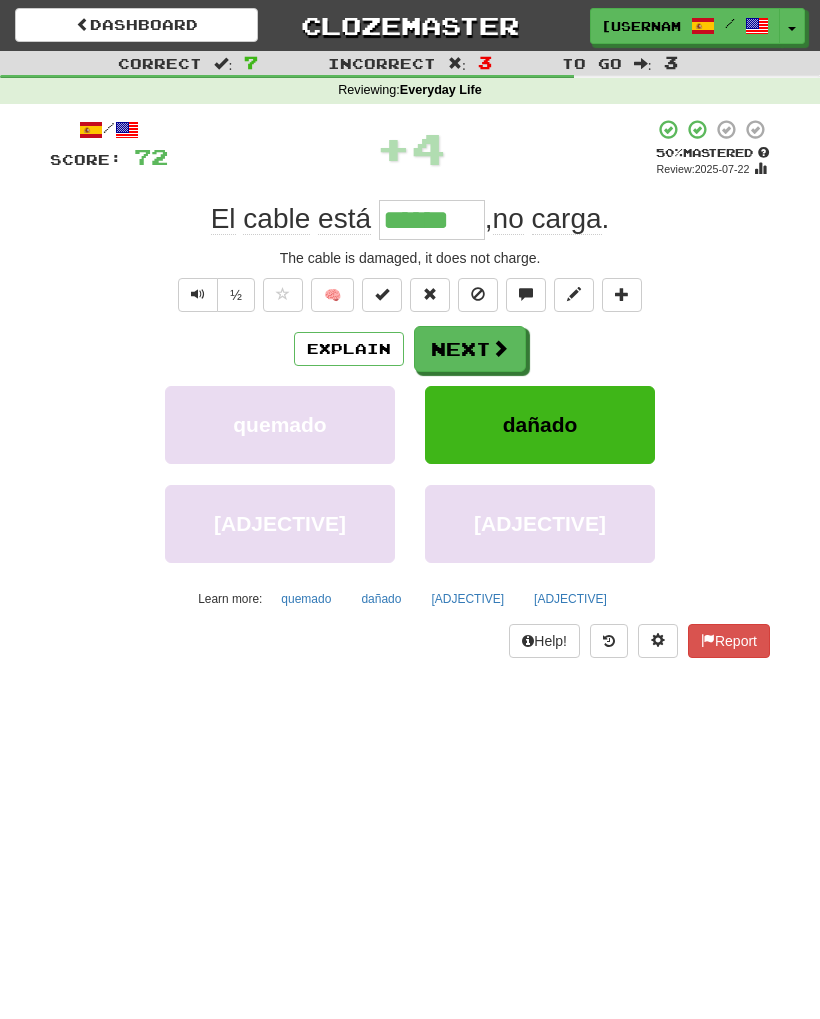 click at bounding box center [500, 348] 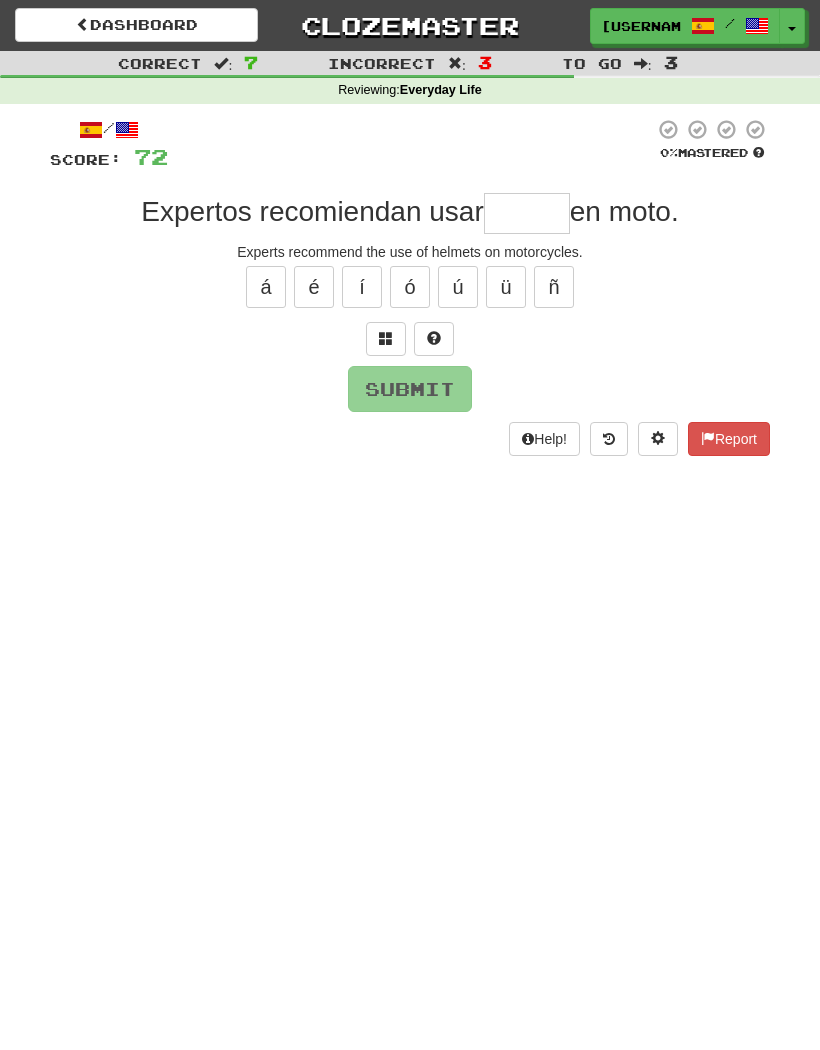 click at bounding box center [386, 339] 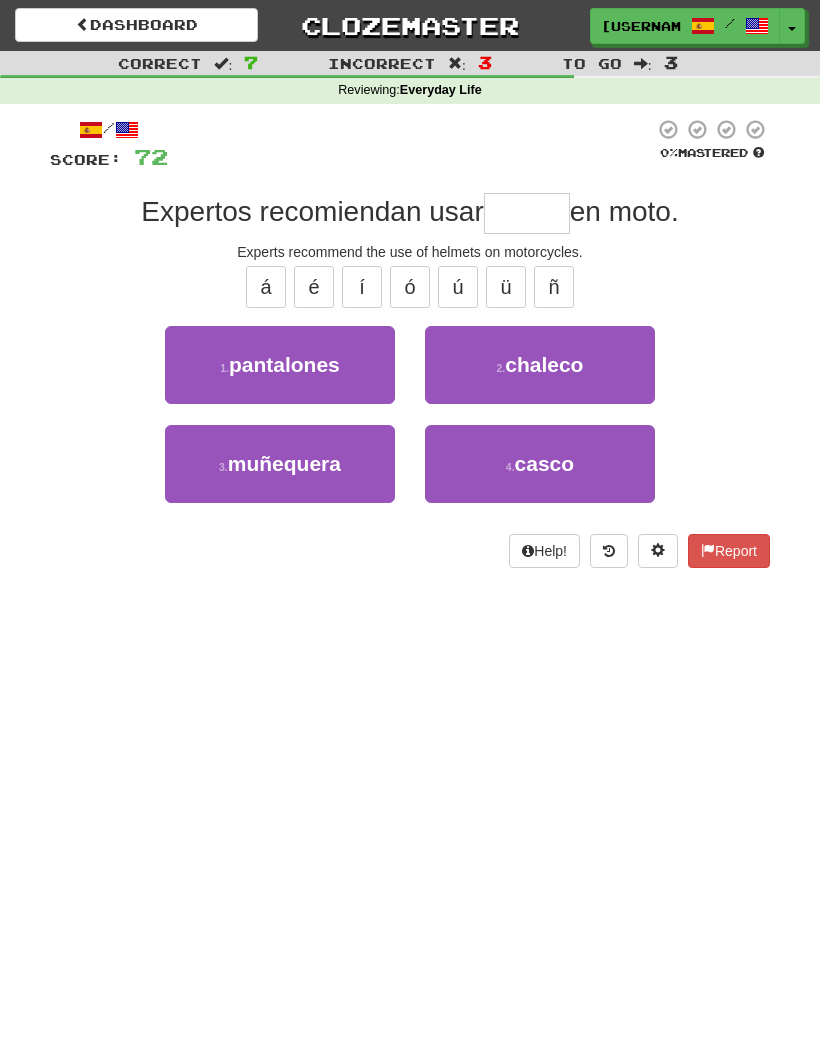 click on "casco" at bounding box center (545, 463) 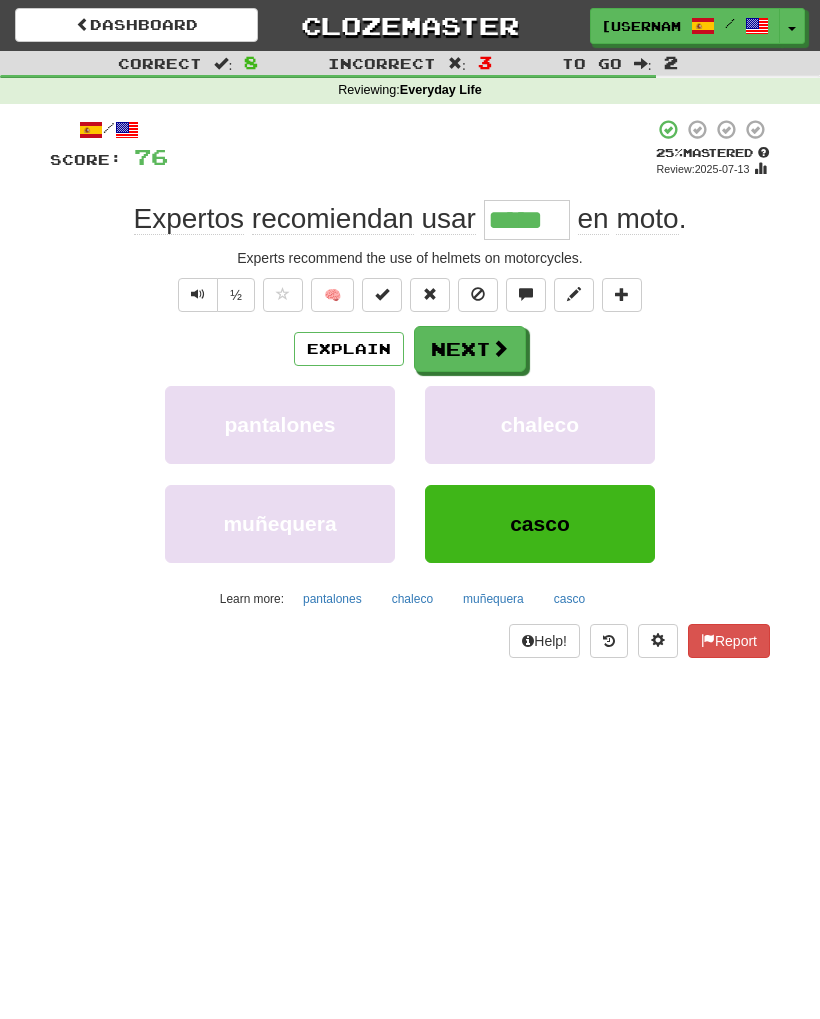 click at bounding box center (500, 348) 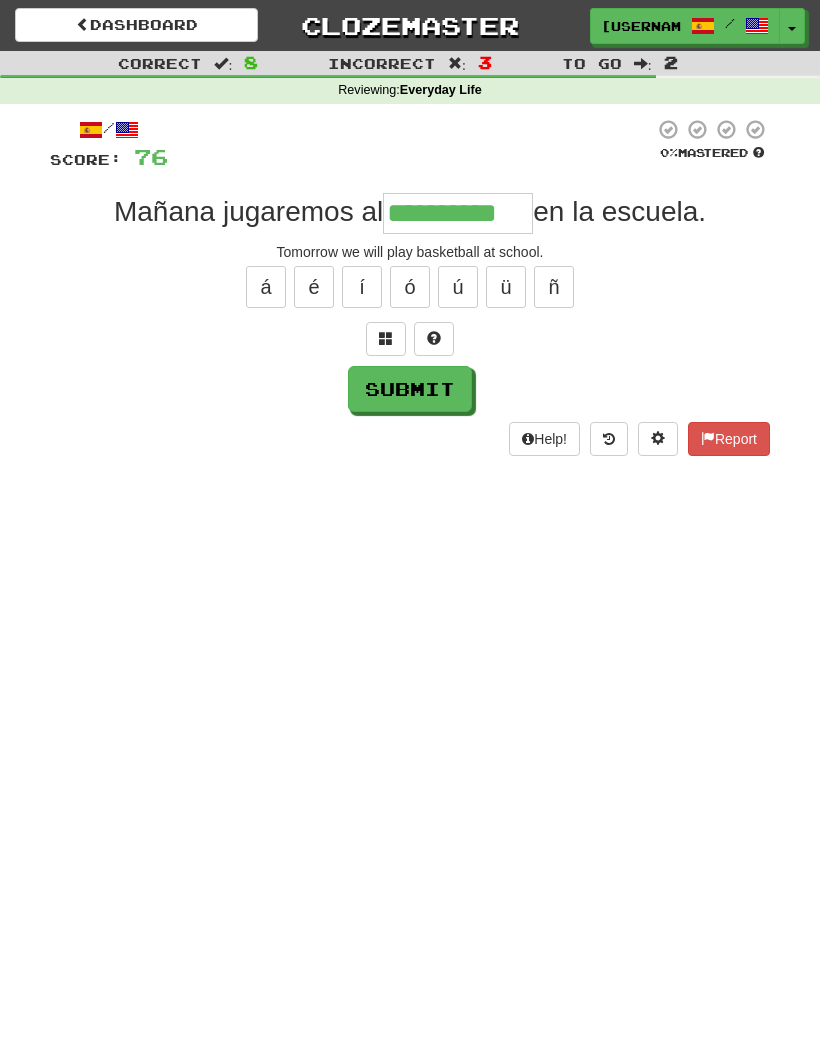 type on "**********" 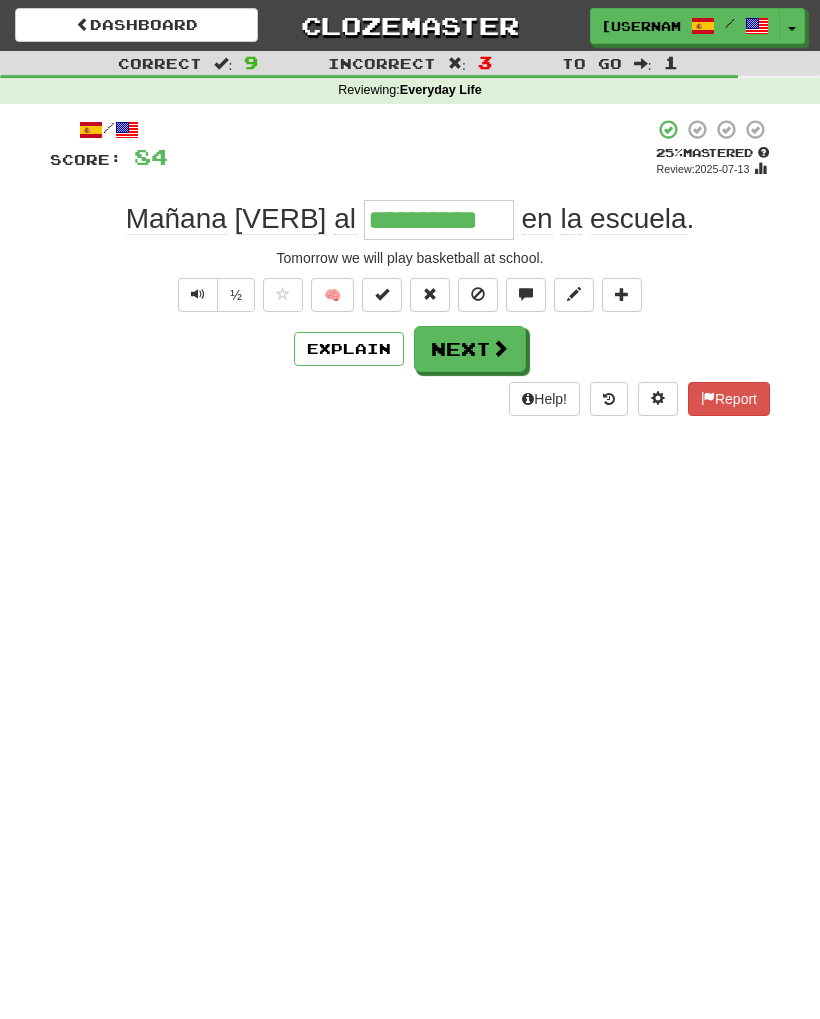 click on "Next" at bounding box center (470, 349) 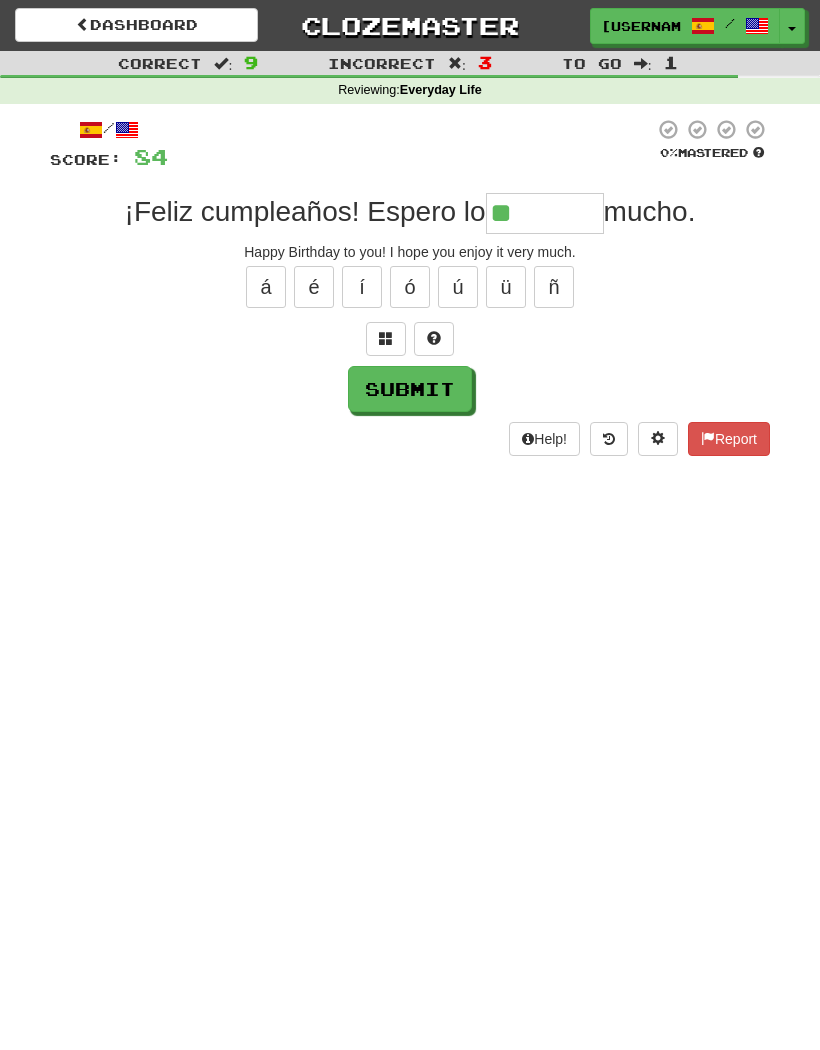 click at bounding box center [386, 339] 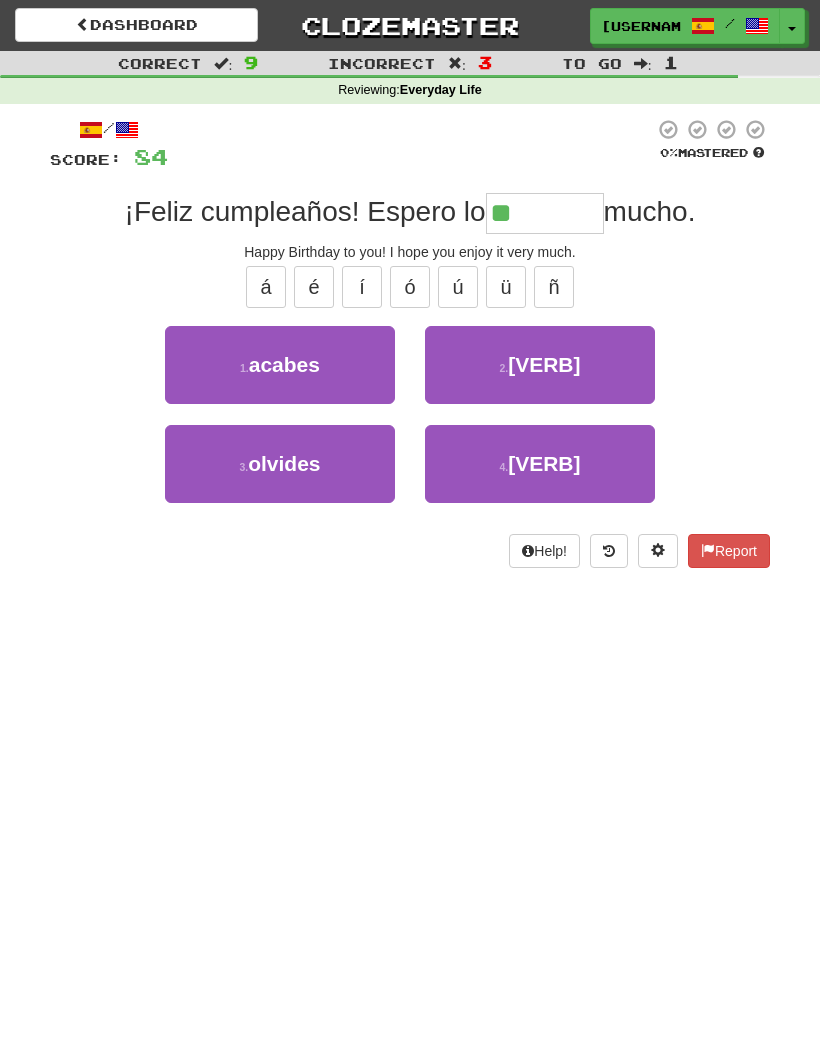 click on "2 .  disfrutes" at bounding box center [540, 365] 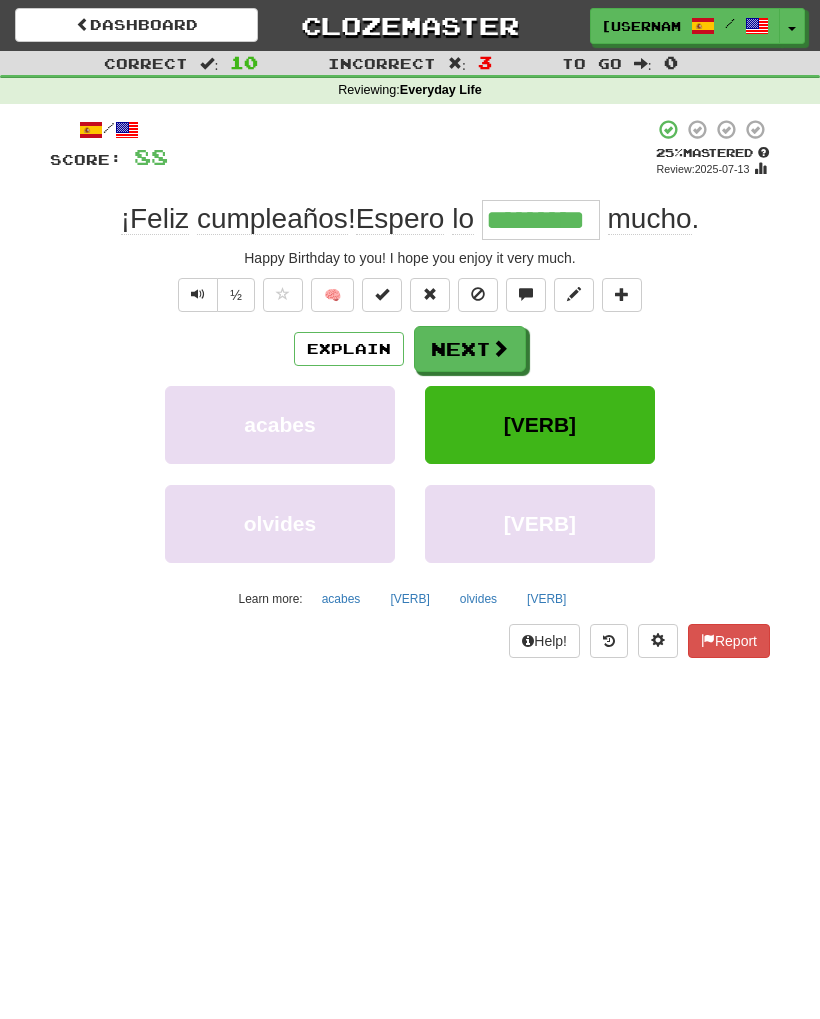 click on "Next" at bounding box center [470, 349] 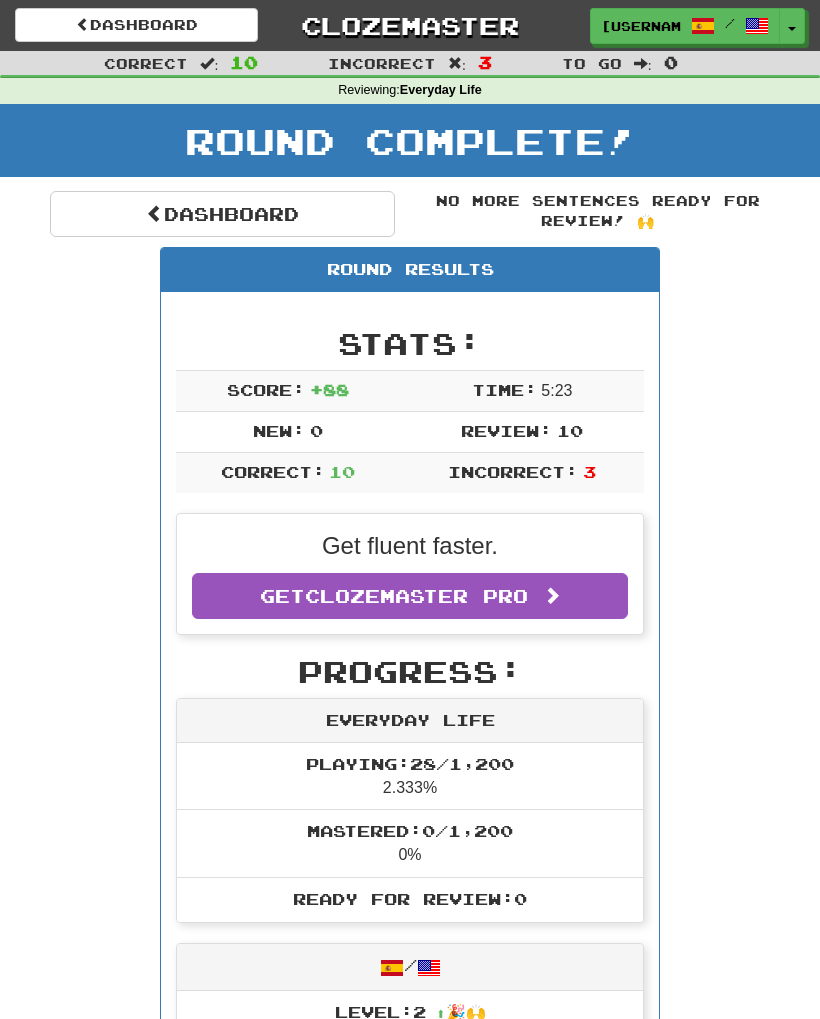 click on "Dashboard" at bounding box center [222, 214] 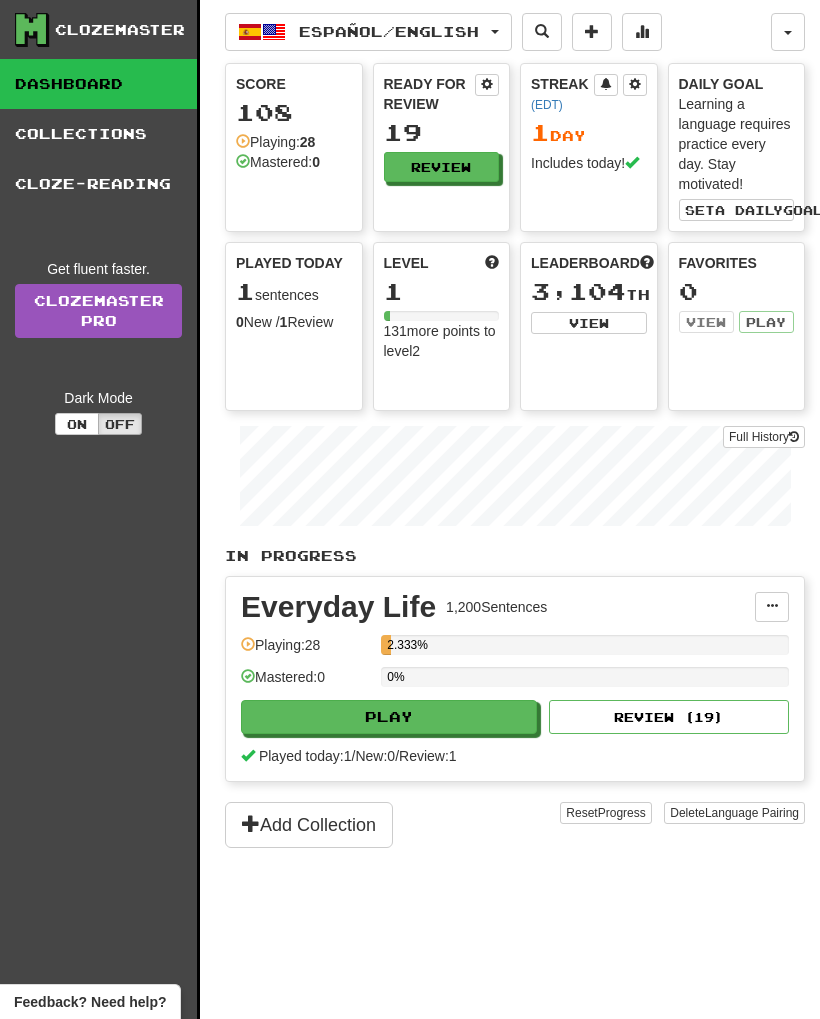 scroll, scrollTop: 0, scrollLeft: 0, axis: both 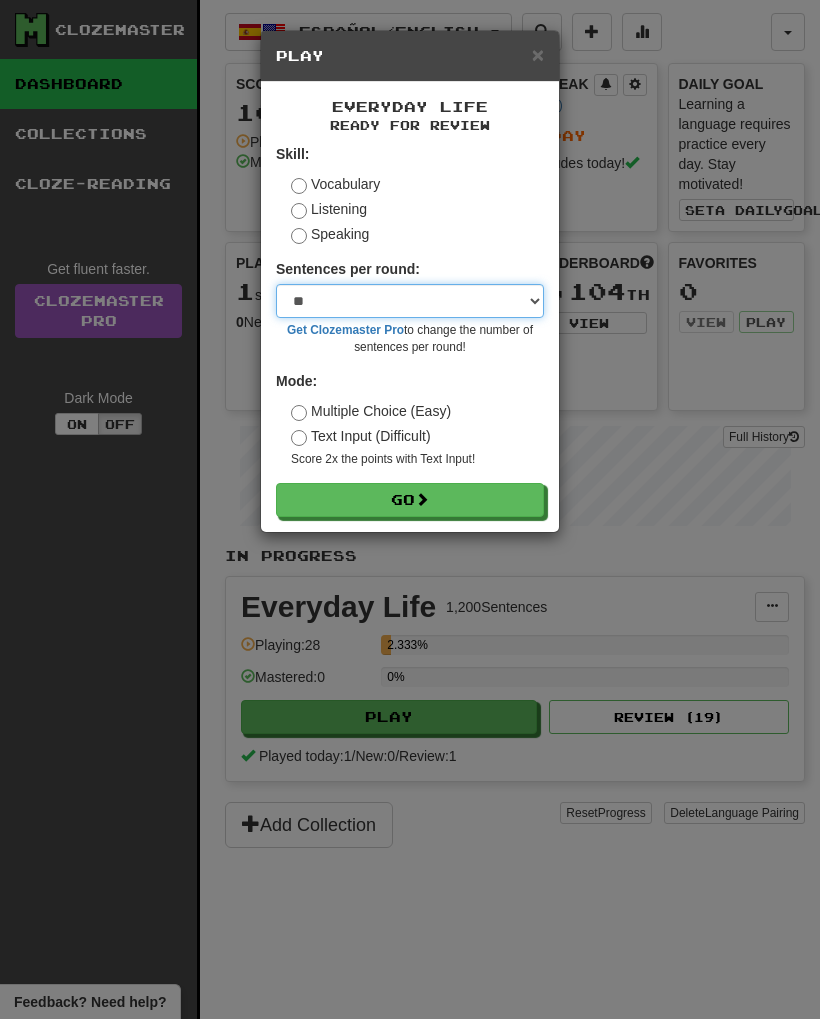 click on "* ** ** ** ** ** *** ********" at bounding box center (410, 301) 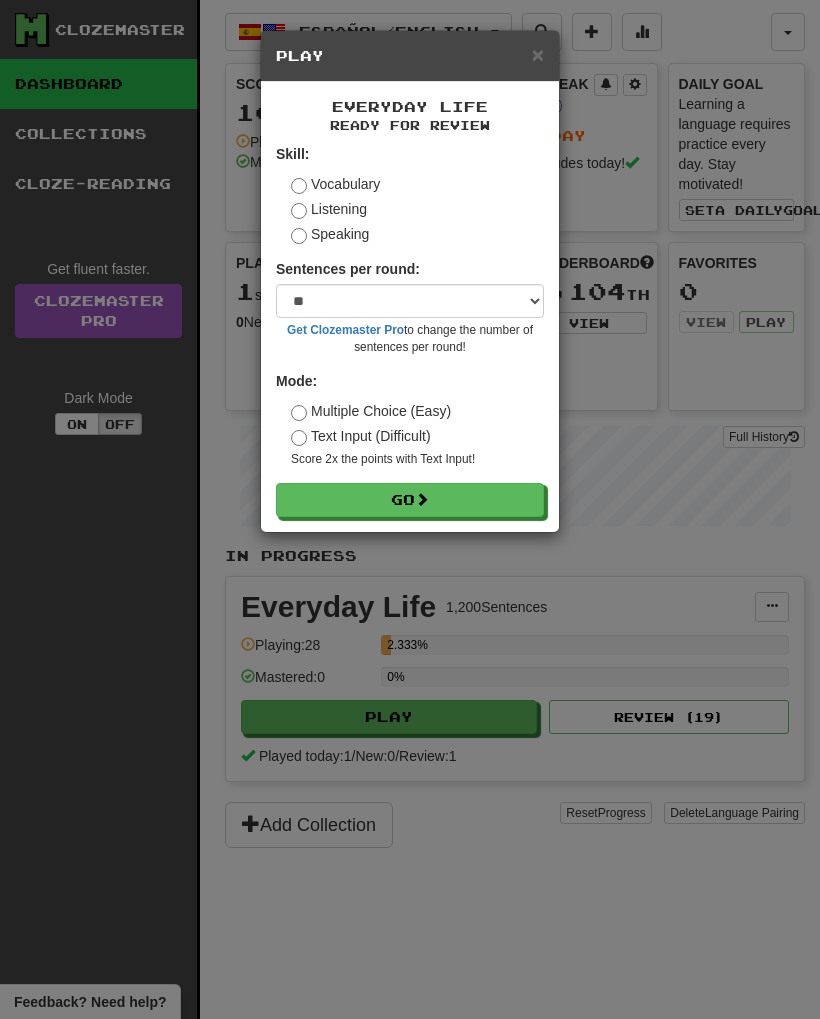 click on "Text Input (Difficult)" at bounding box center (361, 436) 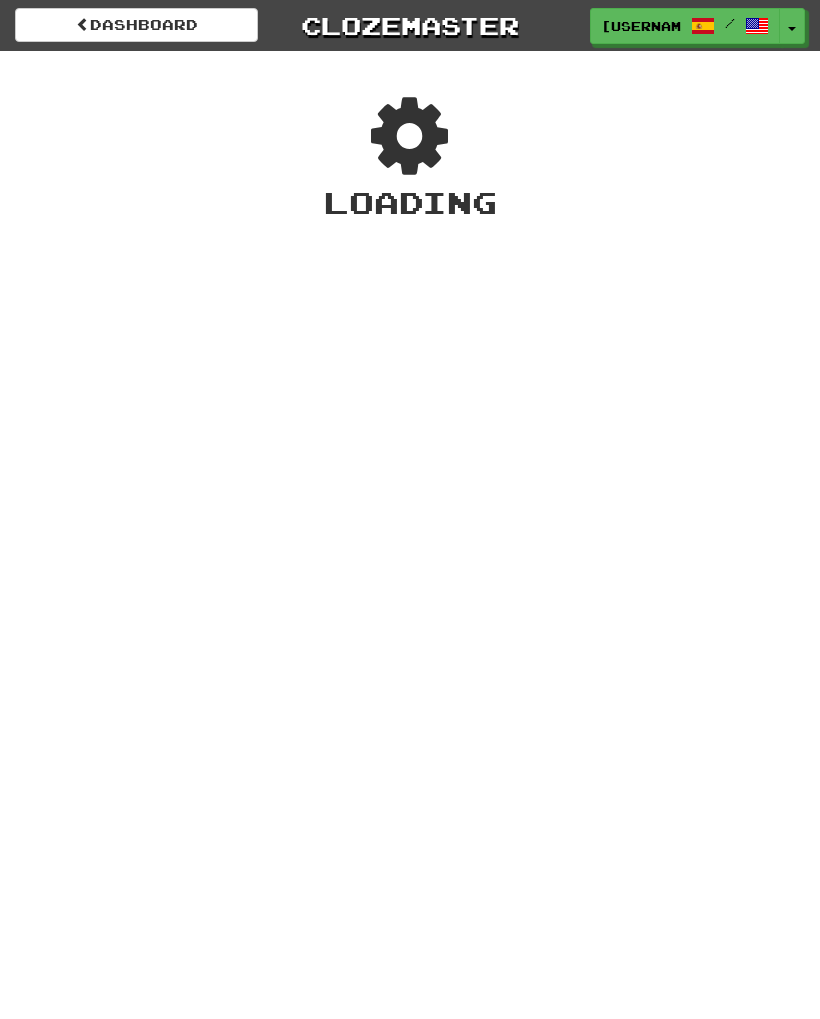 scroll, scrollTop: 0, scrollLeft: 0, axis: both 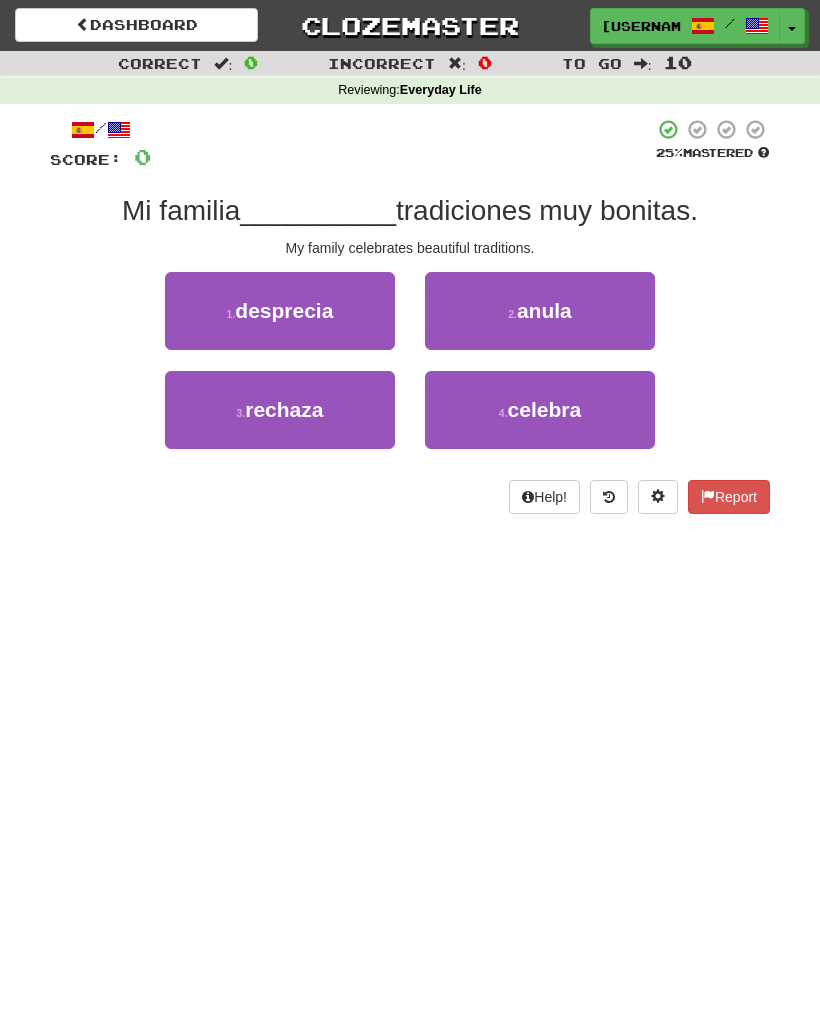 click on "4 .  celebra" at bounding box center [540, 410] 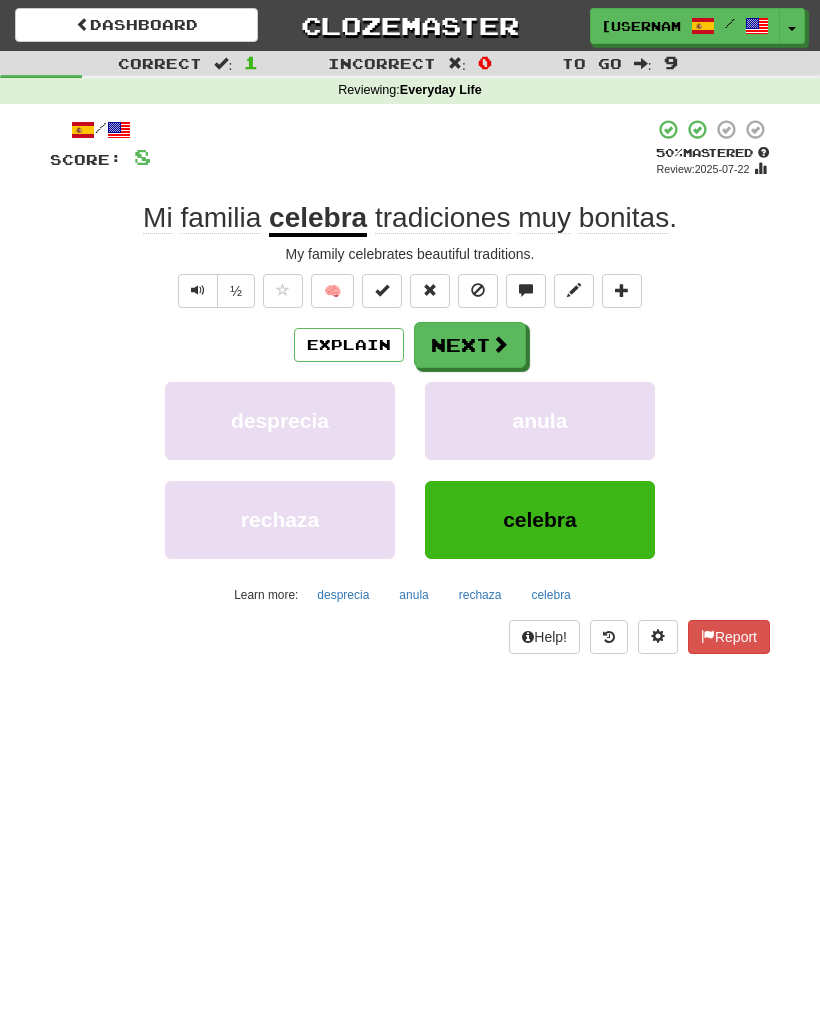click at bounding box center (500, 344) 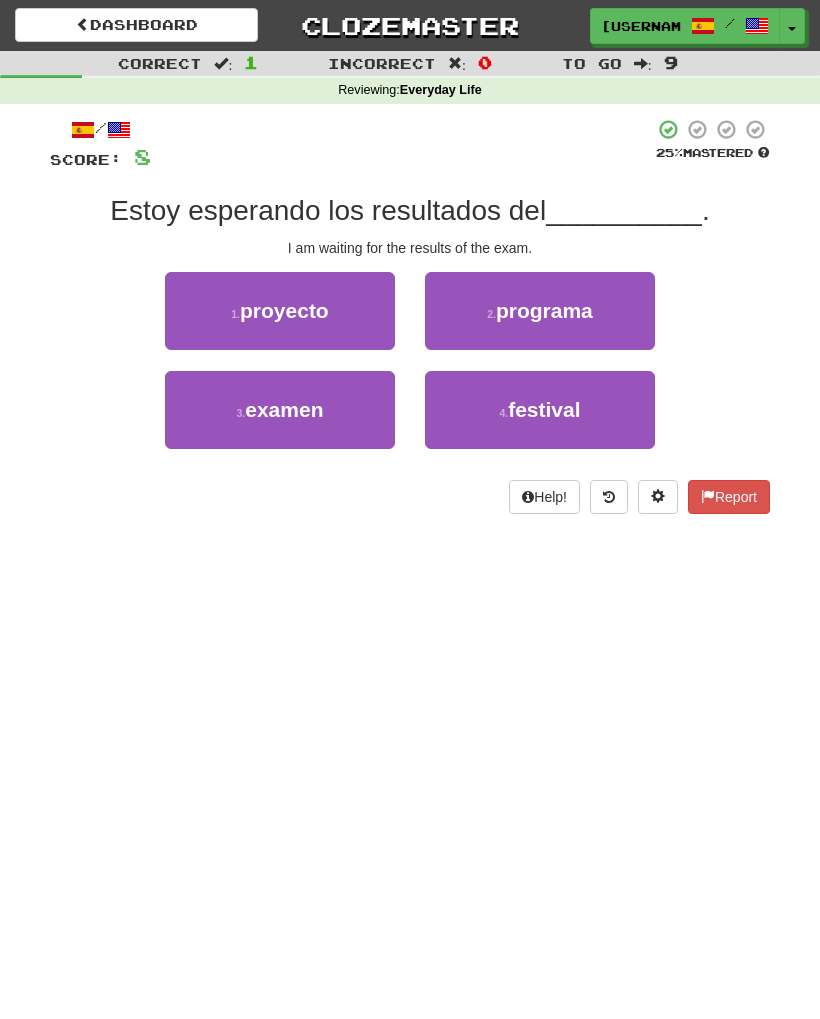 click on "3 .  examen" at bounding box center (280, 410) 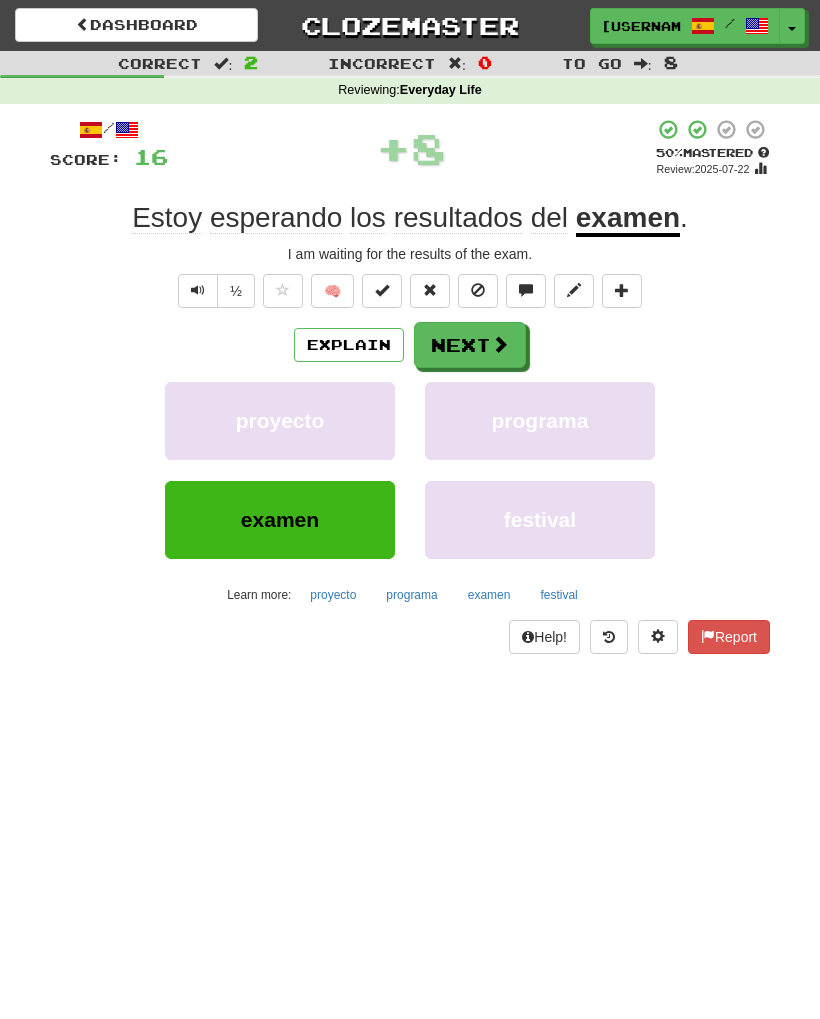 click on "Next" at bounding box center [470, 345] 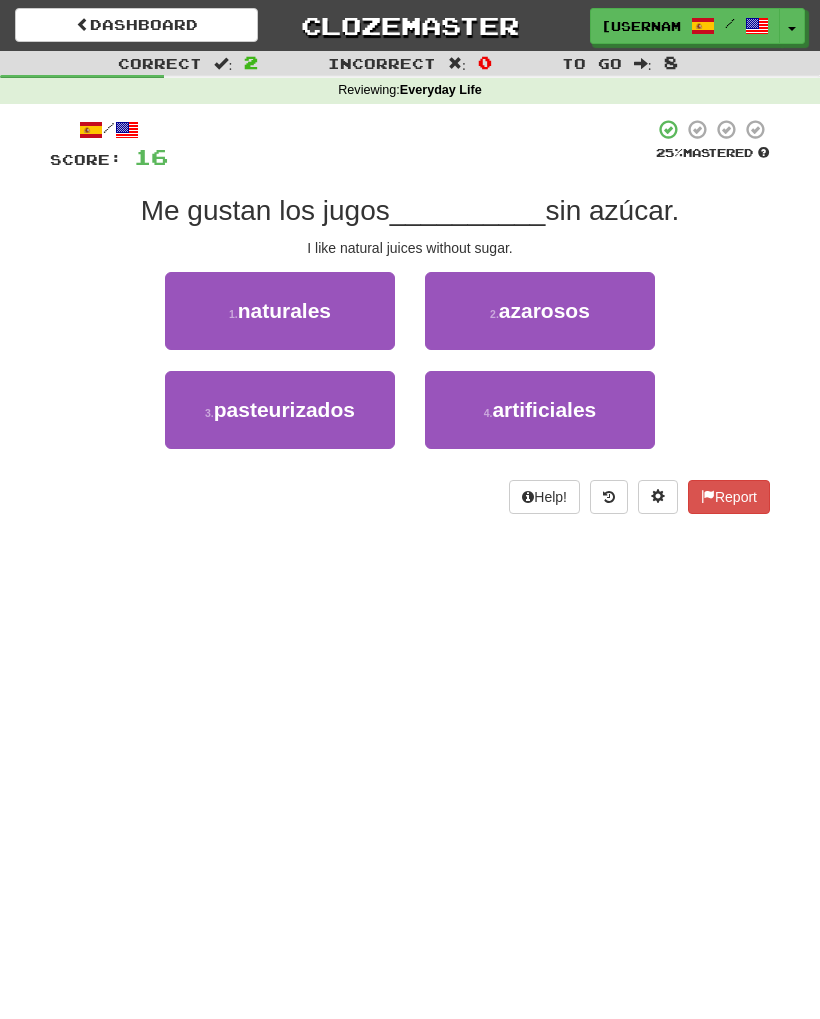 click on "1 .  naturales" at bounding box center [280, 311] 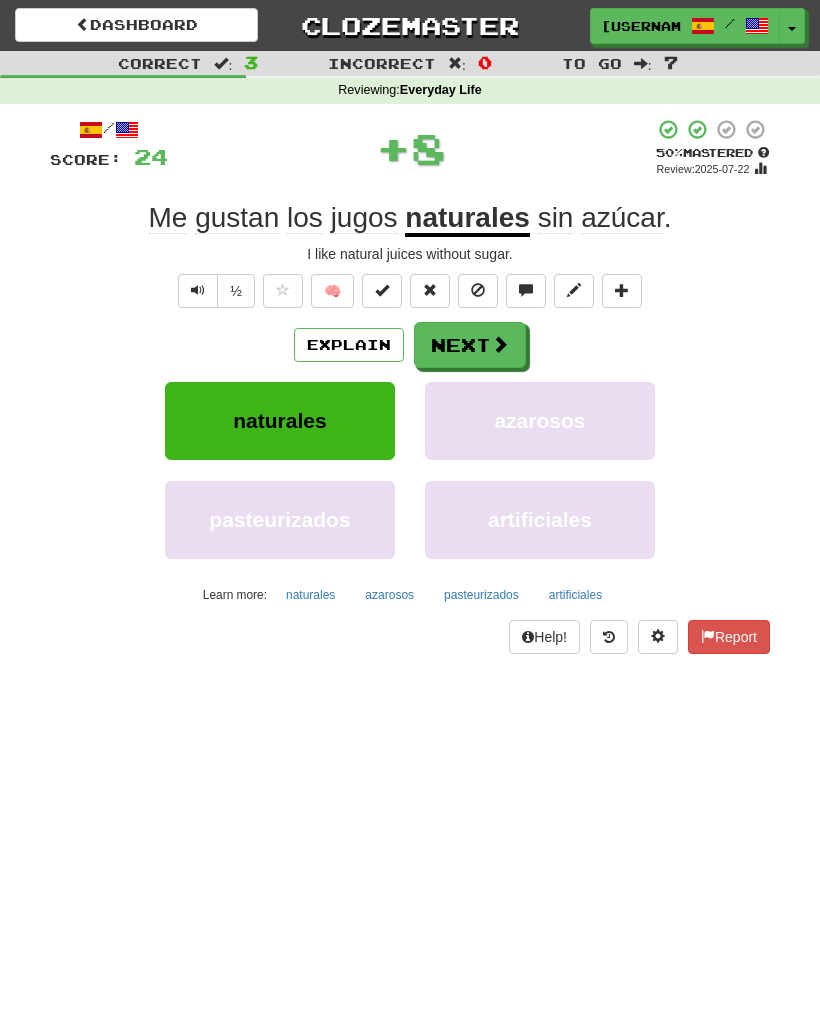 click at bounding box center [500, 344] 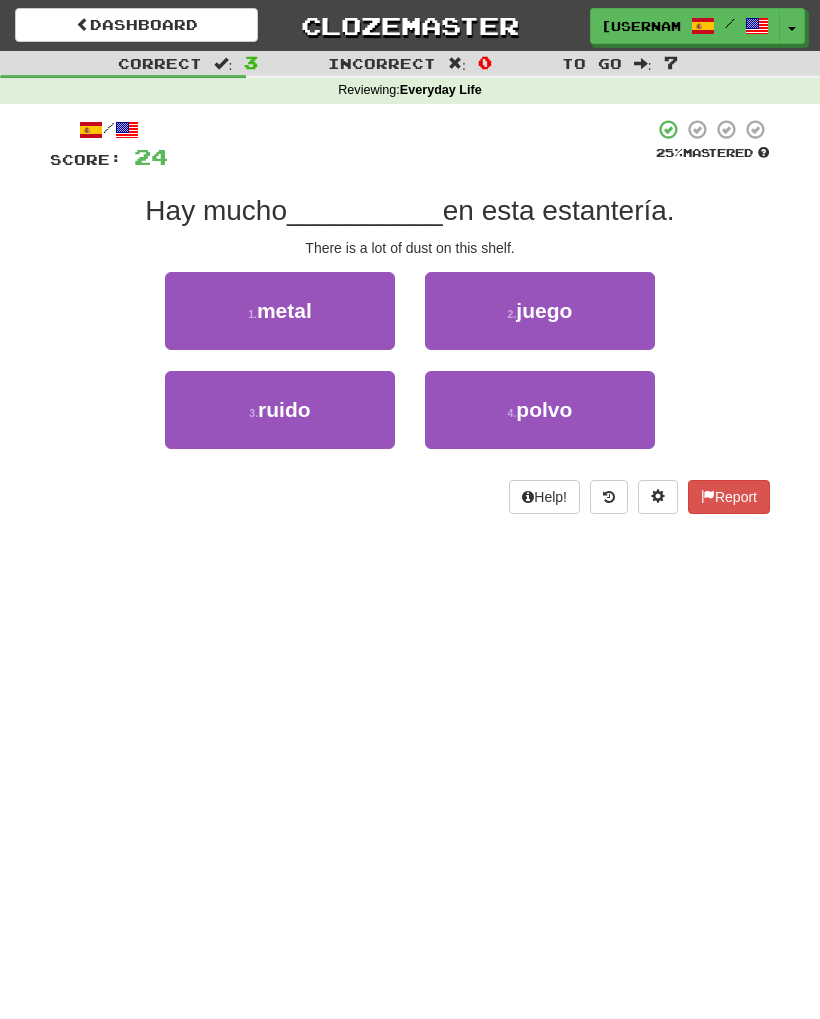 click on "polvo" at bounding box center (544, 409) 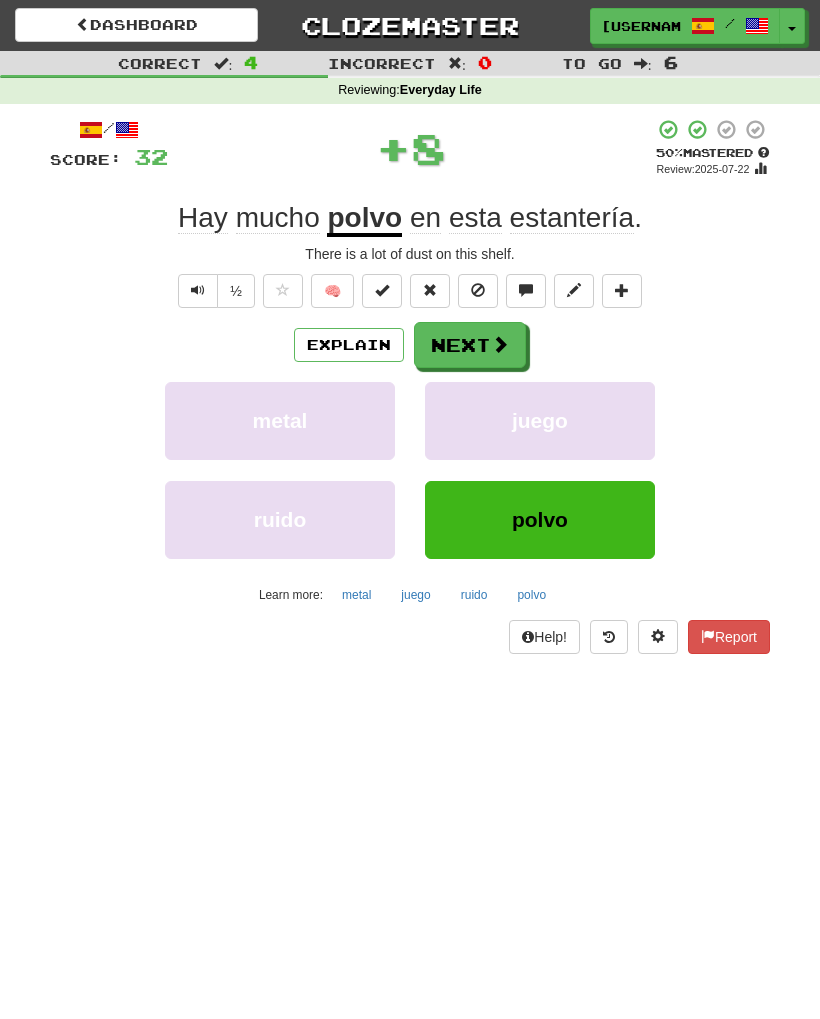 click at bounding box center [500, 344] 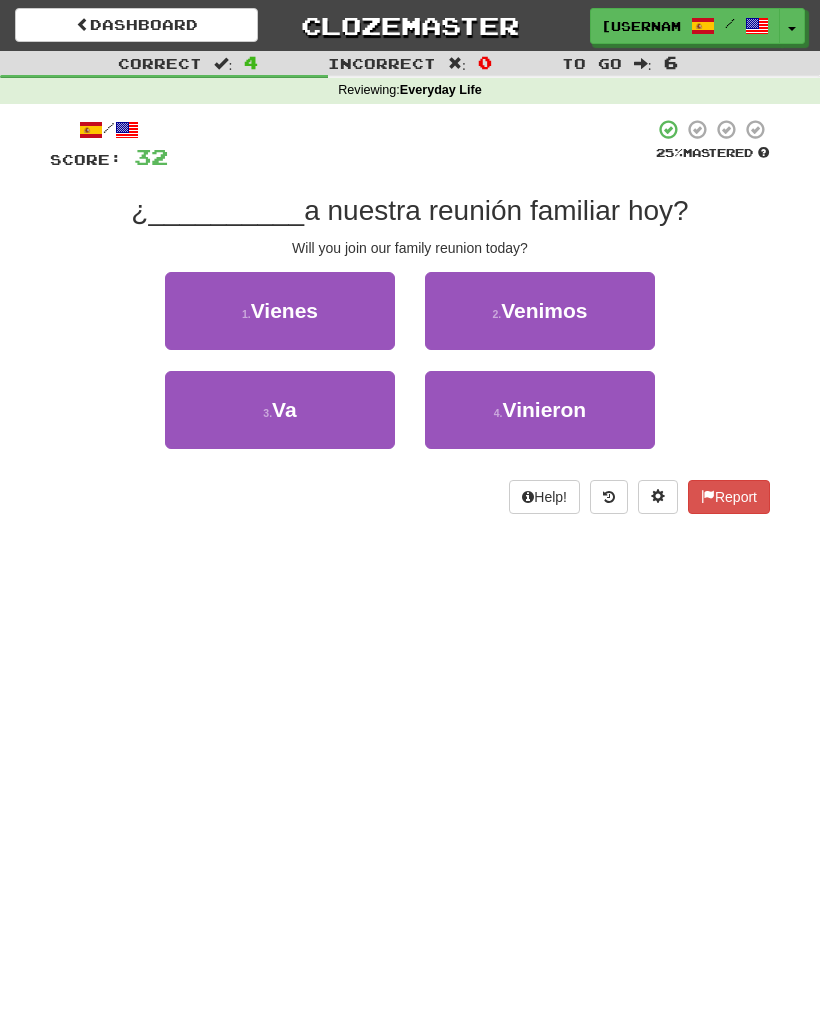 click on "1 .  Vienes" at bounding box center [280, 311] 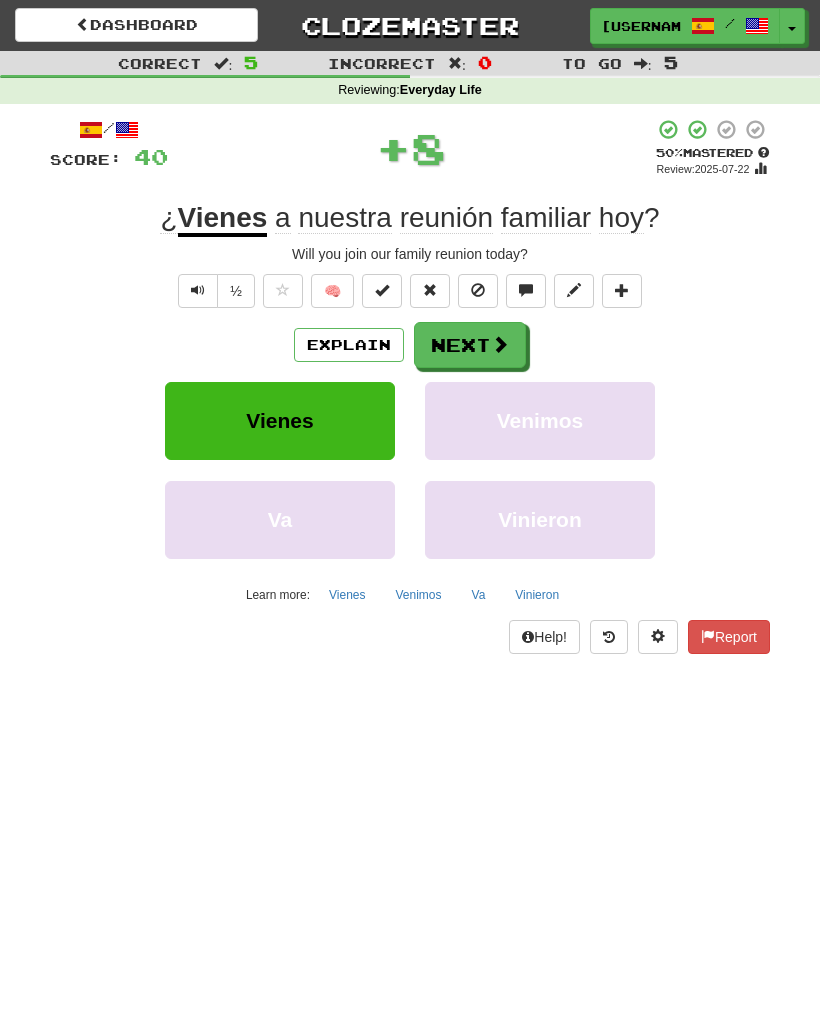 click at bounding box center [500, 344] 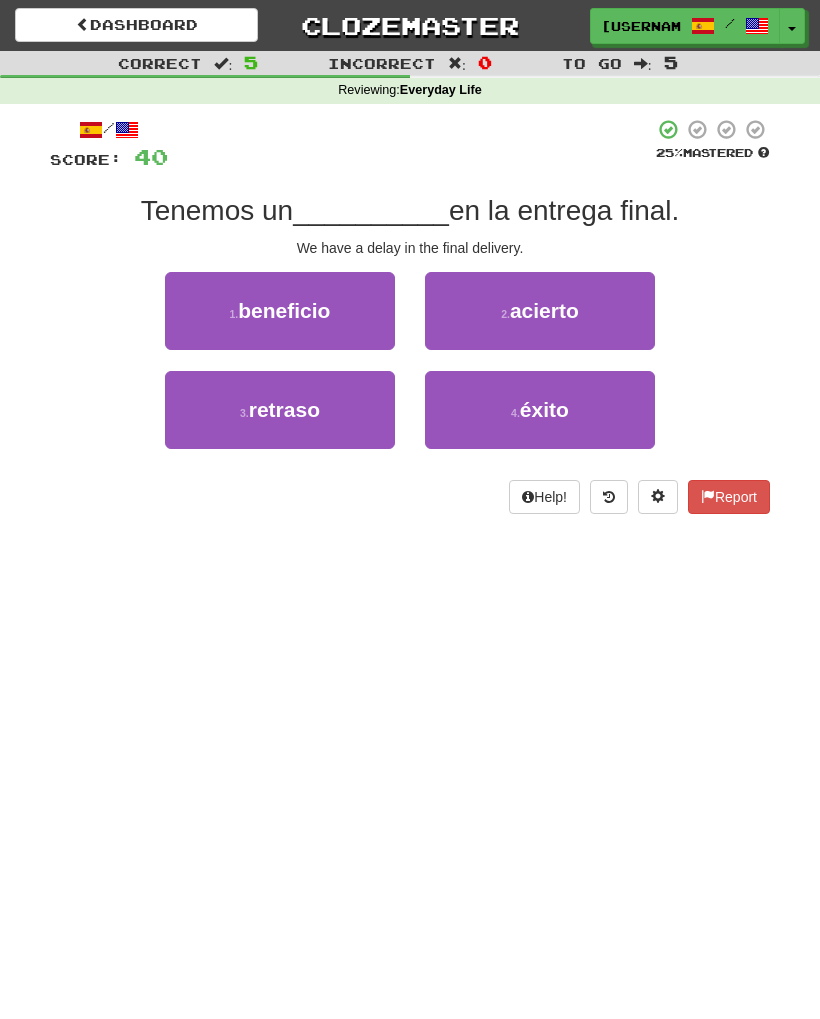 click on "retraso" at bounding box center (284, 409) 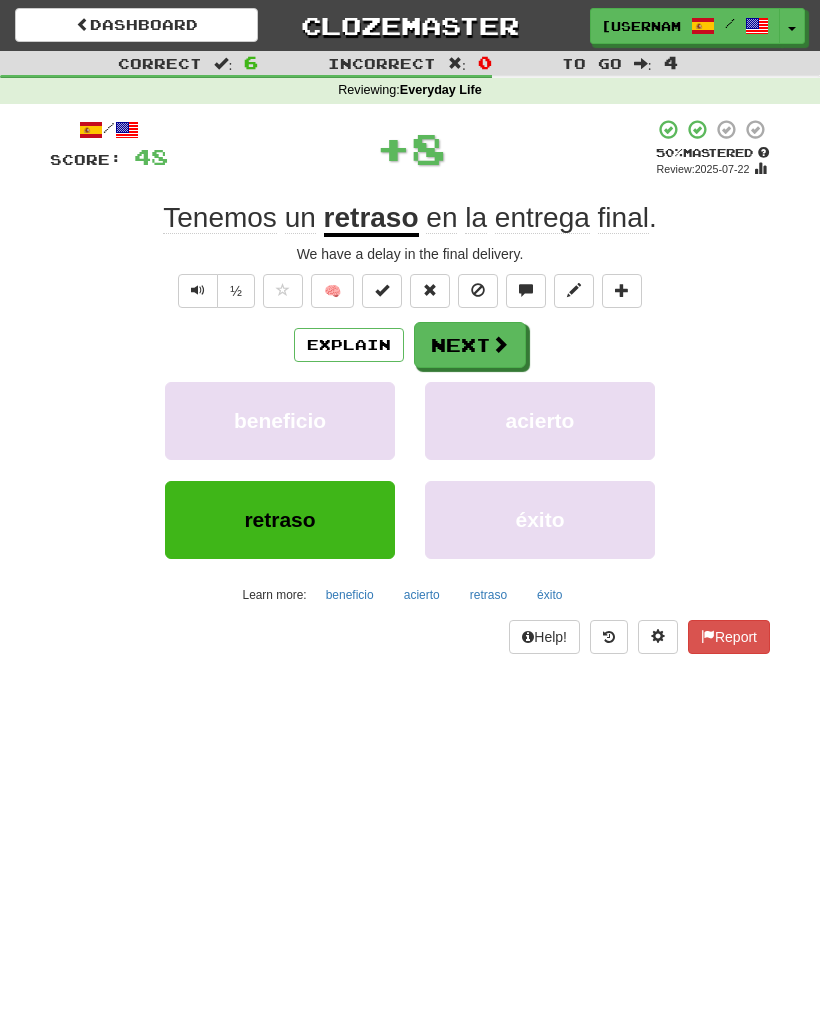 click at bounding box center (500, 344) 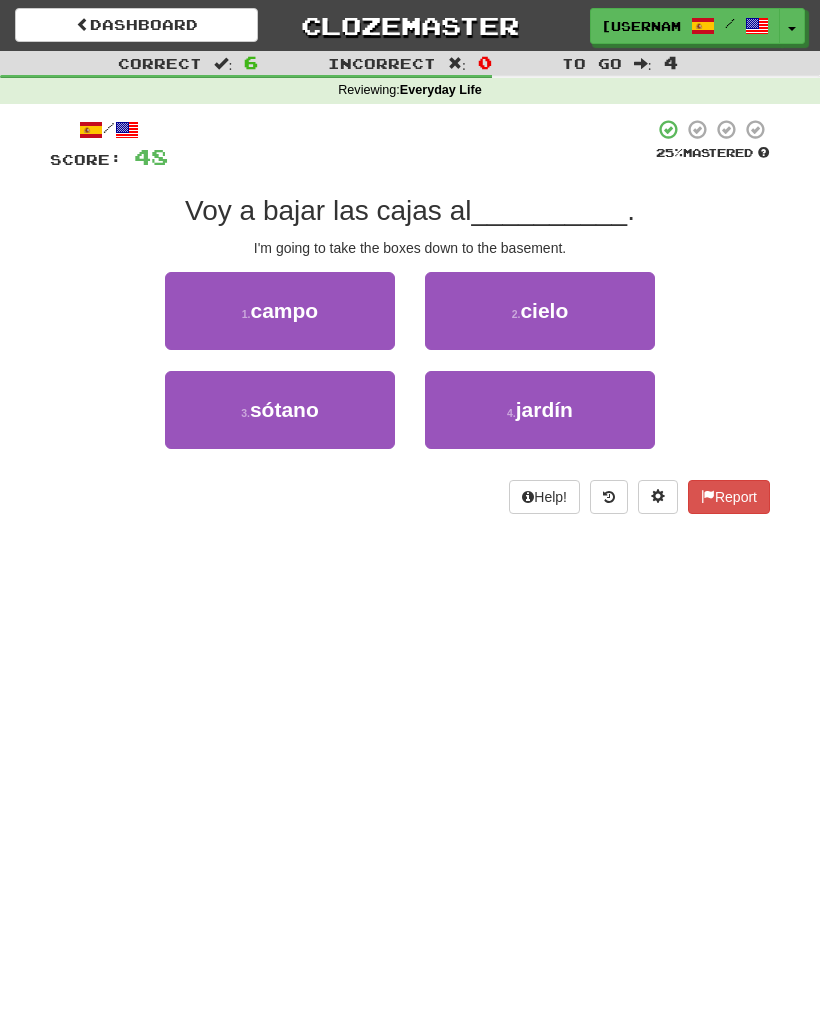 click on "sótano" at bounding box center [284, 409] 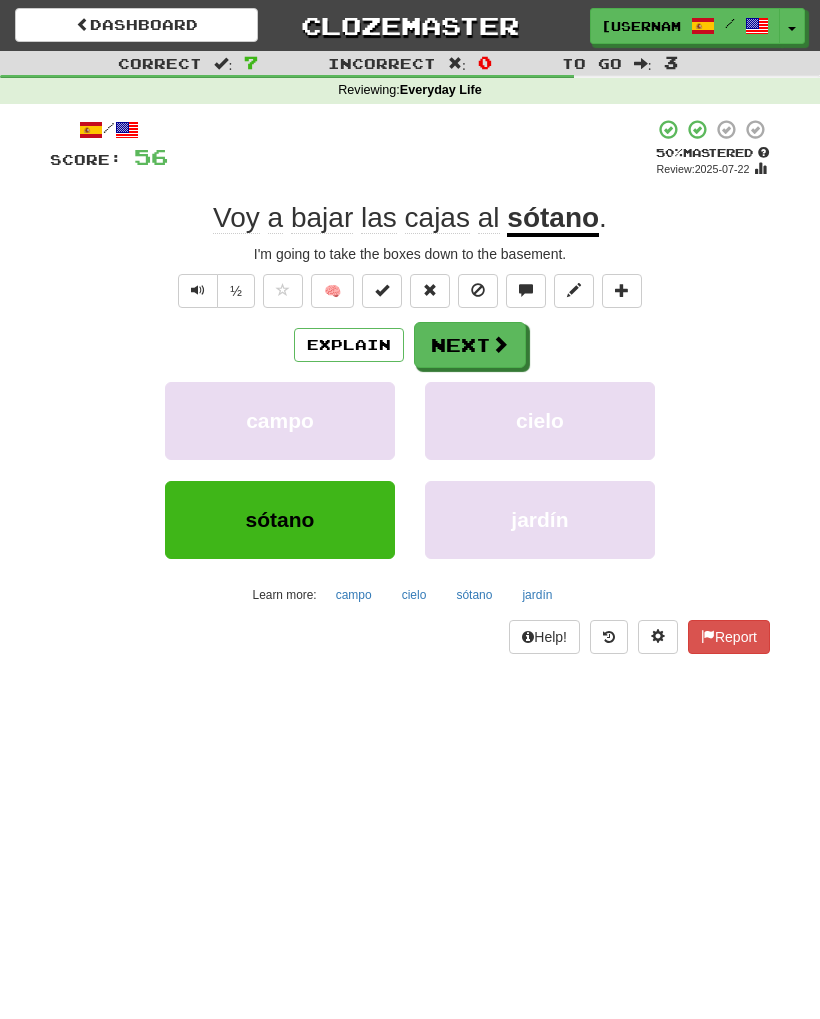 click on "Next" at bounding box center [470, 345] 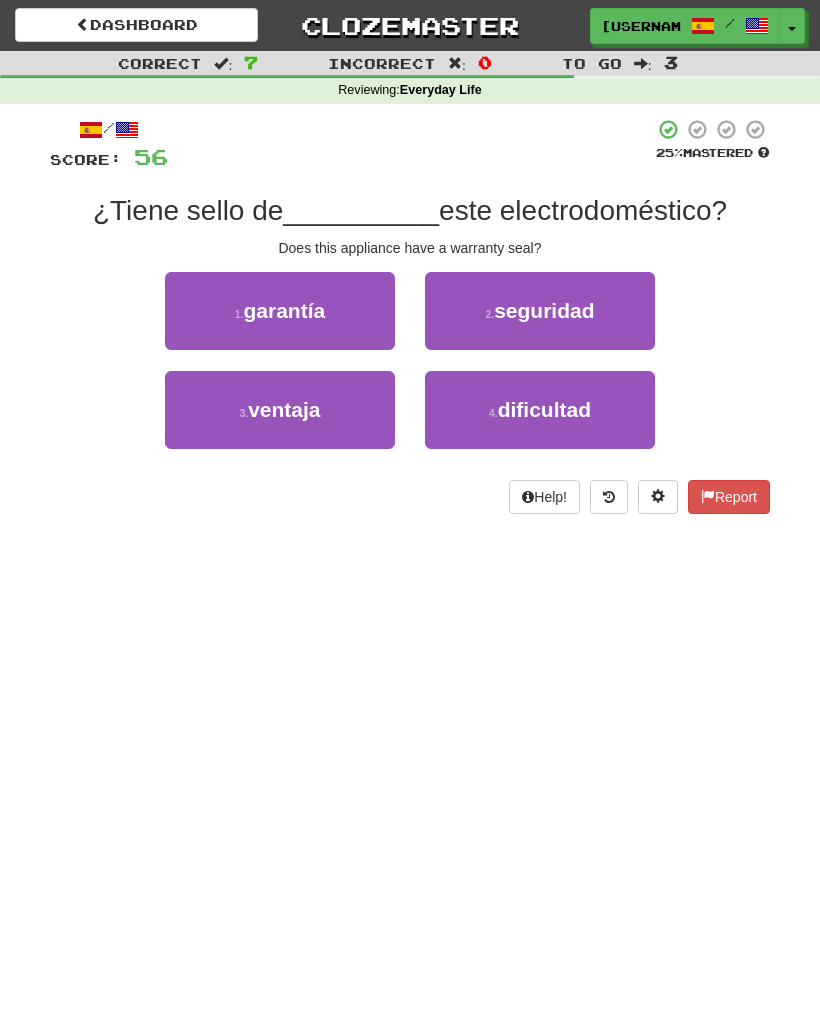 click on "1 .  garantía" at bounding box center (280, 311) 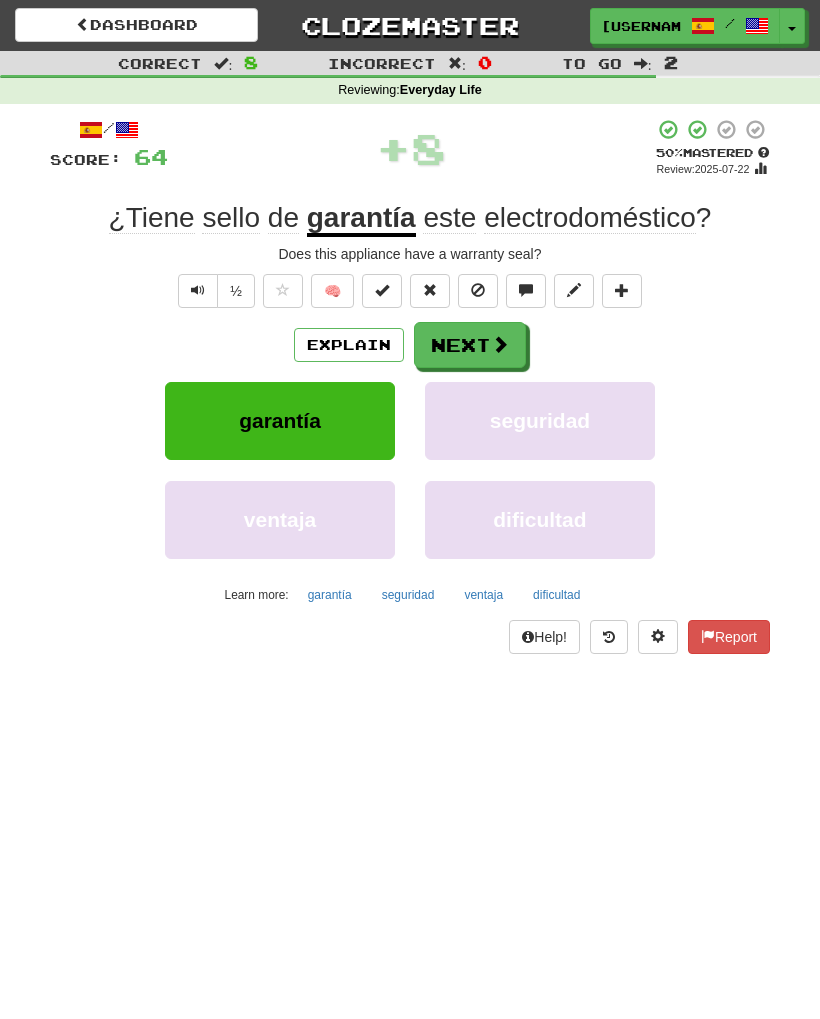 click on "Explain" at bounding box center [349, 345] 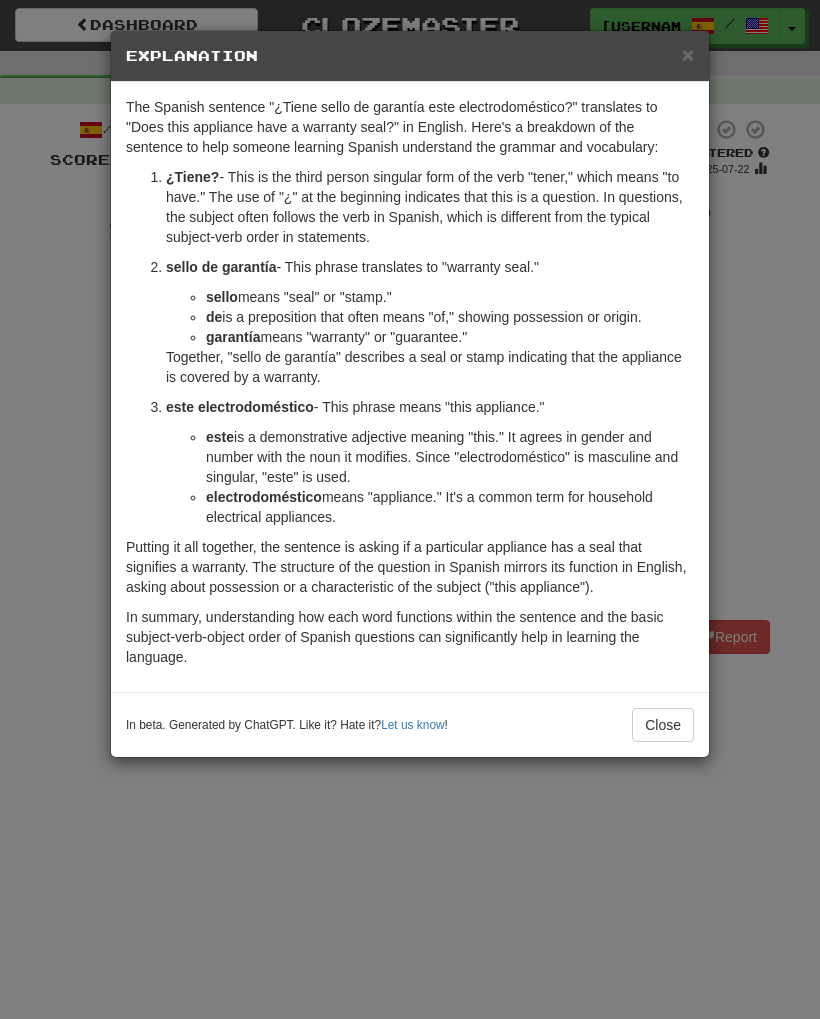 click on "×" at bounding box center [688, 54] 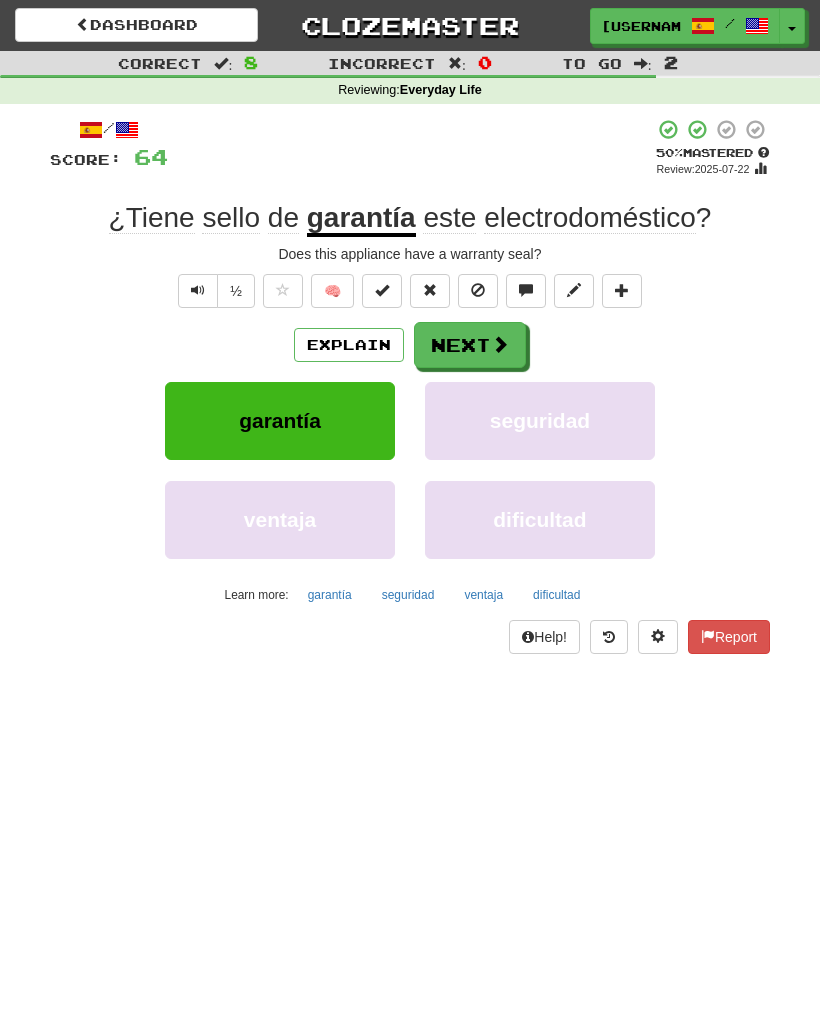 click at bounding box center (500, 344) 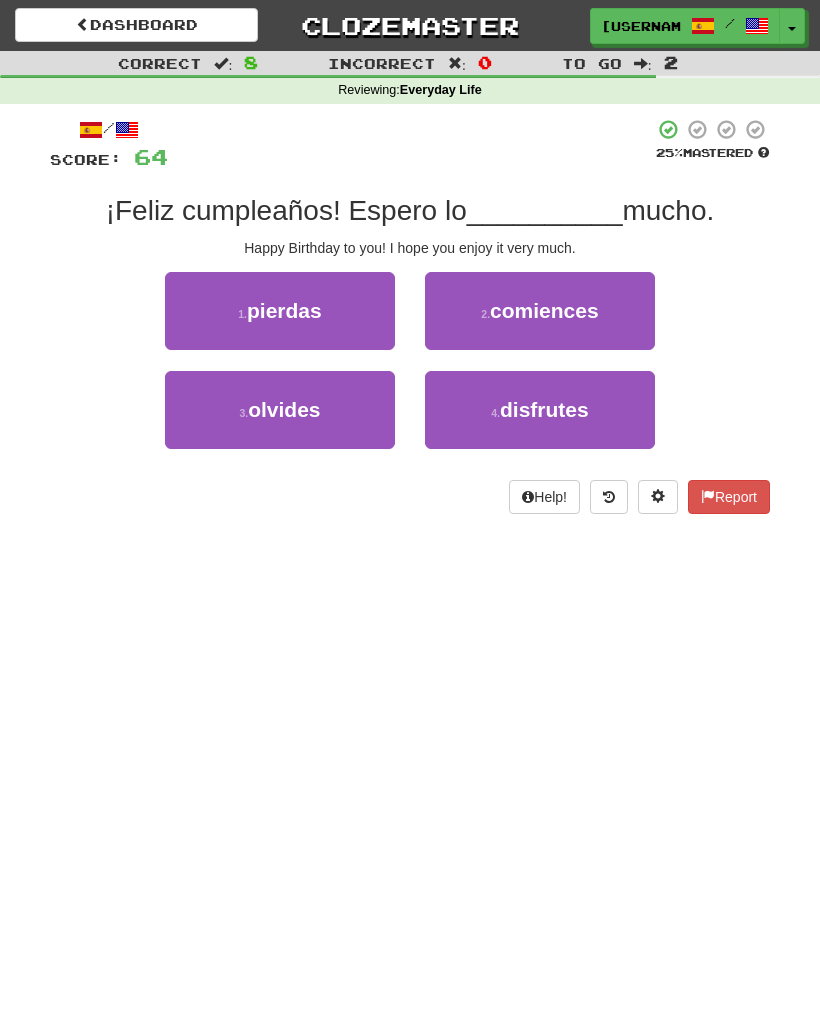 click on "disfrutes" at bounding box center [544, 409] 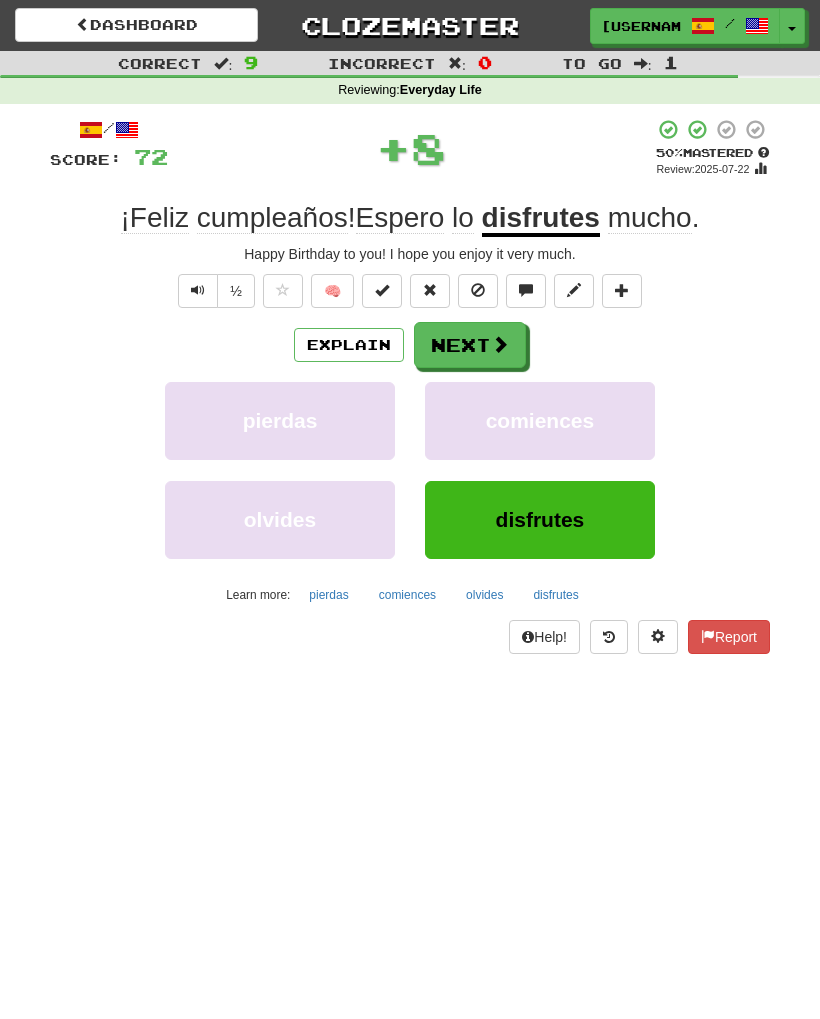 click on "Next" at bounding box center [470, 345] 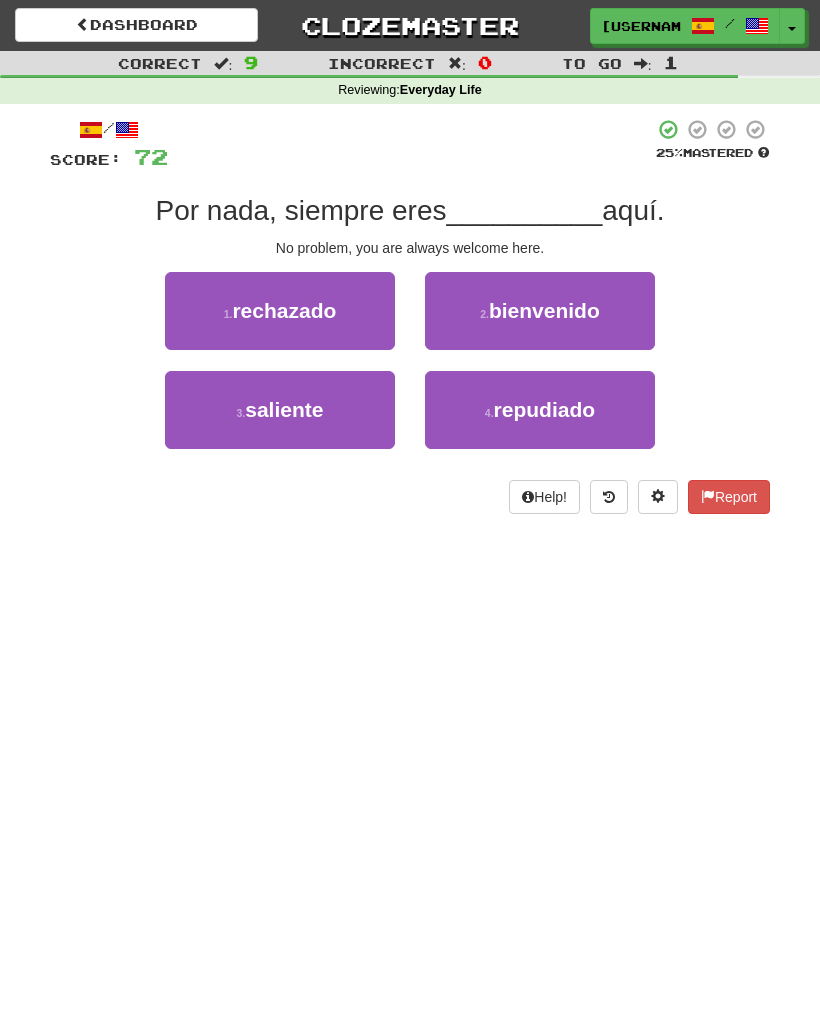 click on "bienvenido" at bounding box center [544, 310] 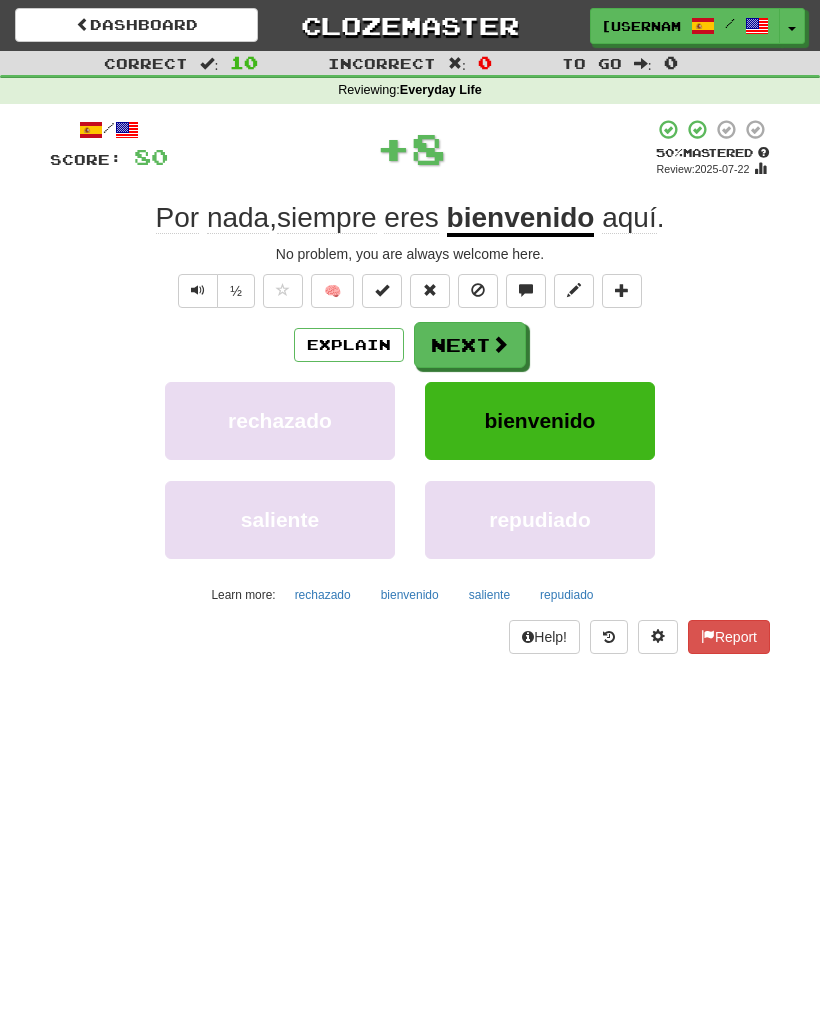 click on "bienvenido" at bounding box center [540, 420] 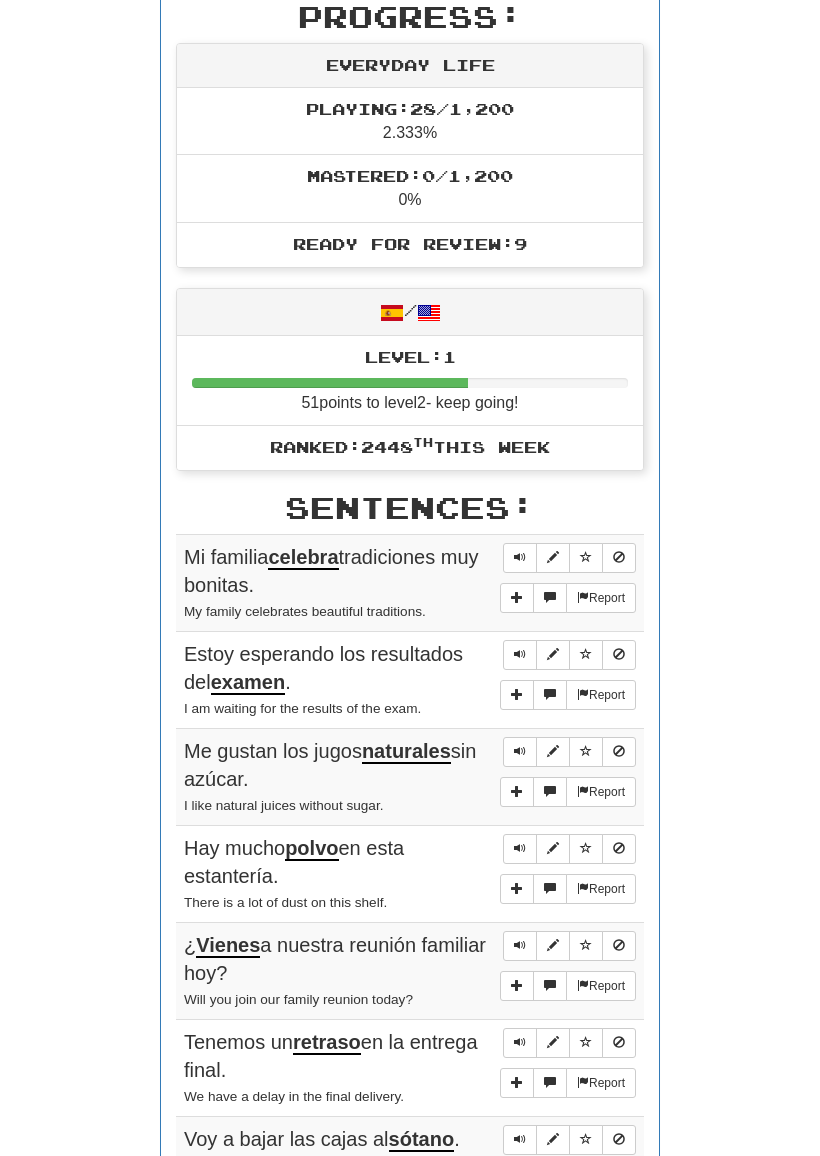 scroll, scrollTop: 655, scrollLeft: 0, axis: vertical 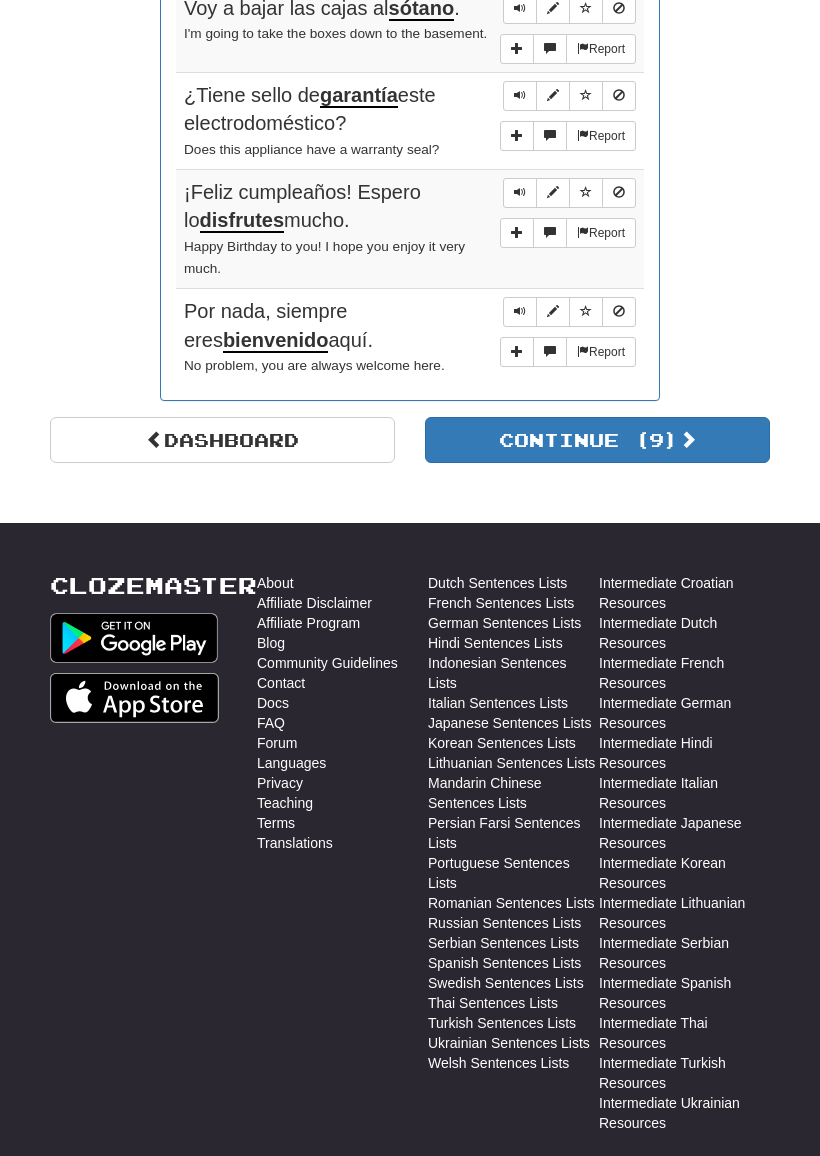 click at bounding box center [688, 439] 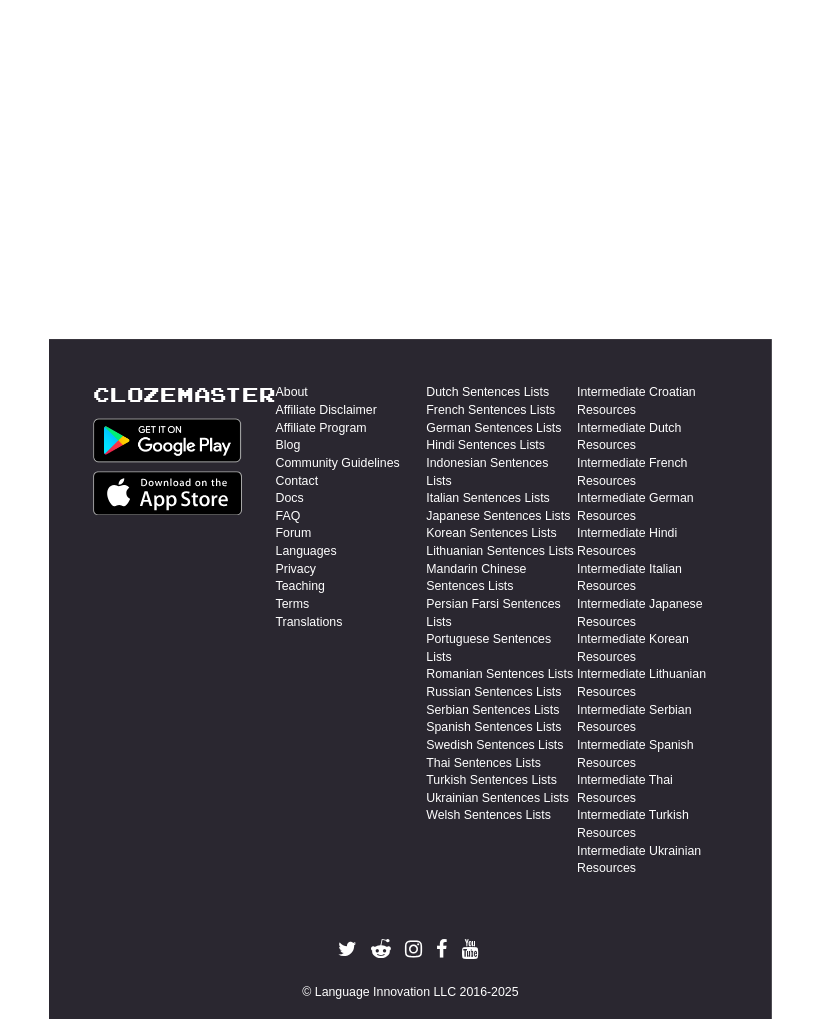 scroll, scrollTop: 794, scrollLeft: 0, axis: vertical 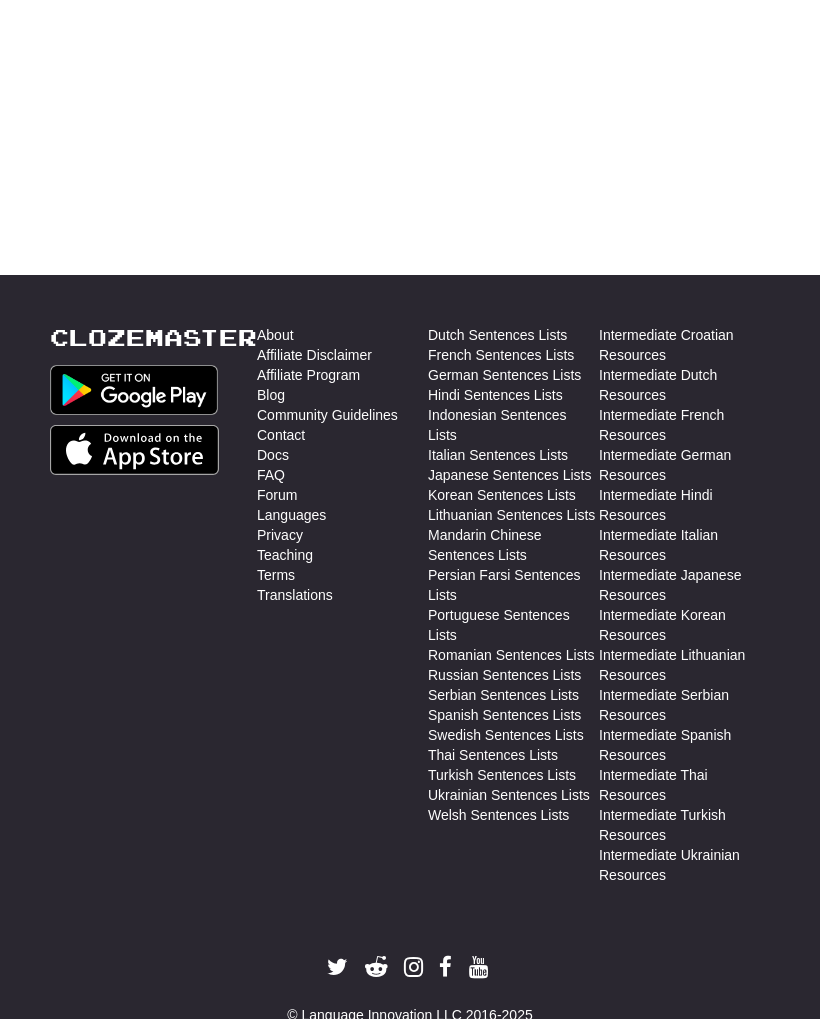 click on "Dashboard
Clozemaster
LittleFeather1861
/
Toggle Dropdown
Dashboard
Leaderboard
Activity Feed
Notifications
Profile
Discussions
Español
/
English
Streak:
1
Review:
19
Points Today: 0
Languages
Account
Logout
LittleFeather1861
/
Toggle Dropdown
Dashboard
Leaderboard
Activity Feed
Notifications
Profile
Discussions
Español
/
English
Streak:
1
Review:
19
Points Today: 0
Languages
Account
Logout
clozemaster
Correct   :   0 Incorrect   :   0 To go   :   9 Reviewing :  Everyday Life  /  Score:   0 25 %  Mastered El cable está  __________ , no carga. The cable is damaged, it does not charge. 1 .  desconectado 2 .  dañado 3 ." at bounding box center [410, -285] 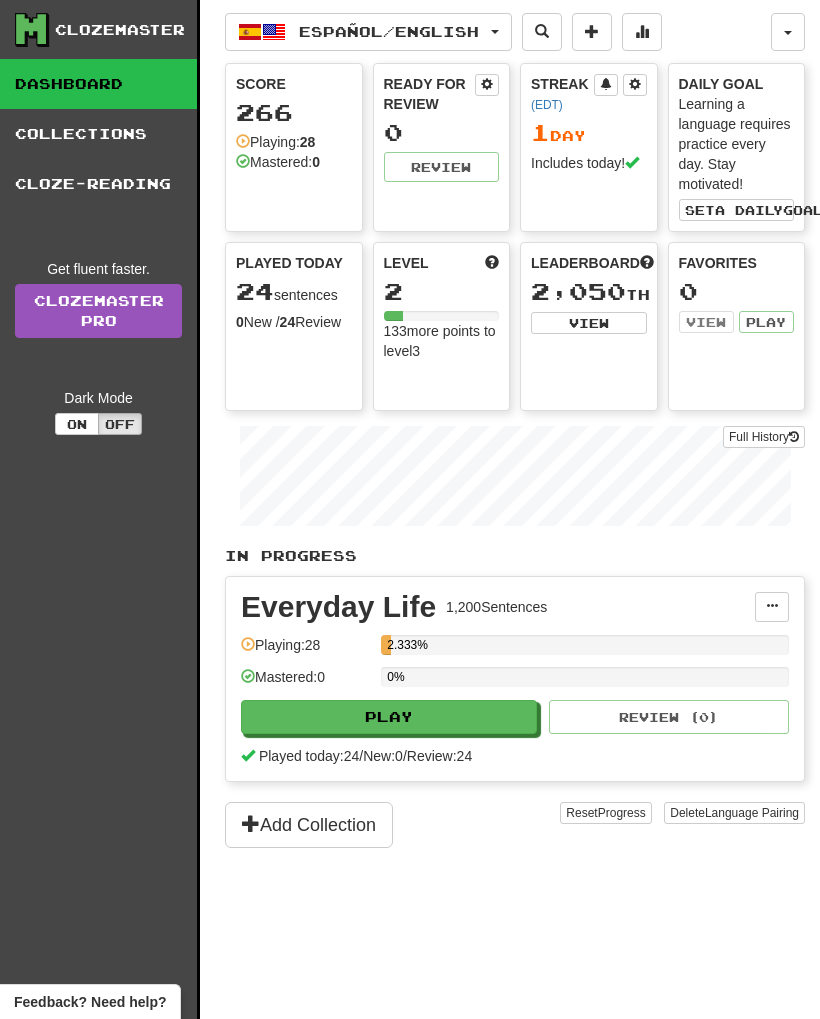 scroll, scrollTop: 0, scrollLeft: 0, axis: both 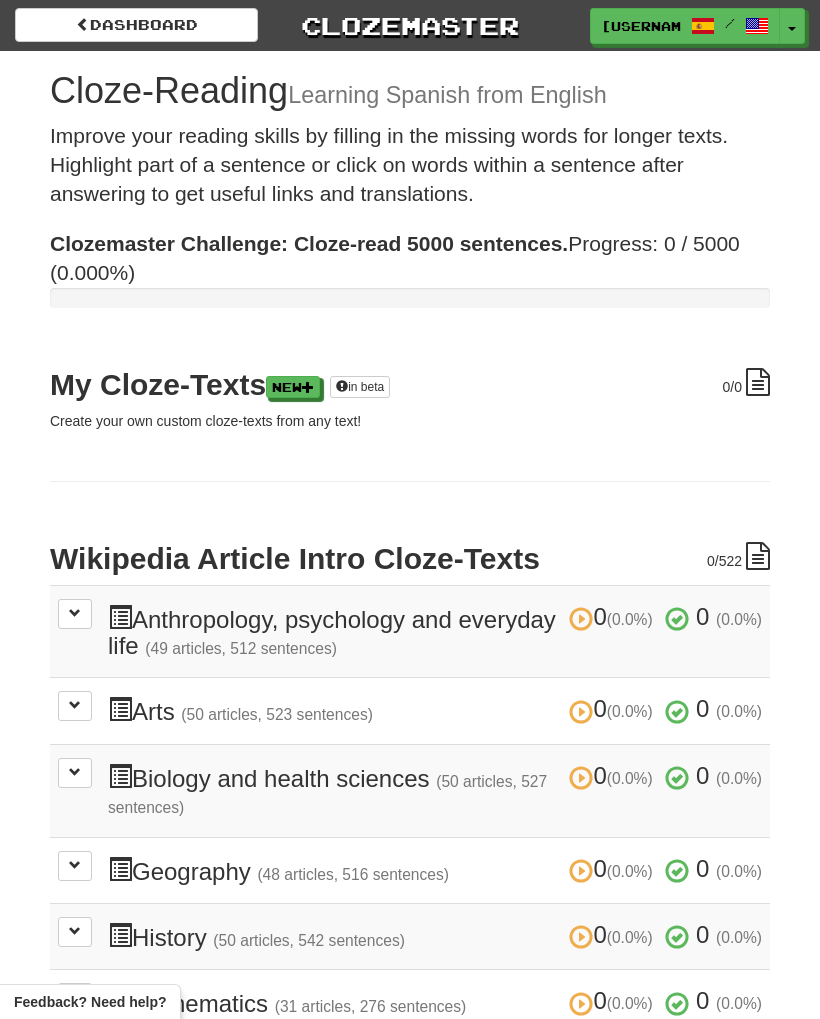 click at bounding box center [83, 24] 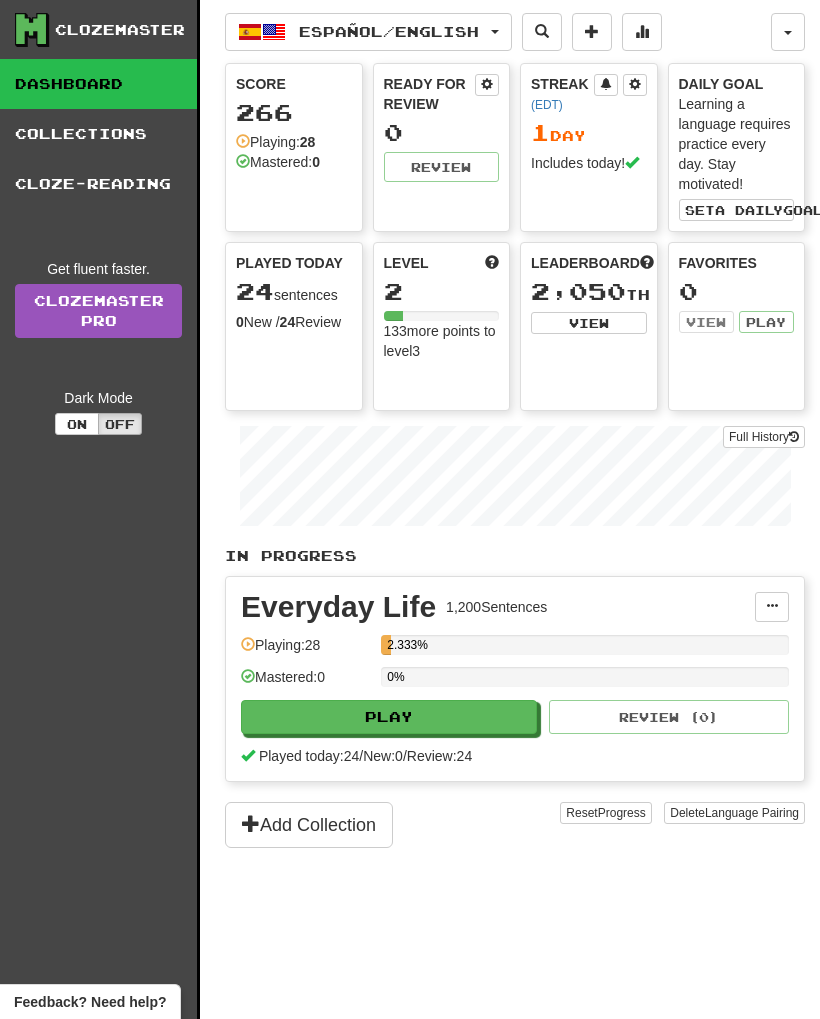 scroll, scrollTop: 0, scrollLeft: 0, axis: both 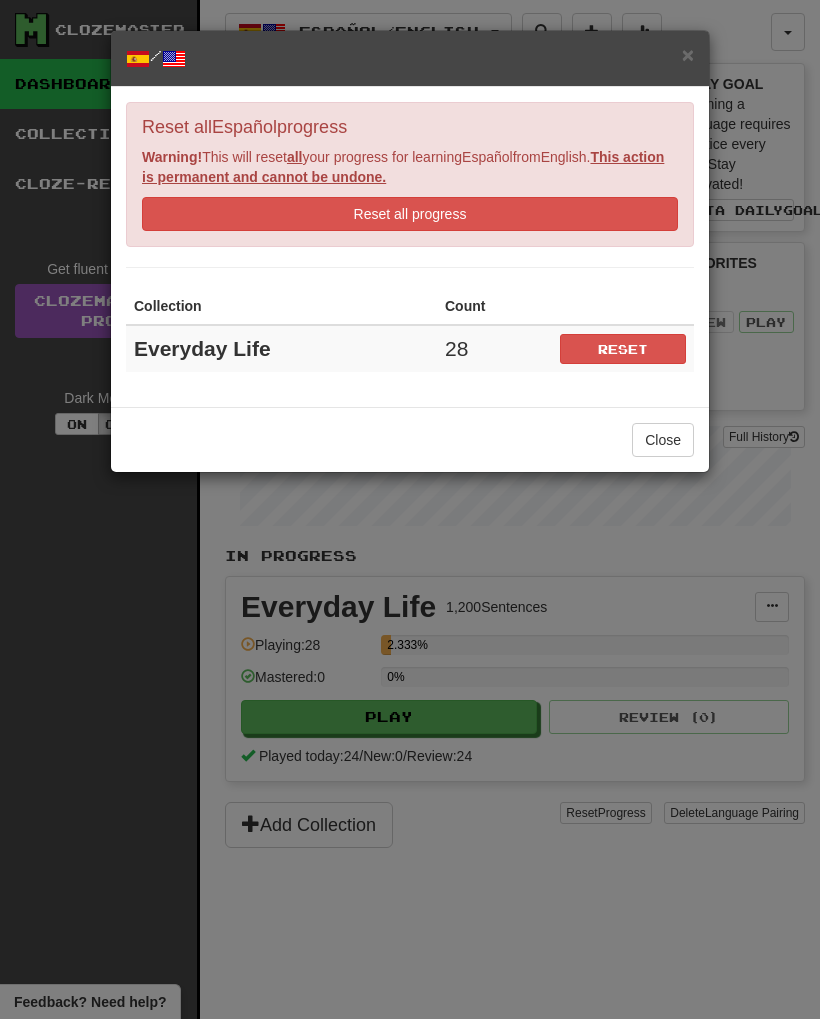click on "Close" at bounding box center (663, 440) 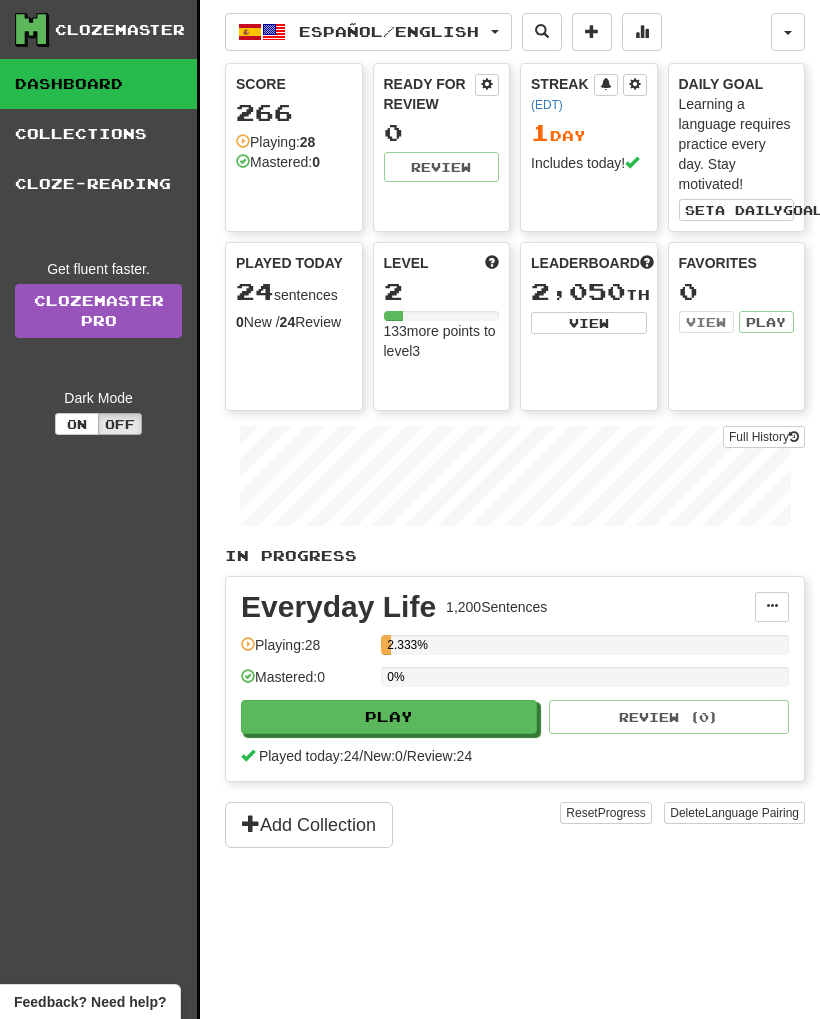 click on "Play" at bounding box center [389, 717] 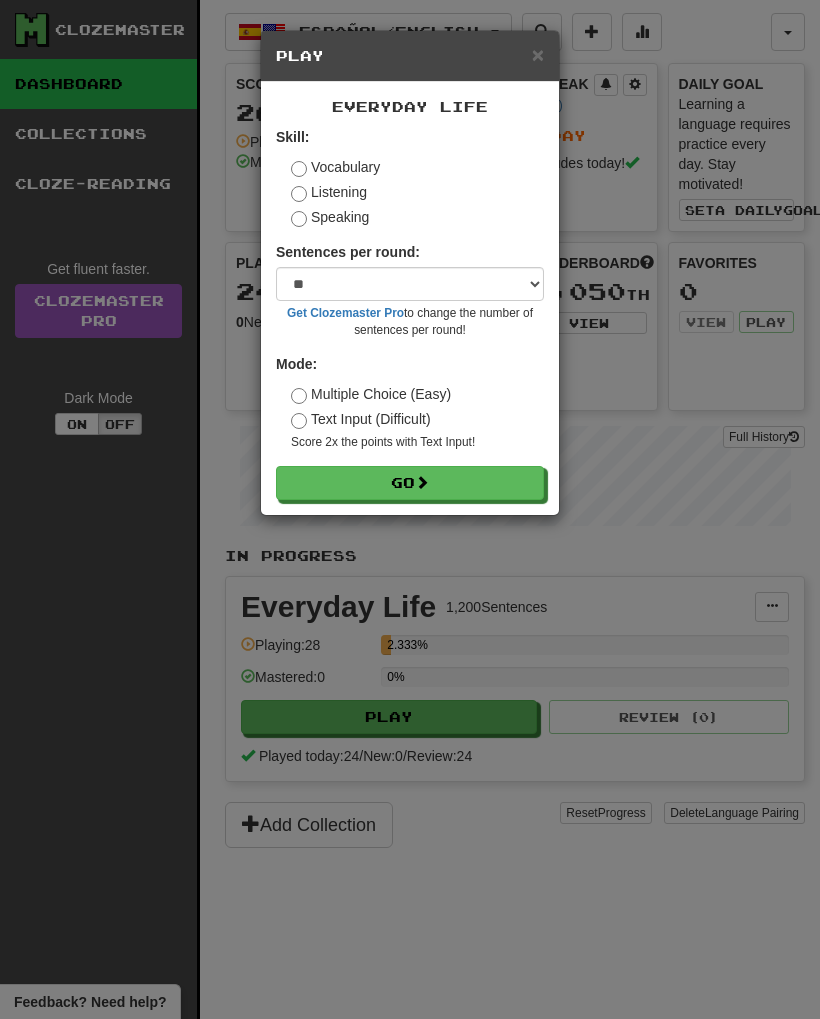 click on "Go" at bounding box center [410, 483] 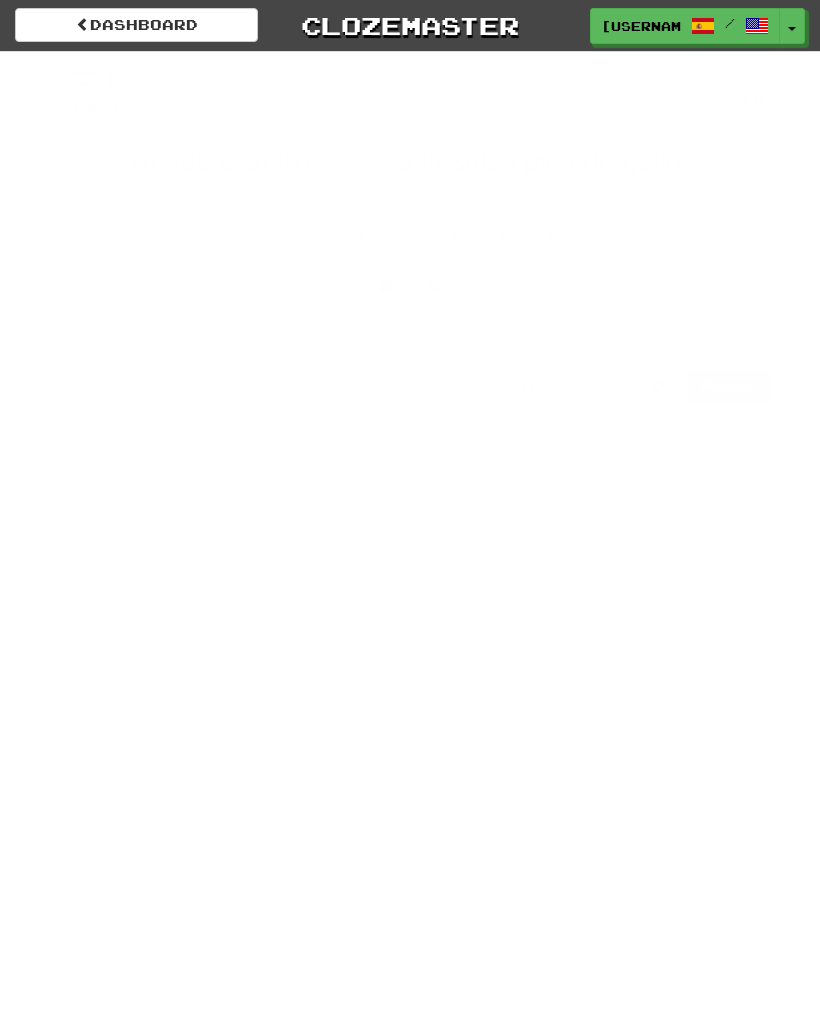 scroll, scrollTop: 0, scrollLeft: 0, axis: both 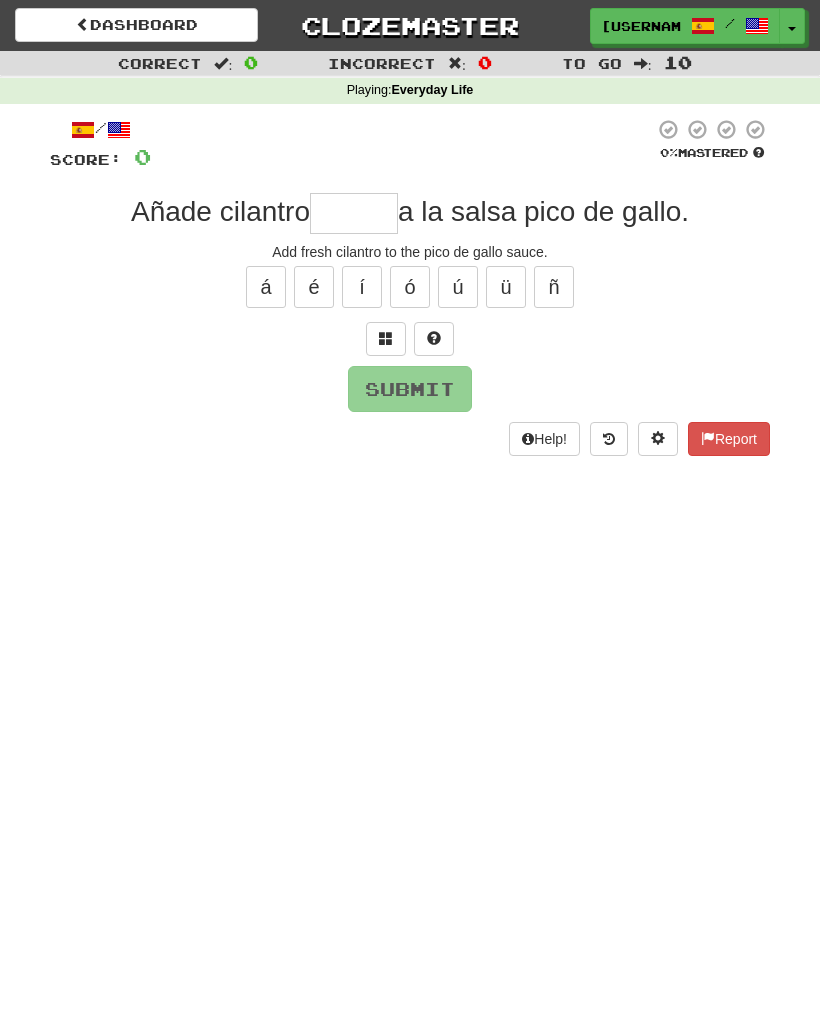 click on "Help!  Report" at bounding box center (410, 439) 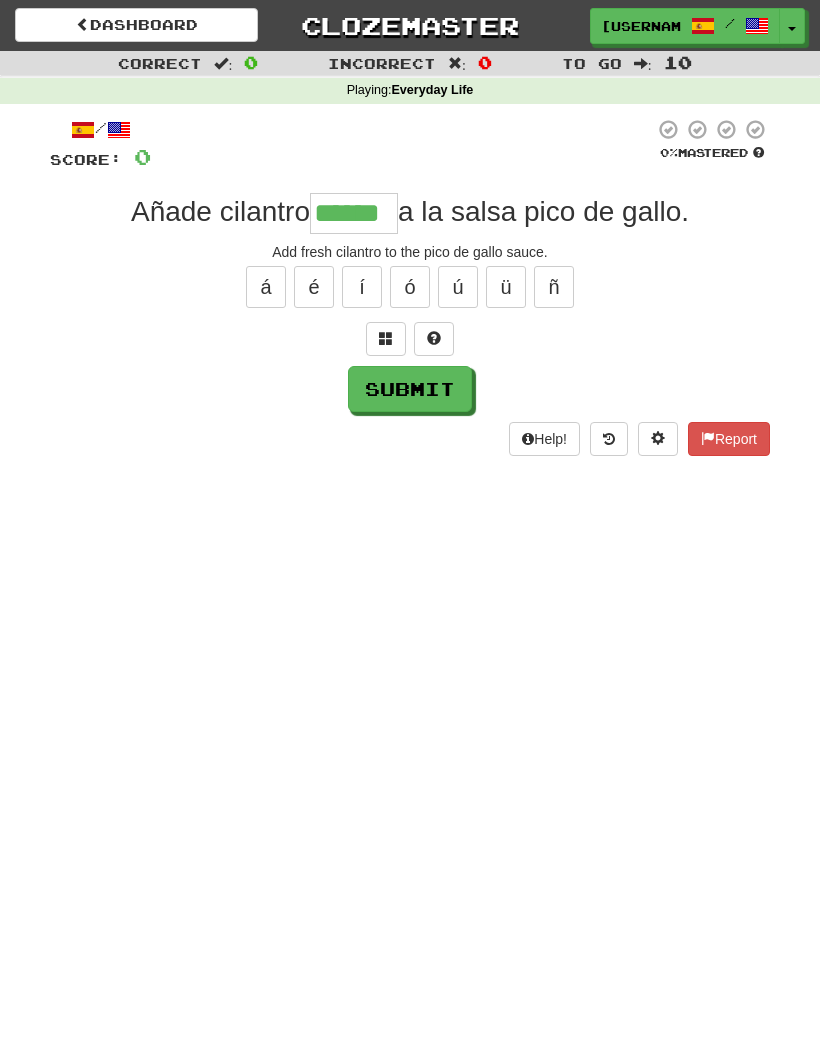 type on "******" 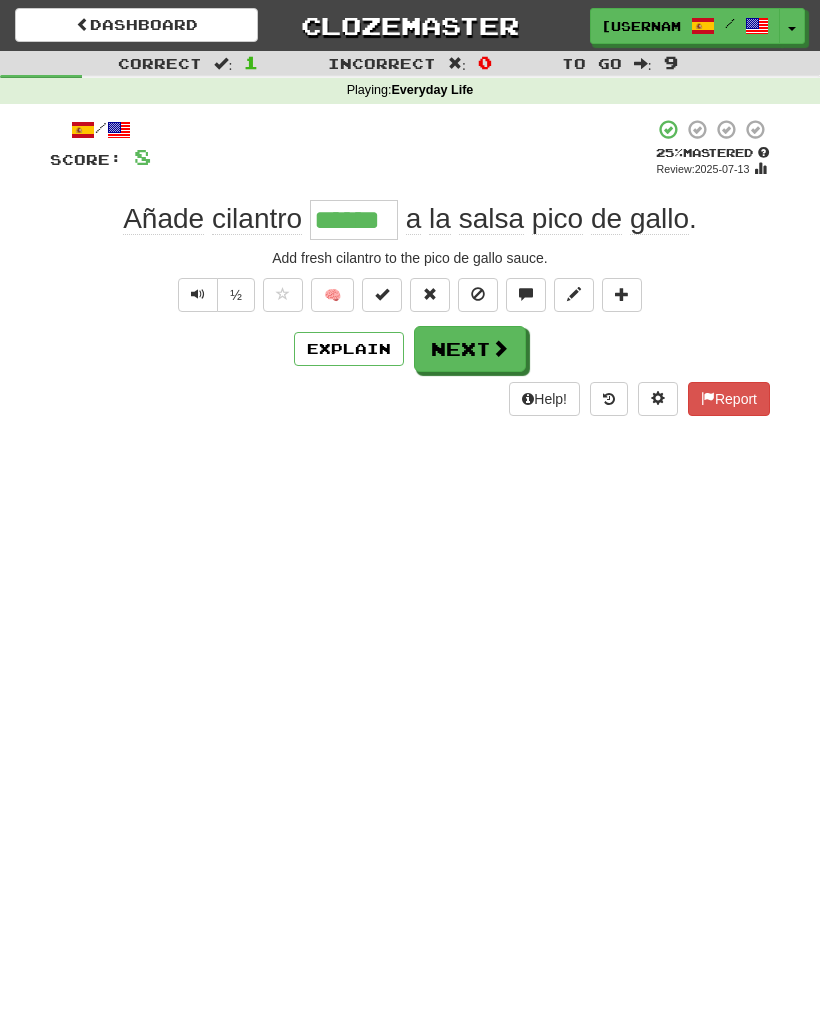click on "Next" at bounding box center [470, 349] 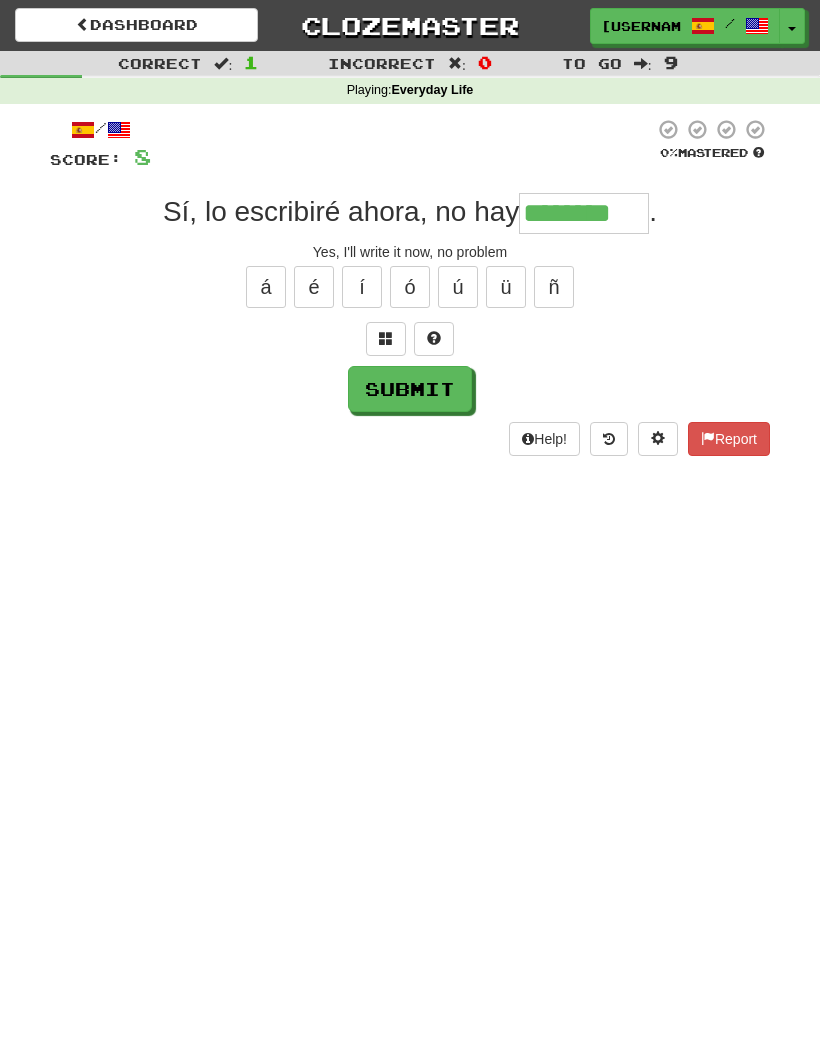 type on "********" 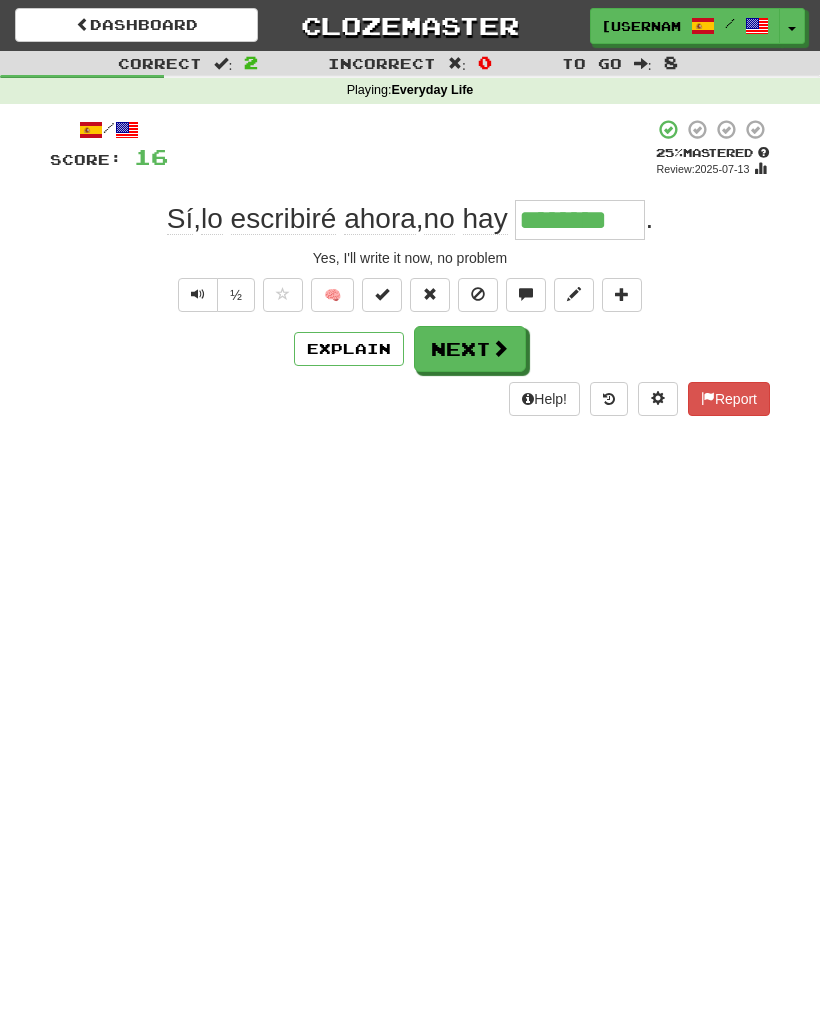 click on "Next" at bounding box center (470, 349) 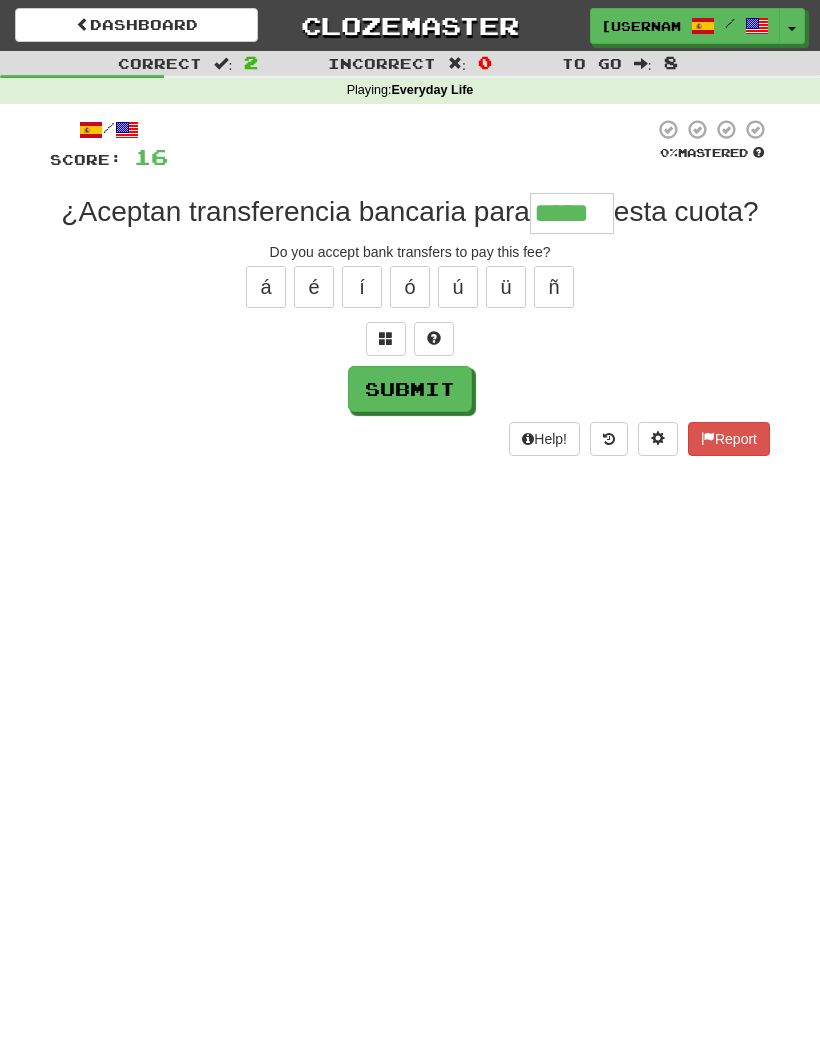 type on "*****" 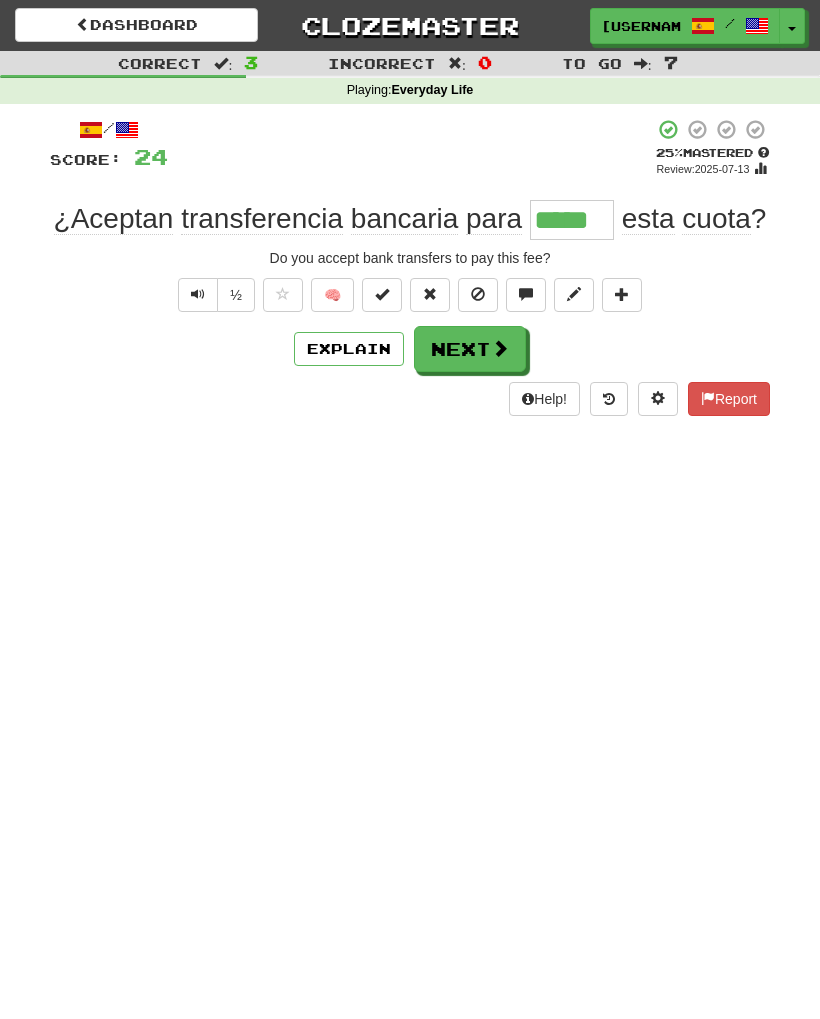 click on "Next" at bounding box center (470, 349) 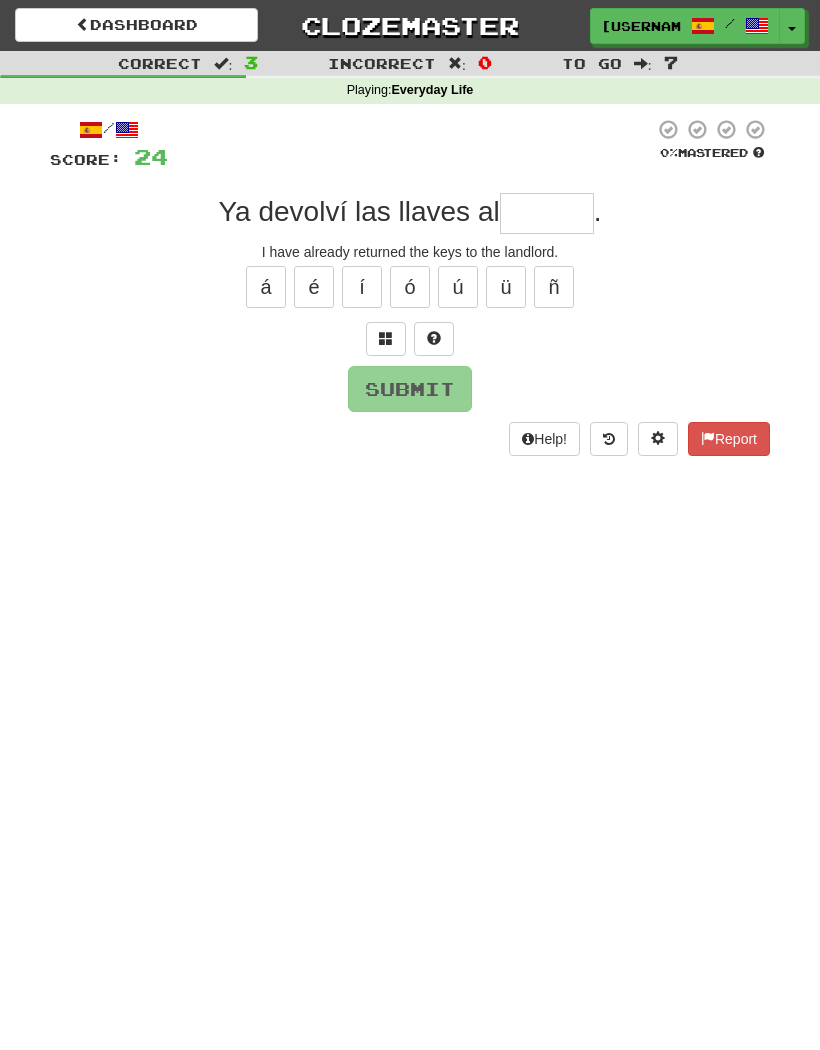 click at bounding box center [434, 339] 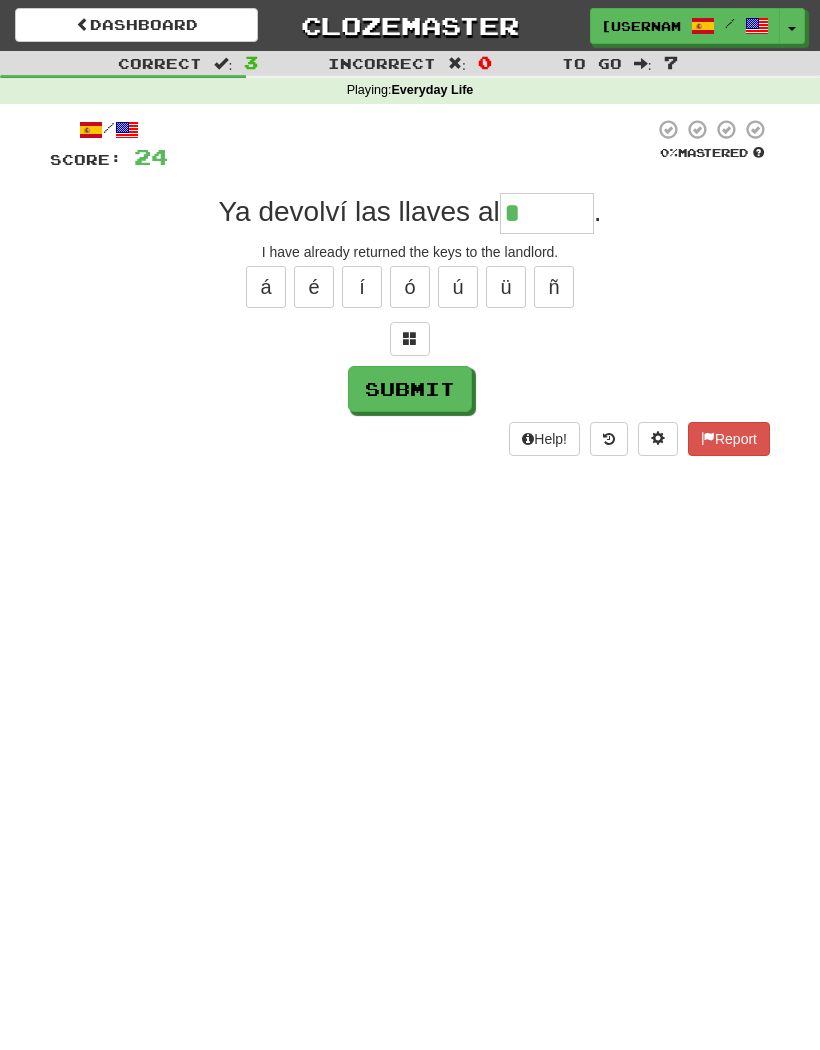 click at bounding box center [410, 339] 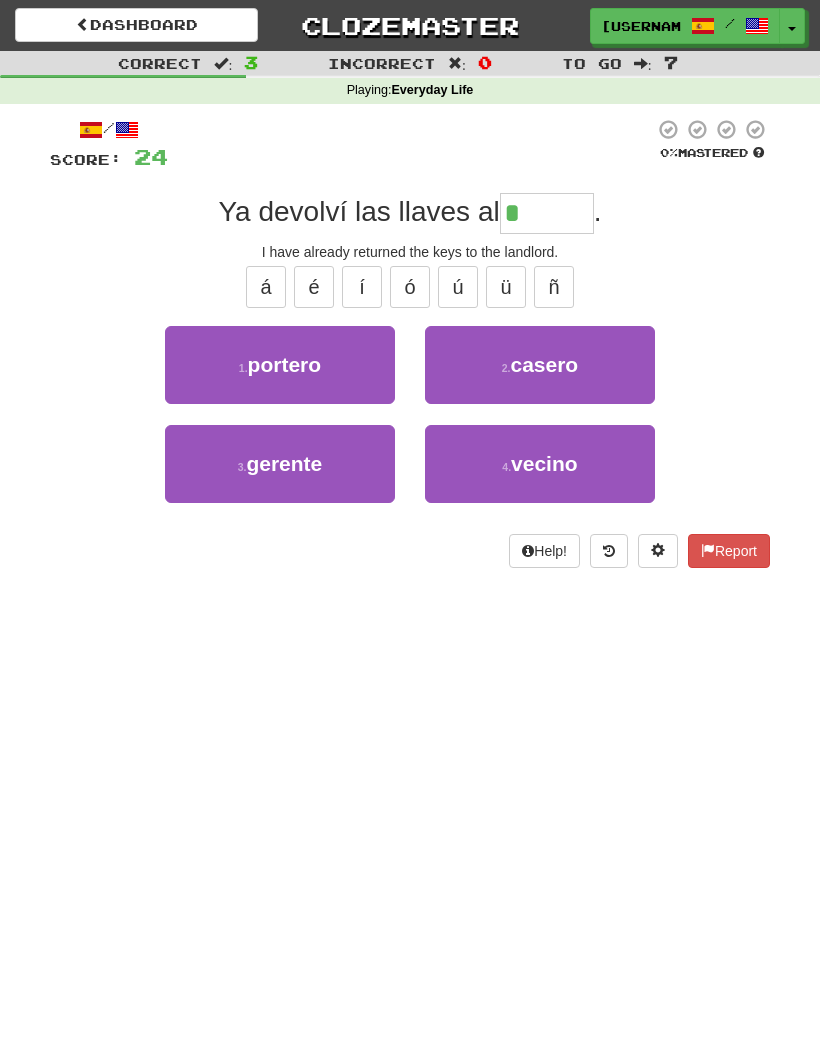 click on "casero" at bounding box center (544, 364) 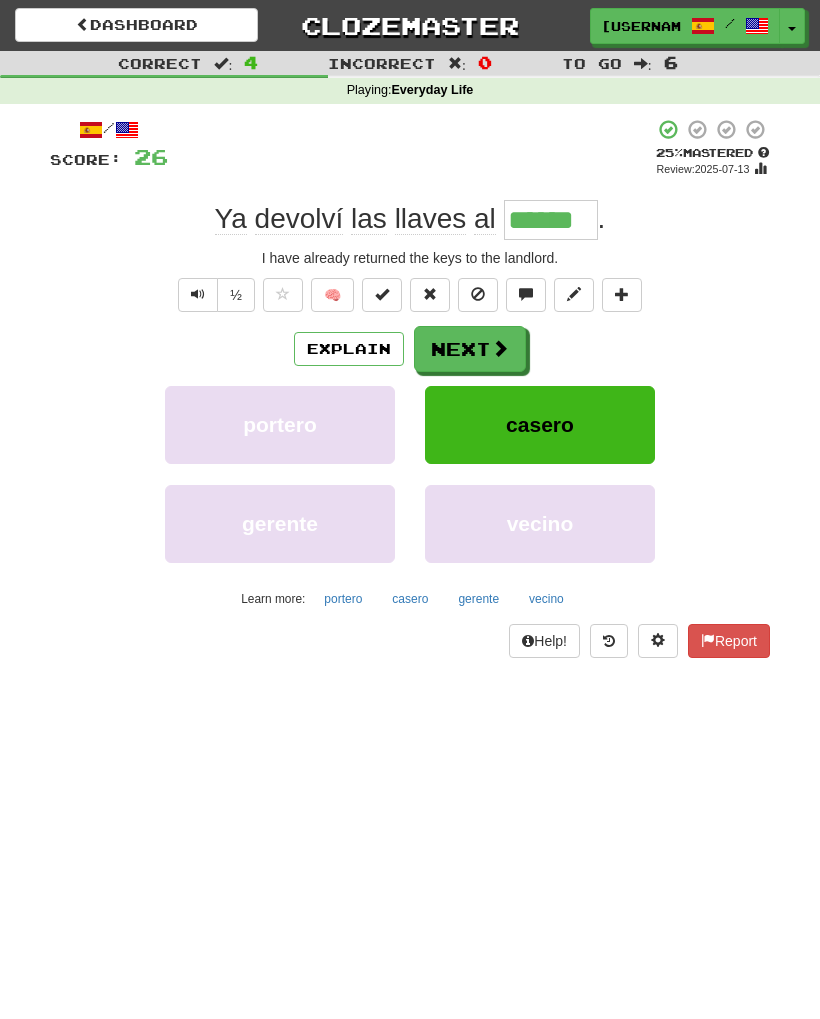 click at bounding box center [500, 348] 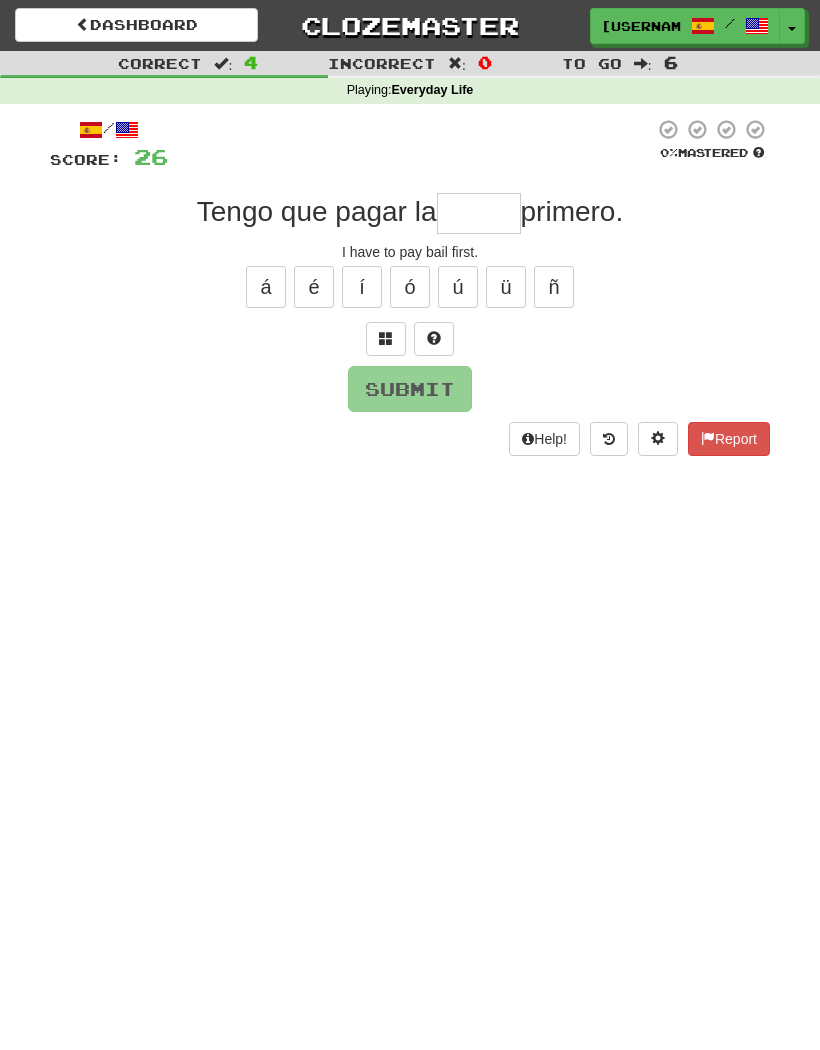 click at bounding box center [386, 338] 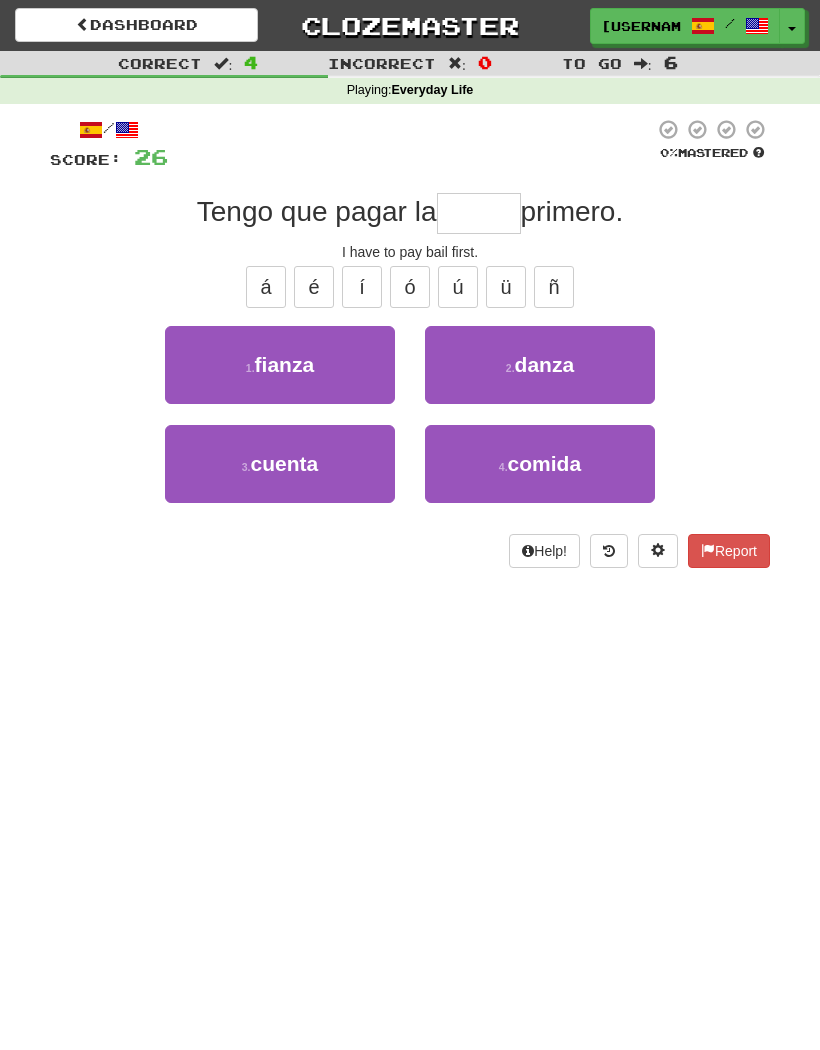 click on "1 .  fianza" at bounding box center [280, 365] 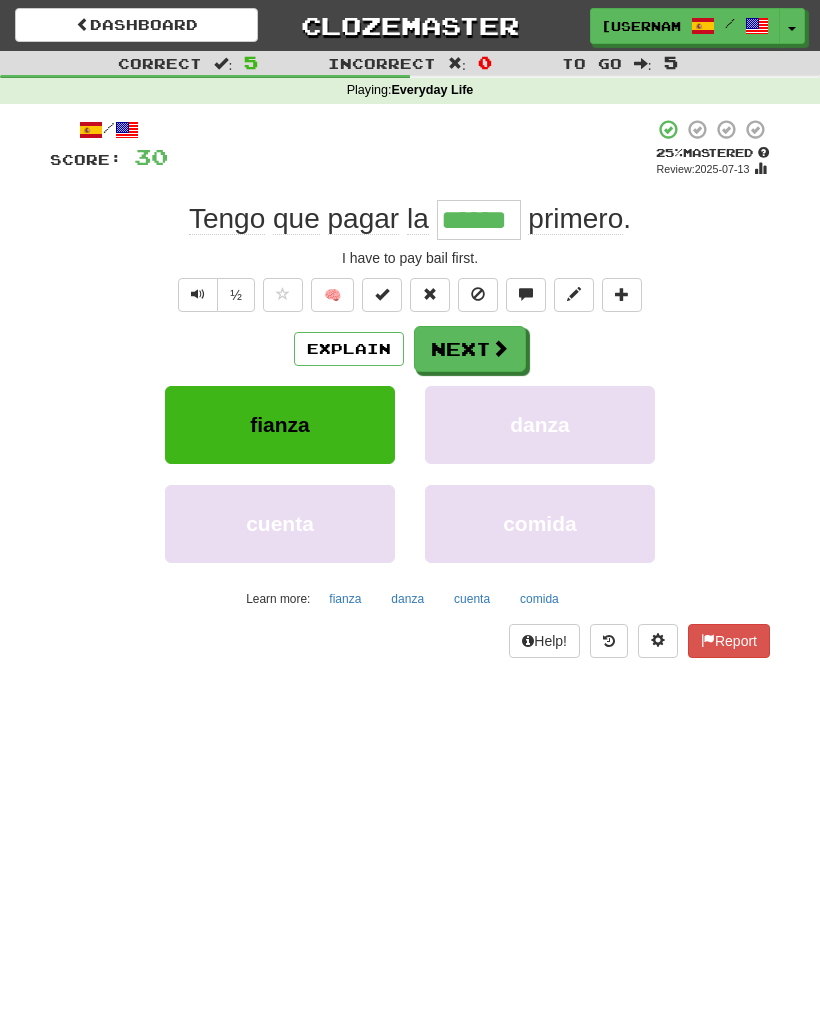 click on "Next" at bounding box center (470, 349) 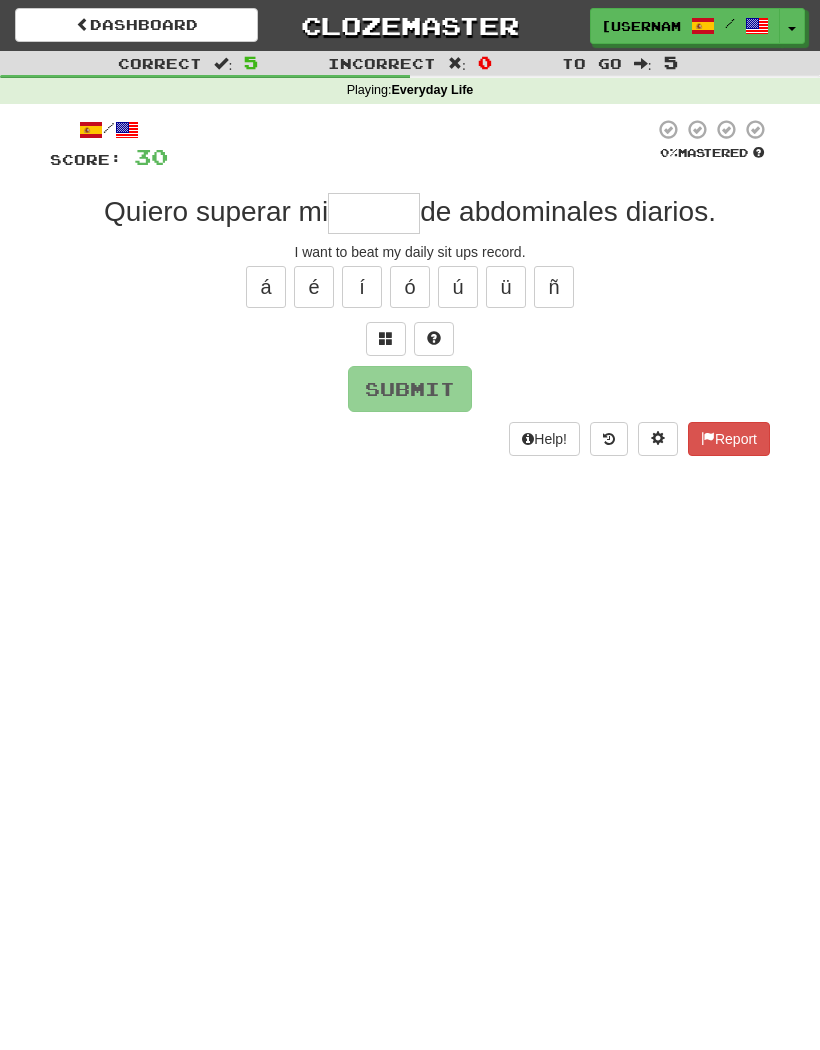 type on "*" 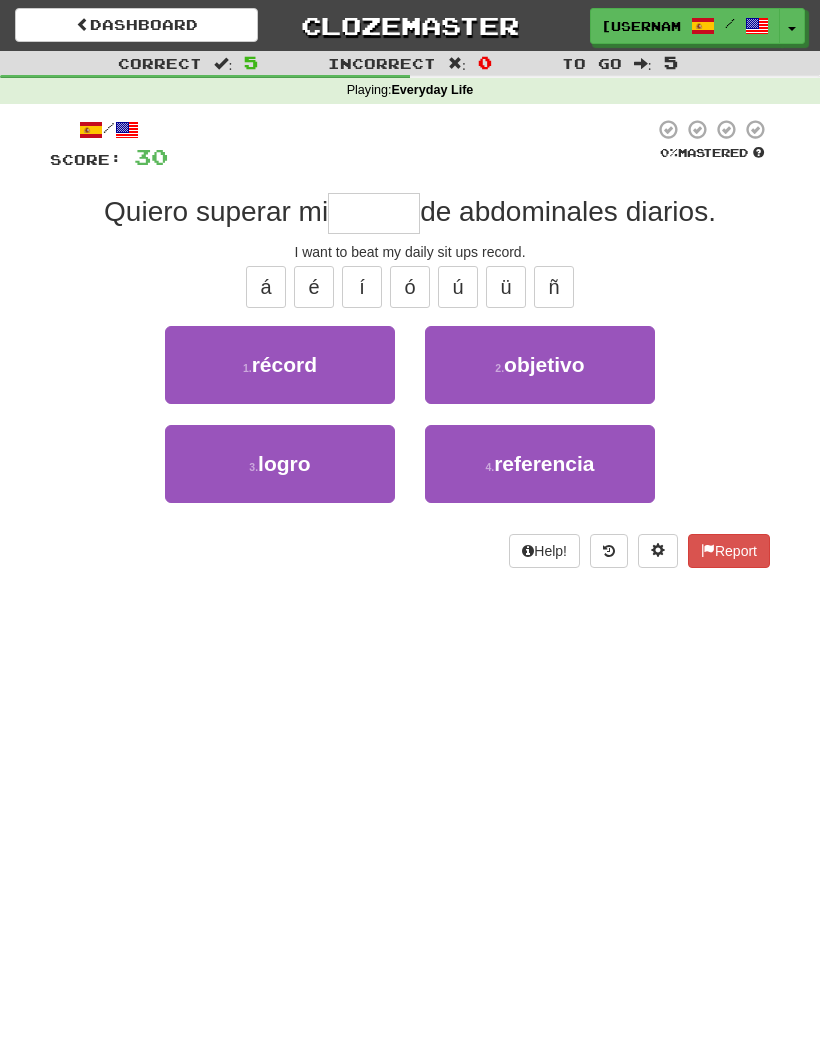click on "logro" at bounding box center (284, 463) 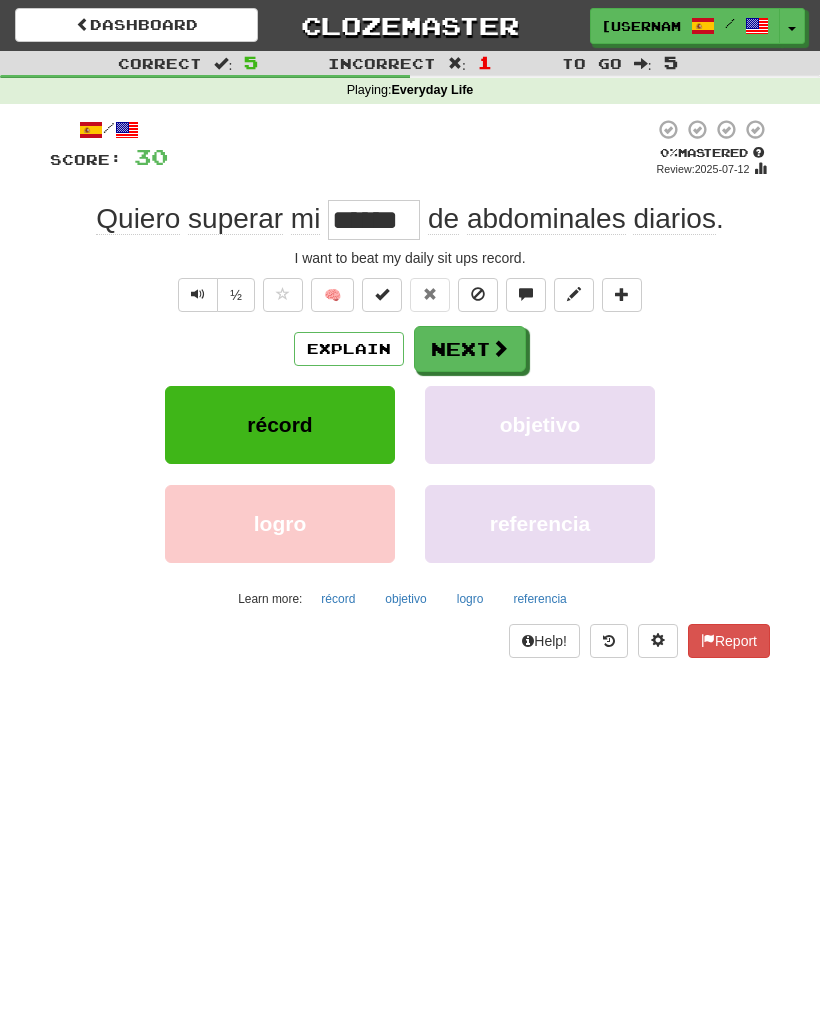 click on "Next" at bounding box center [470, 349] 